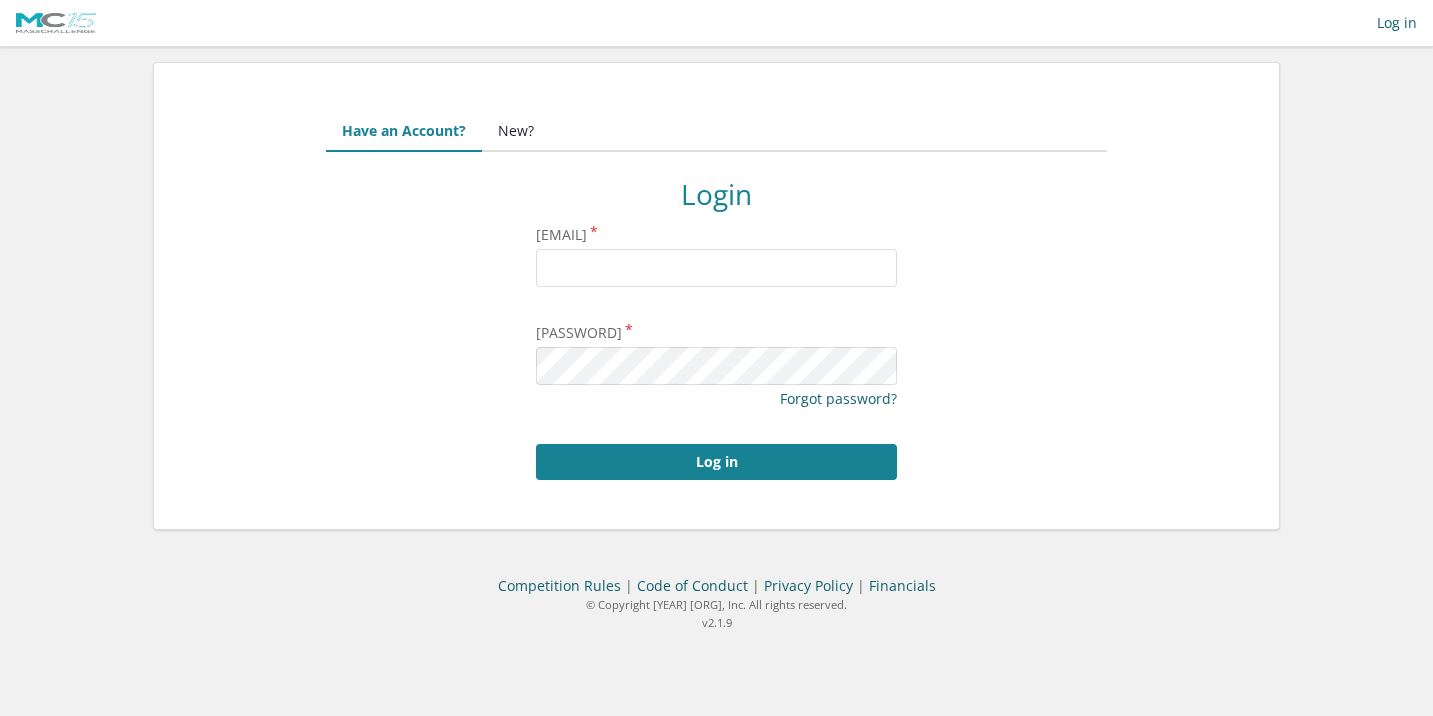 scroll, scrollTop: 0, scrollLeft: 0, axis: both 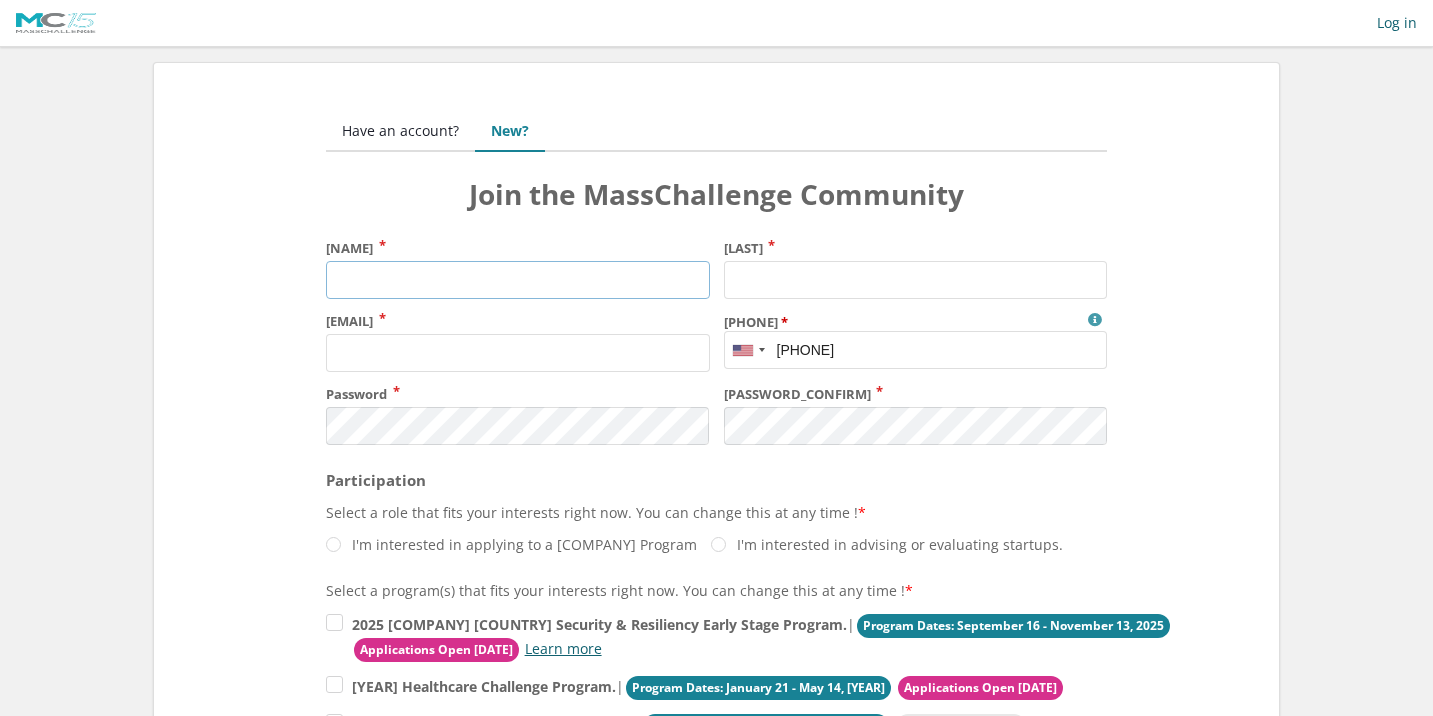 click on "[NAME]" at bounding box center (517, 280) 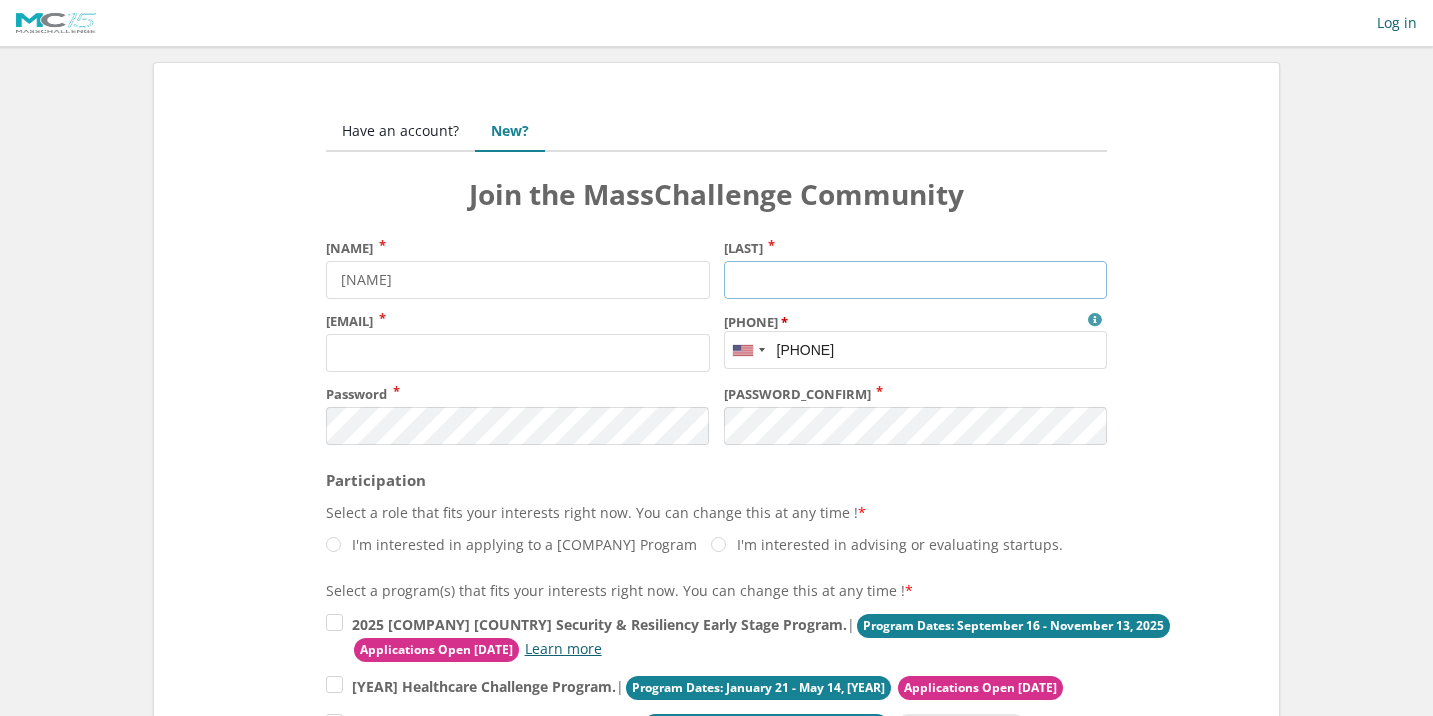 type on "[LAST]" 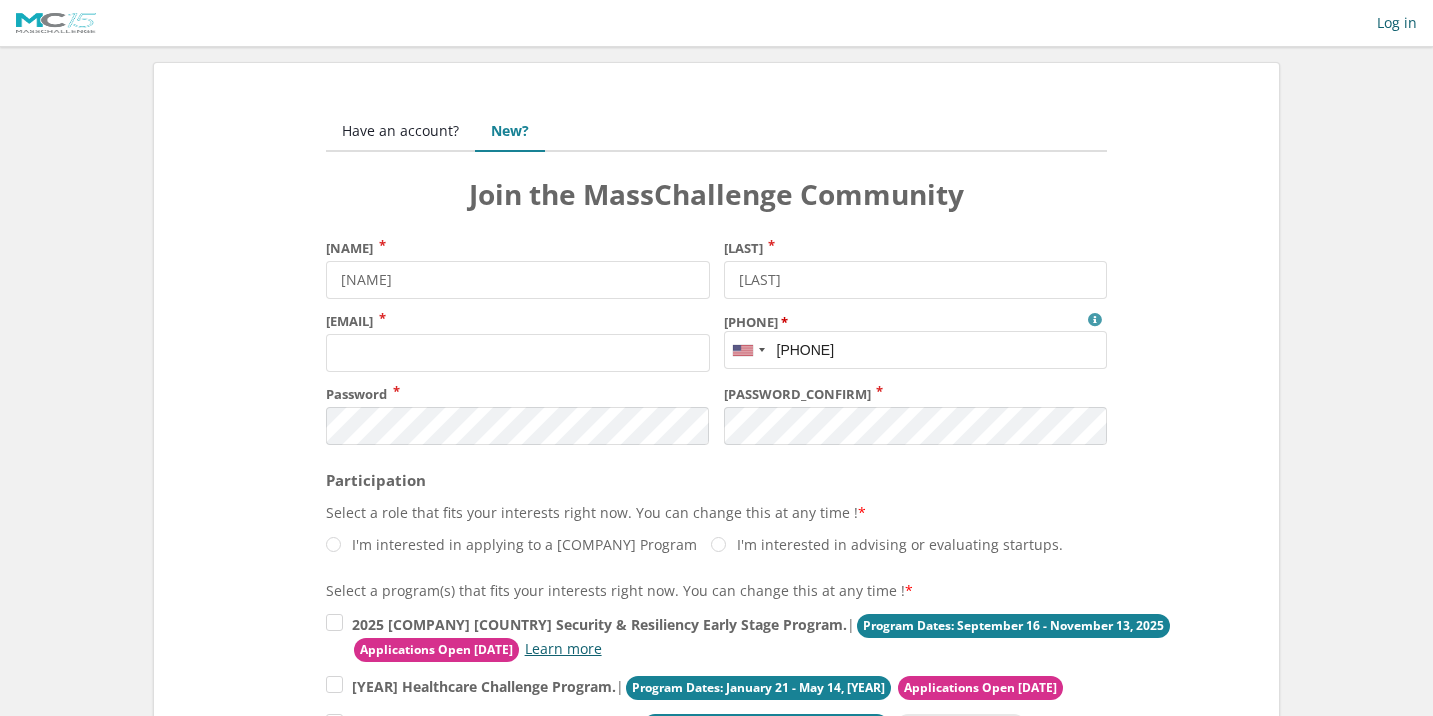type on "[PHONE]" 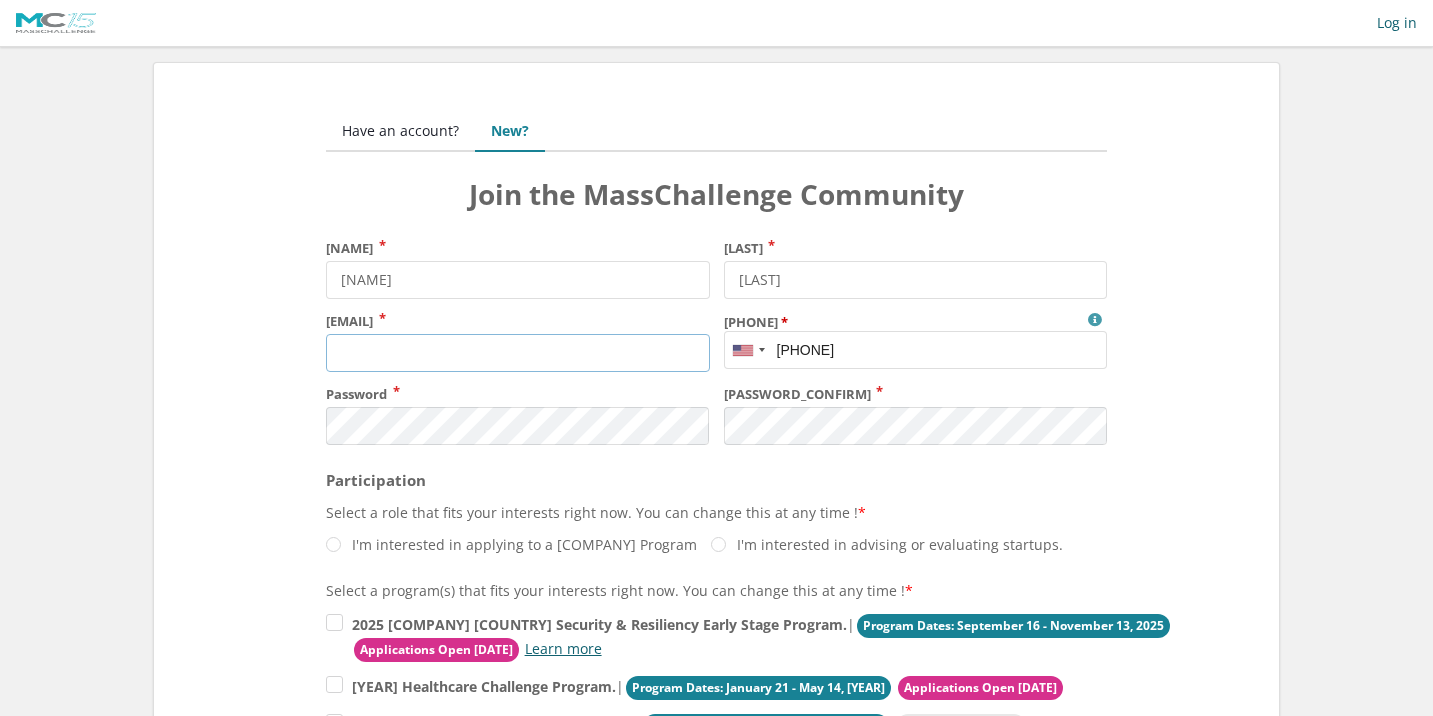 click on "[EMAIL]" at bounding box center (517, 353) 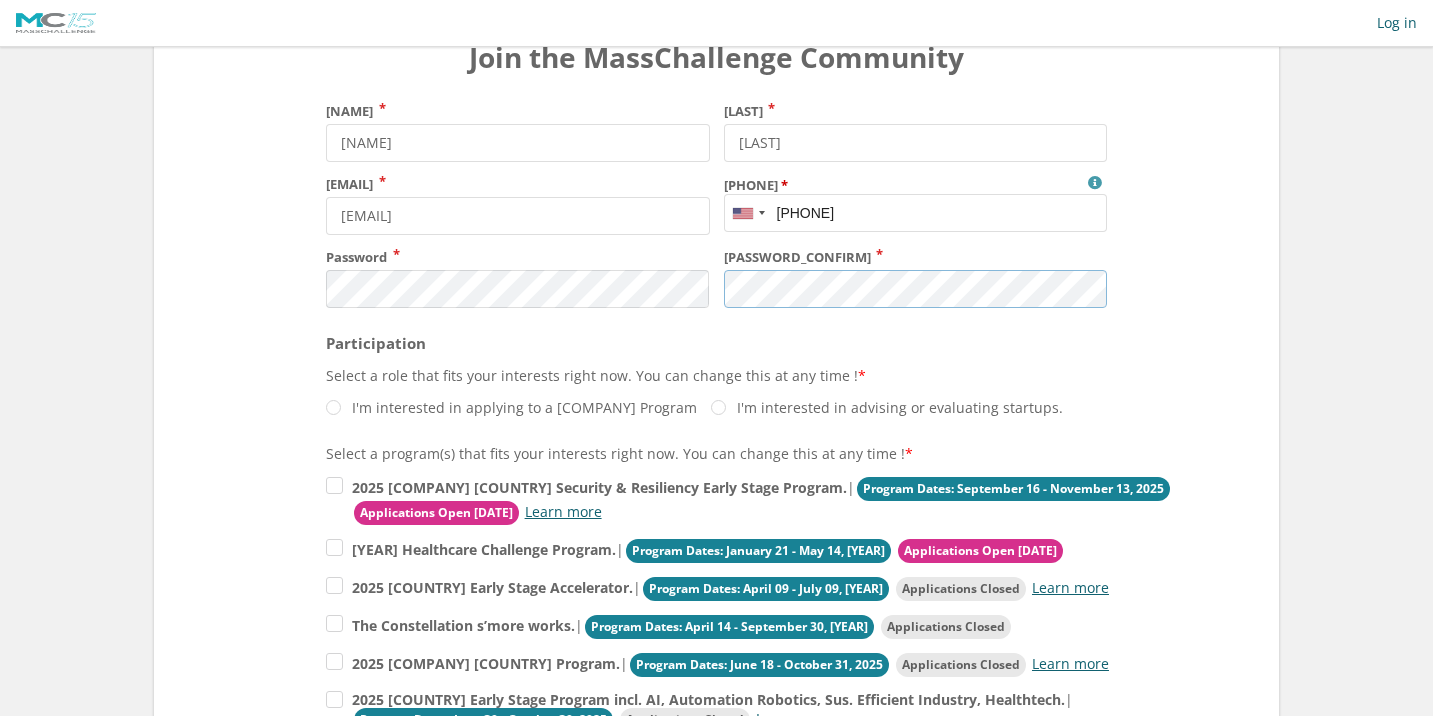 scroll, scrollTop: 139, scrollLeft: 0, axis: vertical 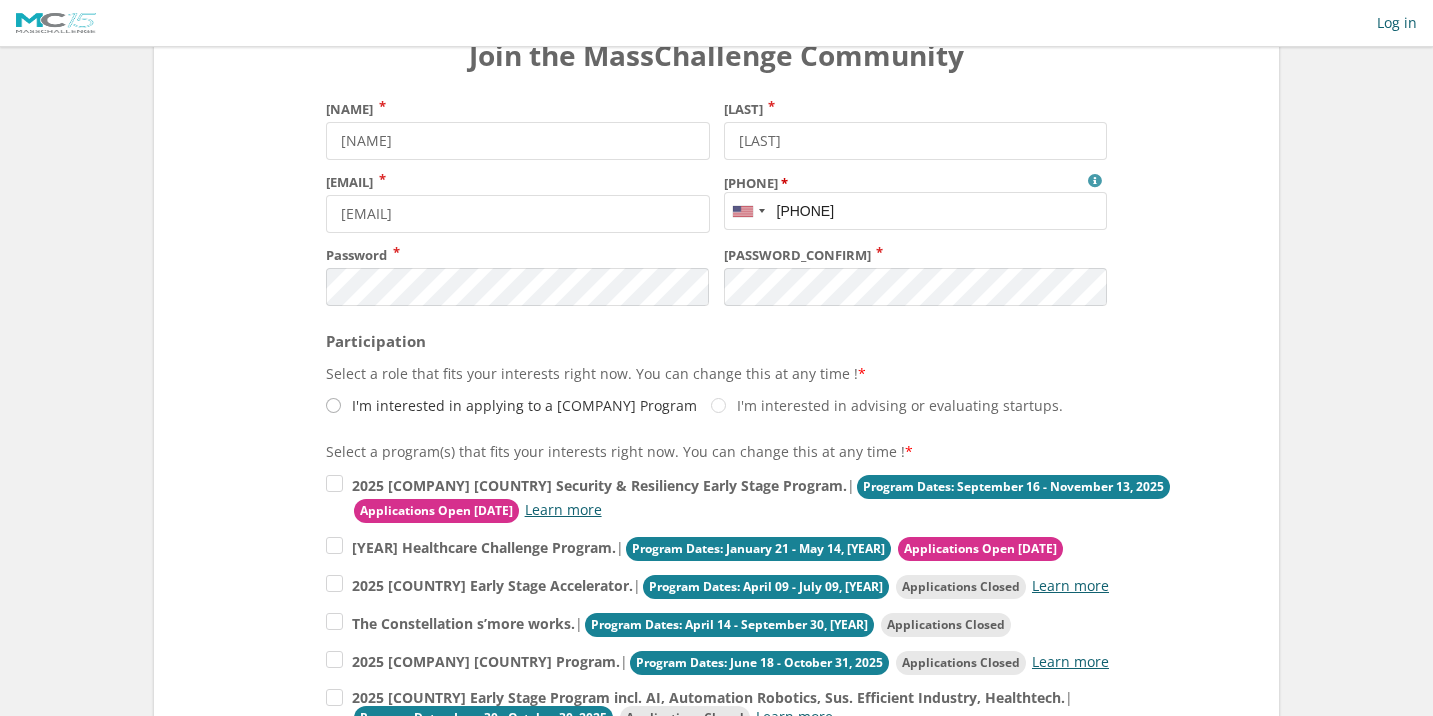 click on "I'm interested in applying to a [COMPANY]
Program" at bounding box center (511, 405) 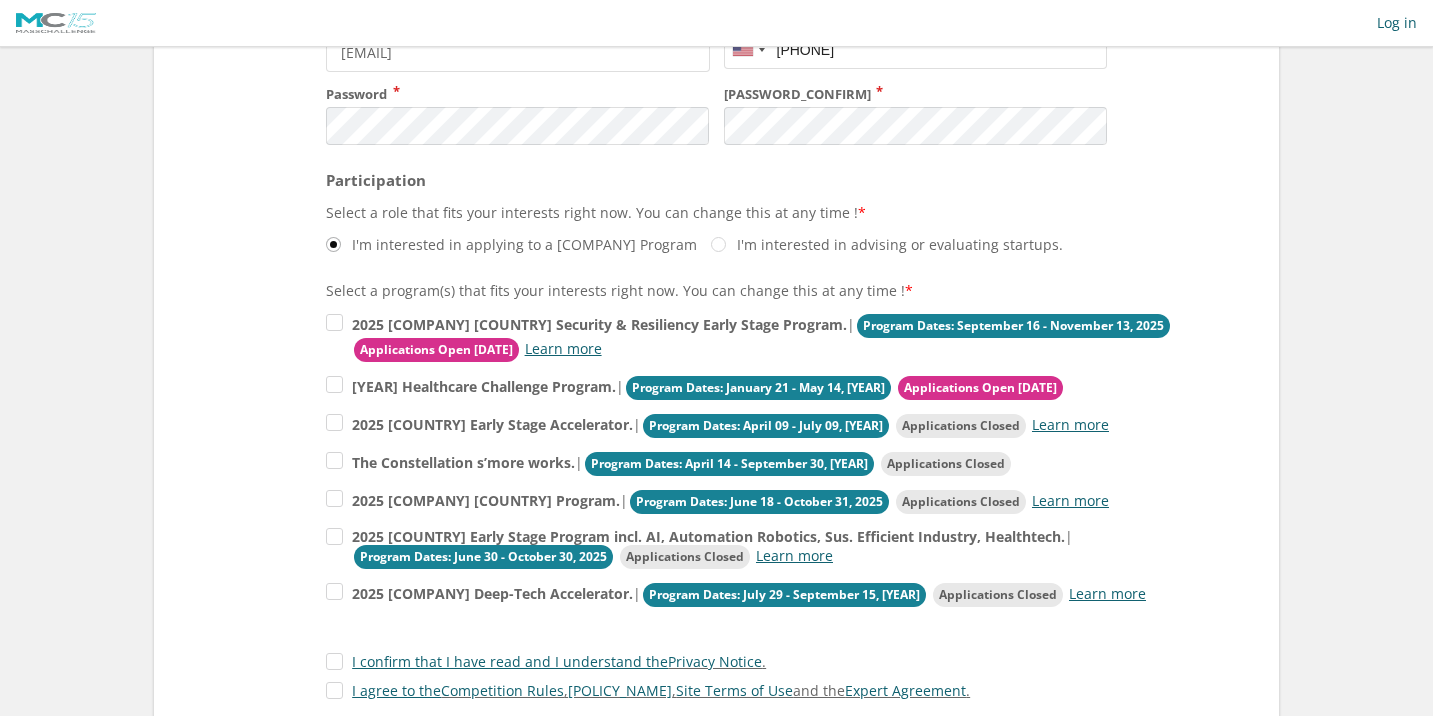 scroll, scrollTop: 302, scrollLeft: 0, axis: vertical 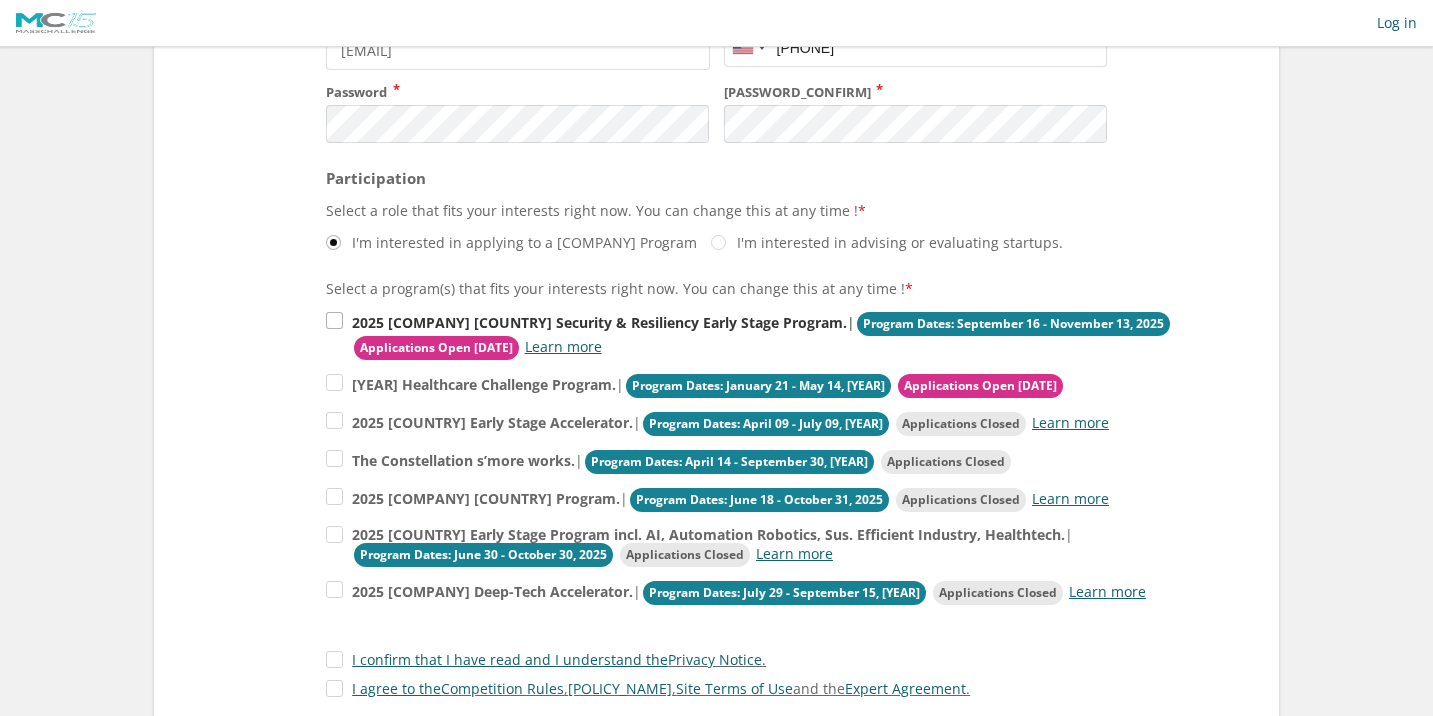 click on "Program Dates:
September 16 - November 13, 2025" at bounding box center [1013, 324] 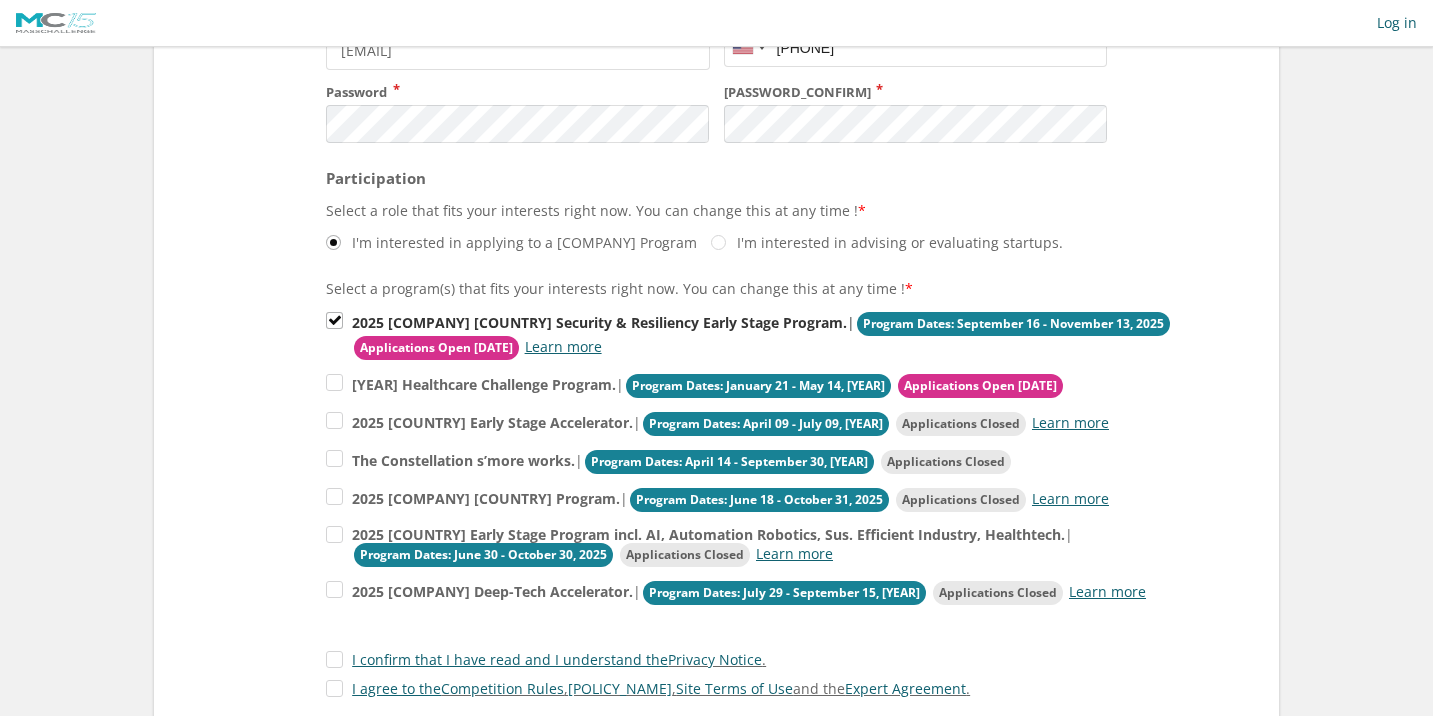 click on "Program Dates:
September 16 - November 13, 2025" at bounding box center [1013, 324] 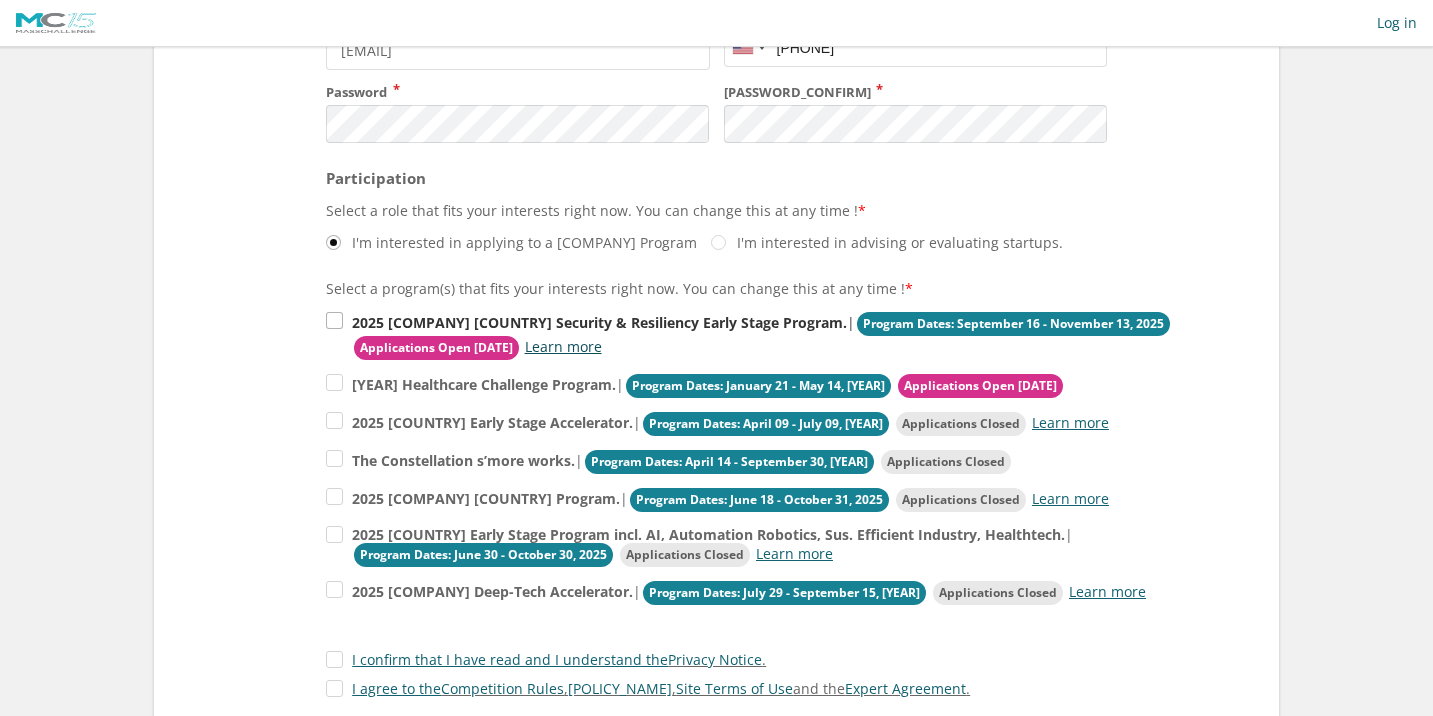 click on "Learn more" at bounding box center [563, 346] 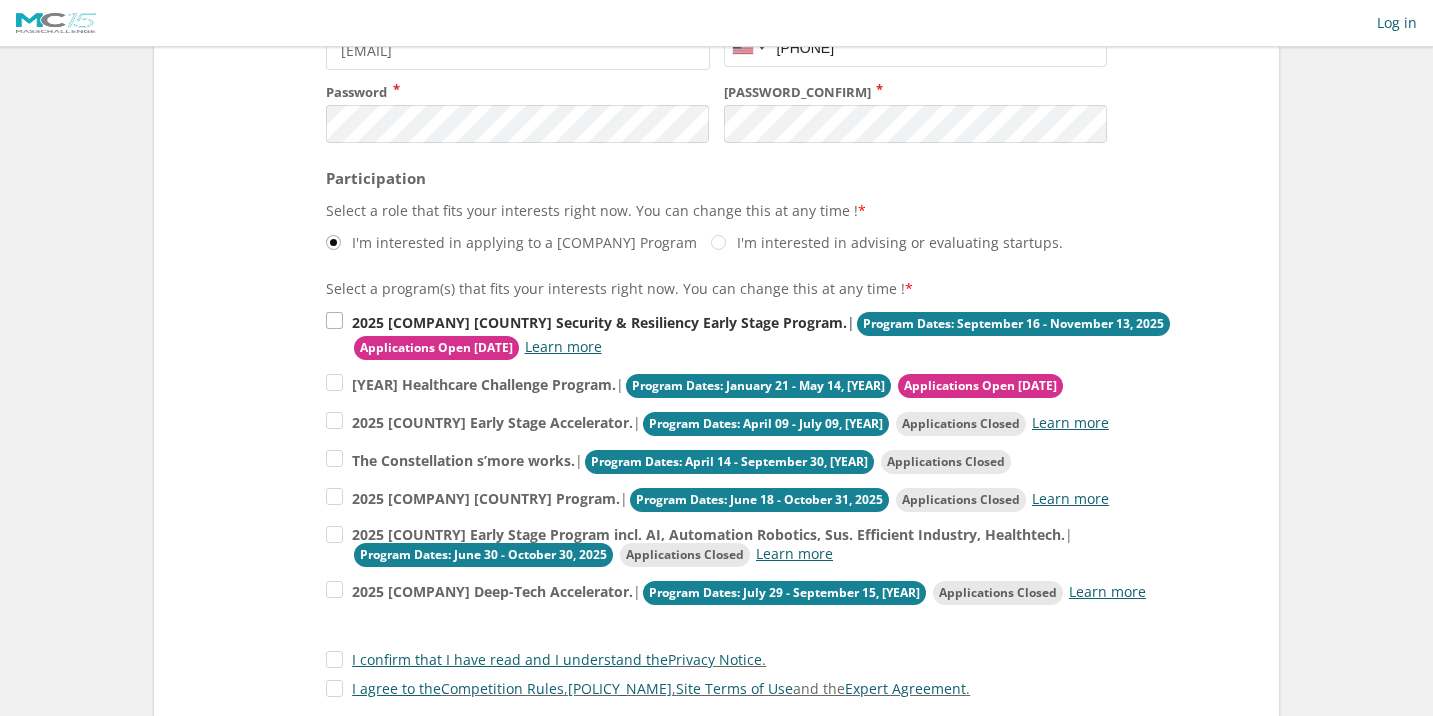 click on "2025 [COMPANY] [COUNTRY] Security & Resiliency Early Stage Program.   |
Program Dates:
September 16 - November 13, 2025
Applications Open Now
Learn more" at bounding box center [781, 336] 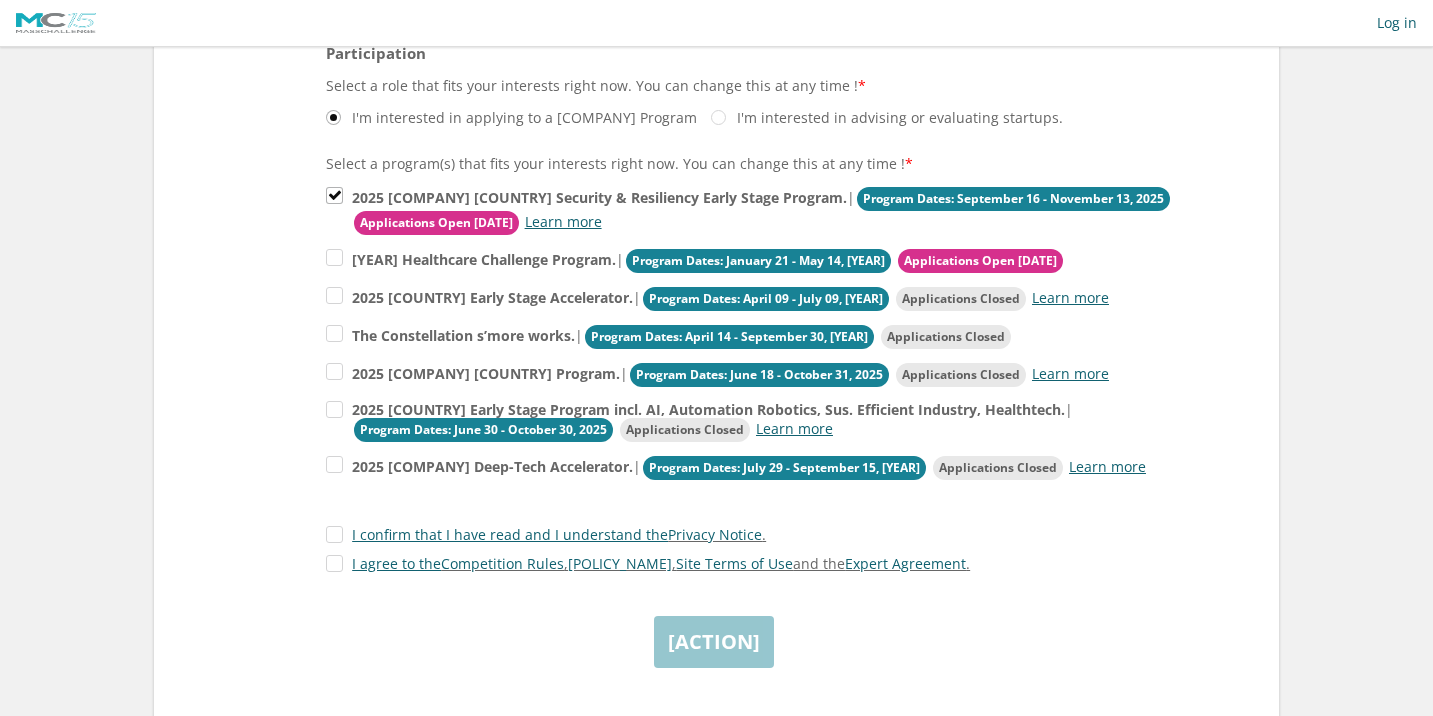 scroll, scrollTop: 449, scrollLeft: 0, axis: vertical 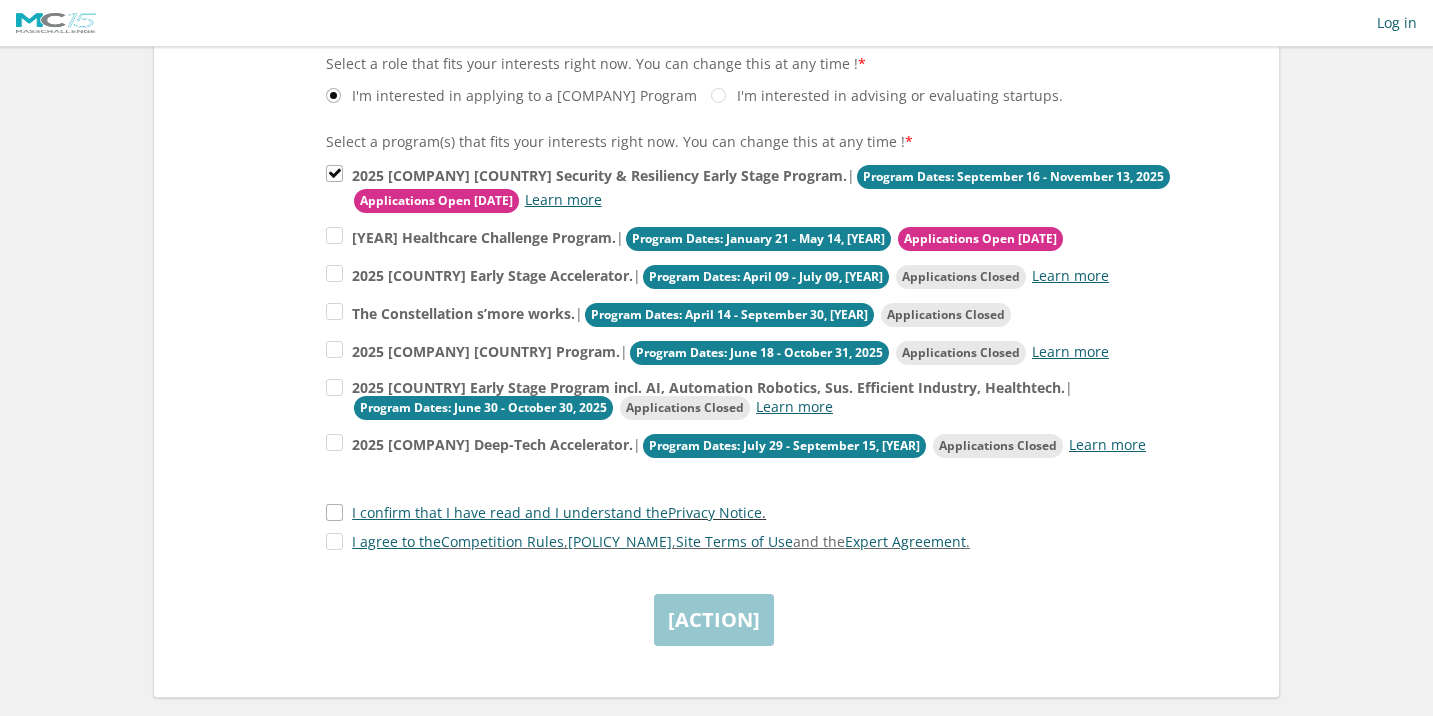 click on "I confirm that I have read and I understand the  Privacy Notice ." at bounding box center [546, 512] 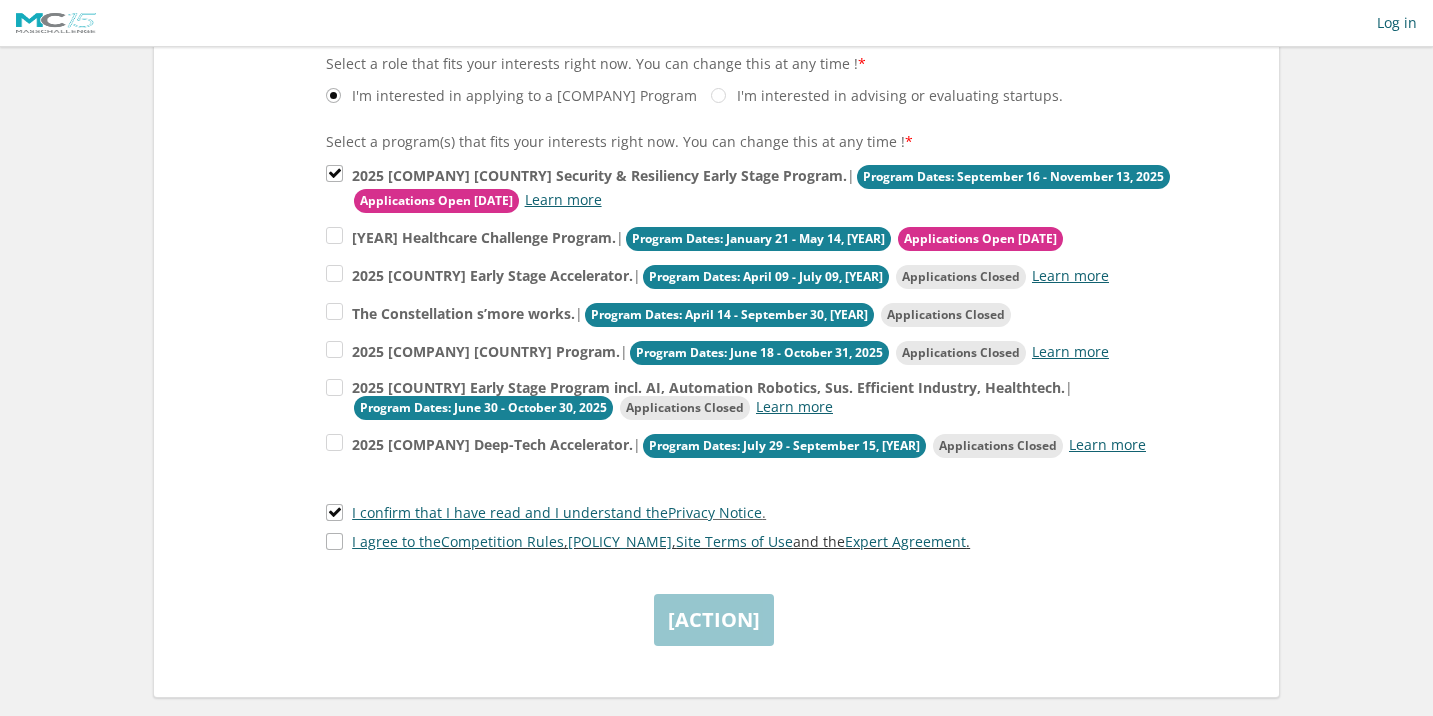 click on "I agree to the  Competition Rules ,  Anti-Harassment Policies ,  Site Terms of Use  and the  Expert Agreement ." at bounding box center [648, 541] 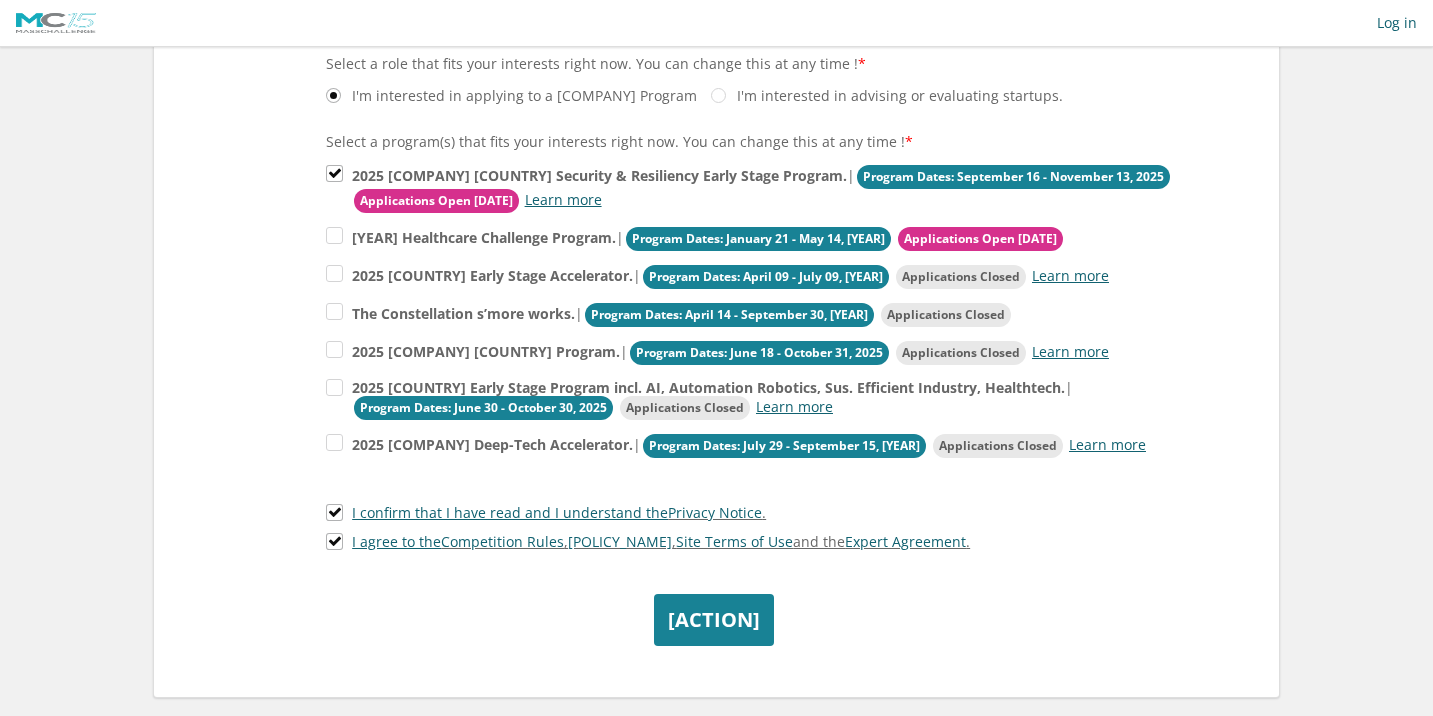 click on "[ACTION]" at bounding box center [714, 619] 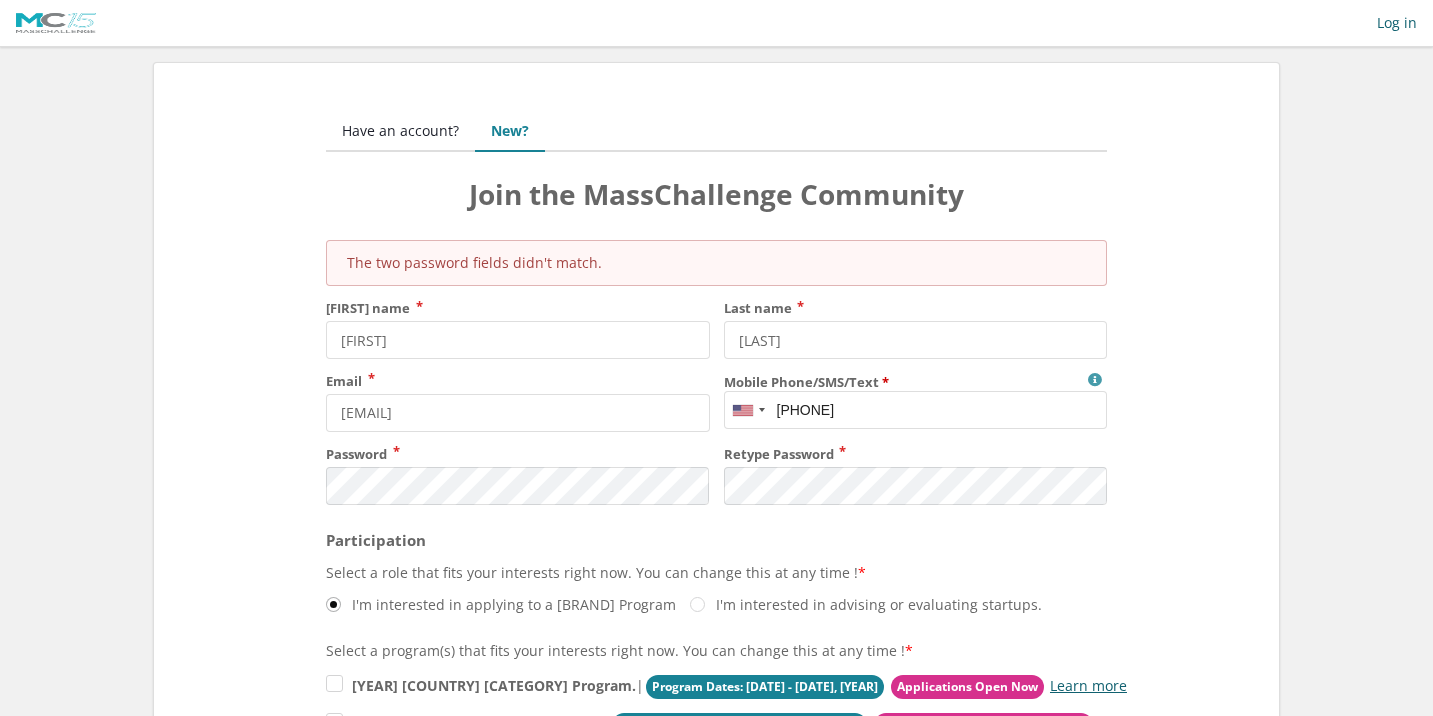 scroll, scrollTop: 0, scrollLeft: 0, axis: both 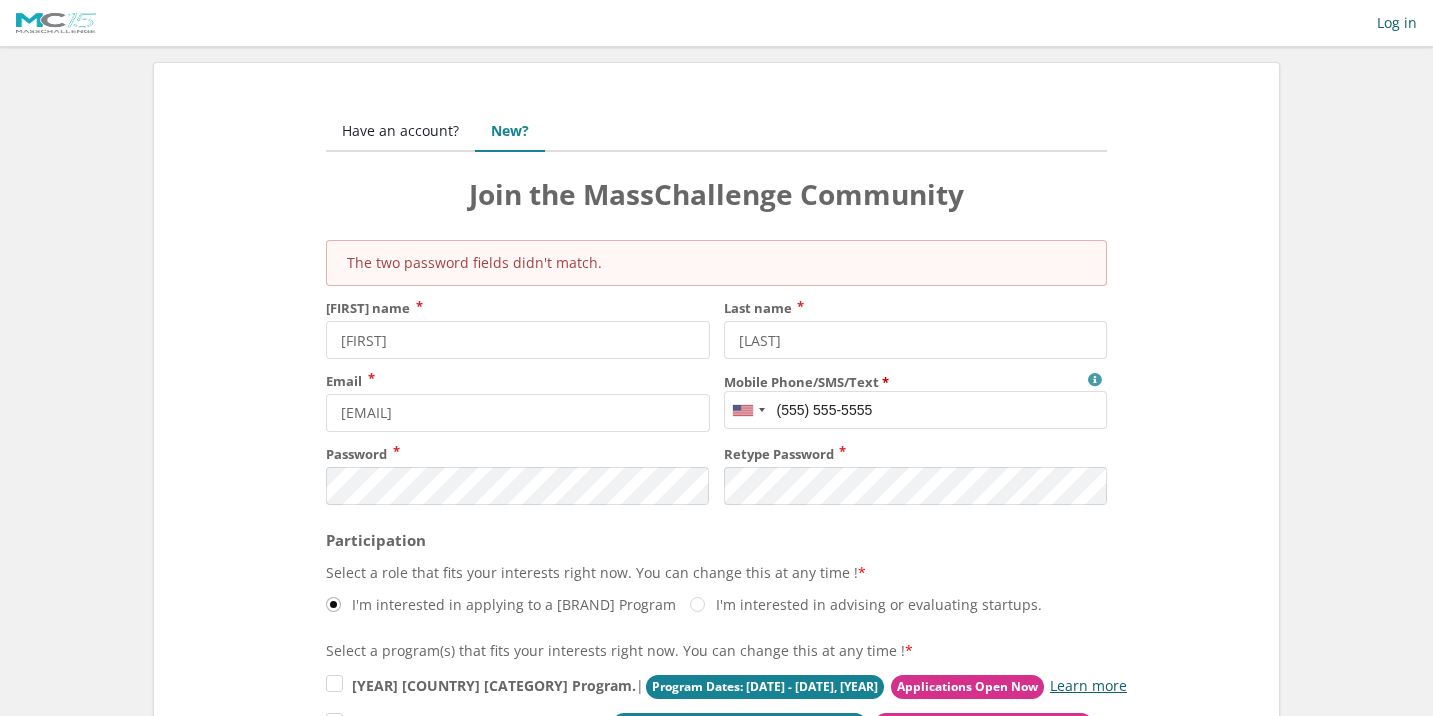 click on "The two password fields didn't match.
First name
Stephanie
Last name
Acosta
Email
stephanie@trywastesync.com
Mobile Phone/SMS/Text
MassChallenge will use this only for Program-related
communication and will not share it with any outside
organization. Our Privacy Notice is
available on  United States" at bounding box center (716, 434) 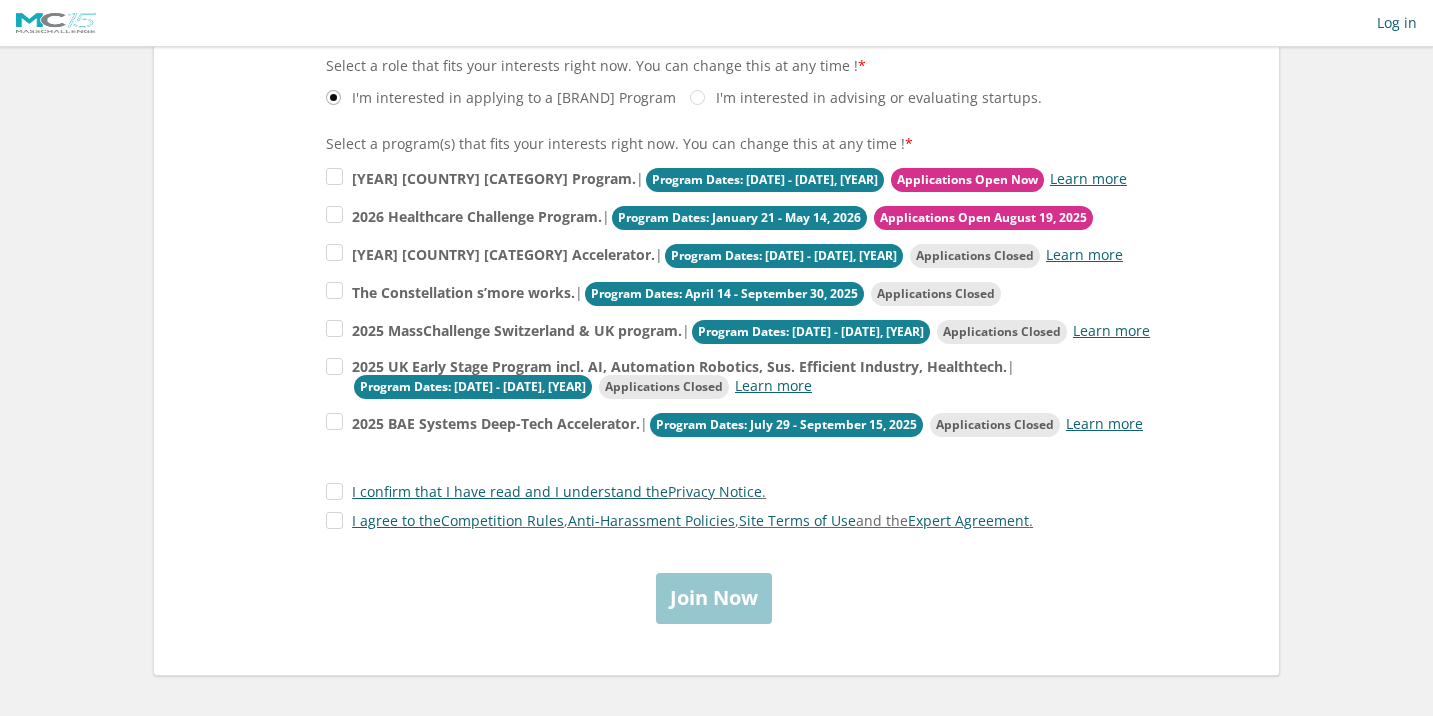scroll, scrollTop: 508, scrollLeft: 0, axis: vertical 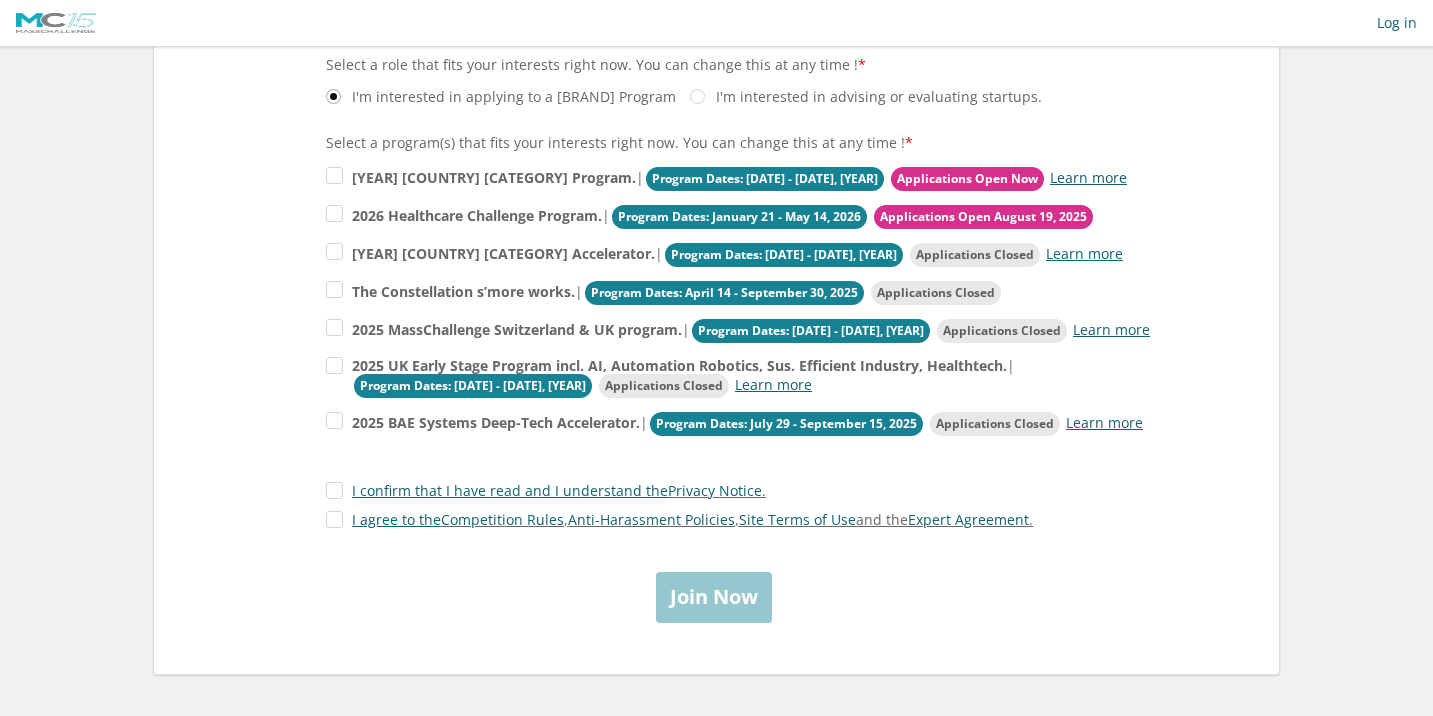 click on "Select a program(s) that fits your interests right now.
You can change this at any time !
*
2025 US Security & Resiliency Early Stage Program.   |
Program Dates:
September 16 - November 13, 2025
Applications Open Now
Learn more
2026 Healthcare Challenge Program.   |" at bounding box center [781, 284] 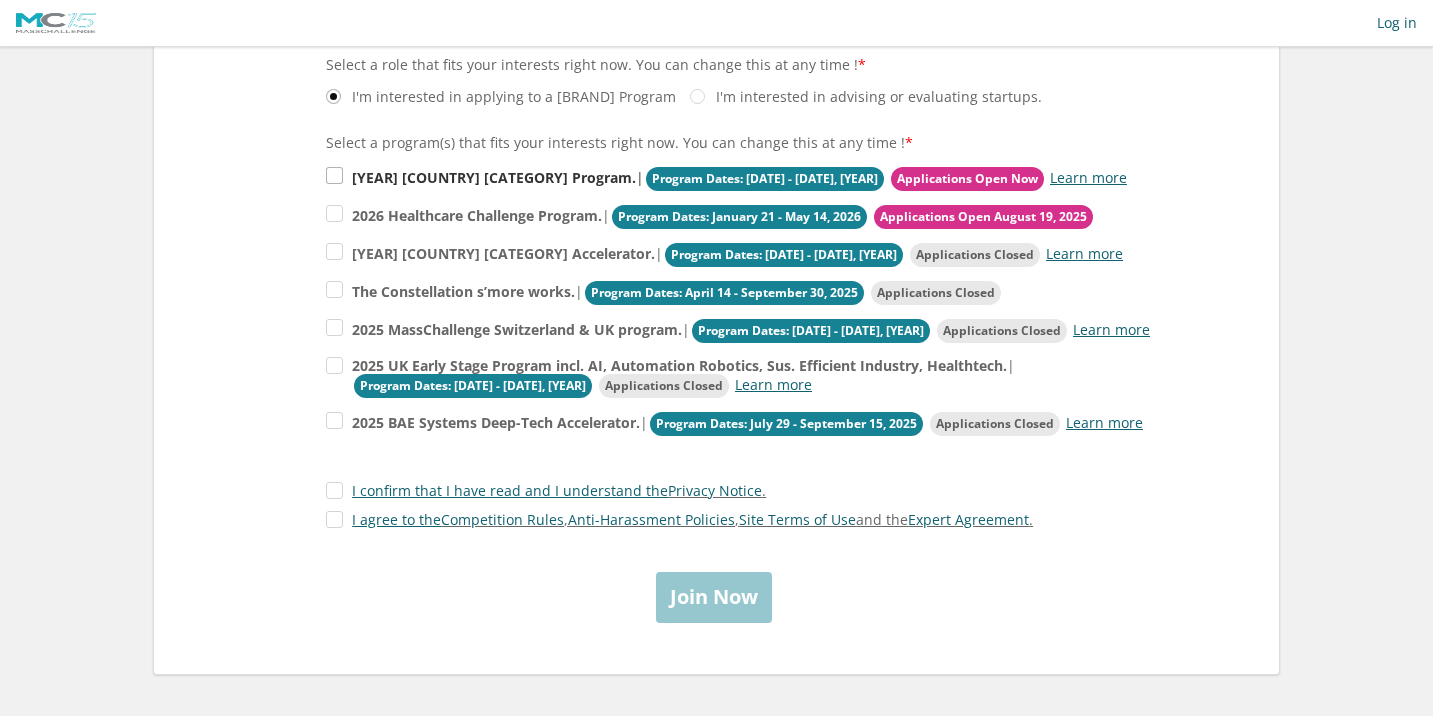 click on "2025 US Security & Resiliency Early Stage Program.   |
Program Dates:
September 16 - November 13, 2025
Applications Open Now
Learn more" at bounding box center [726, 179] 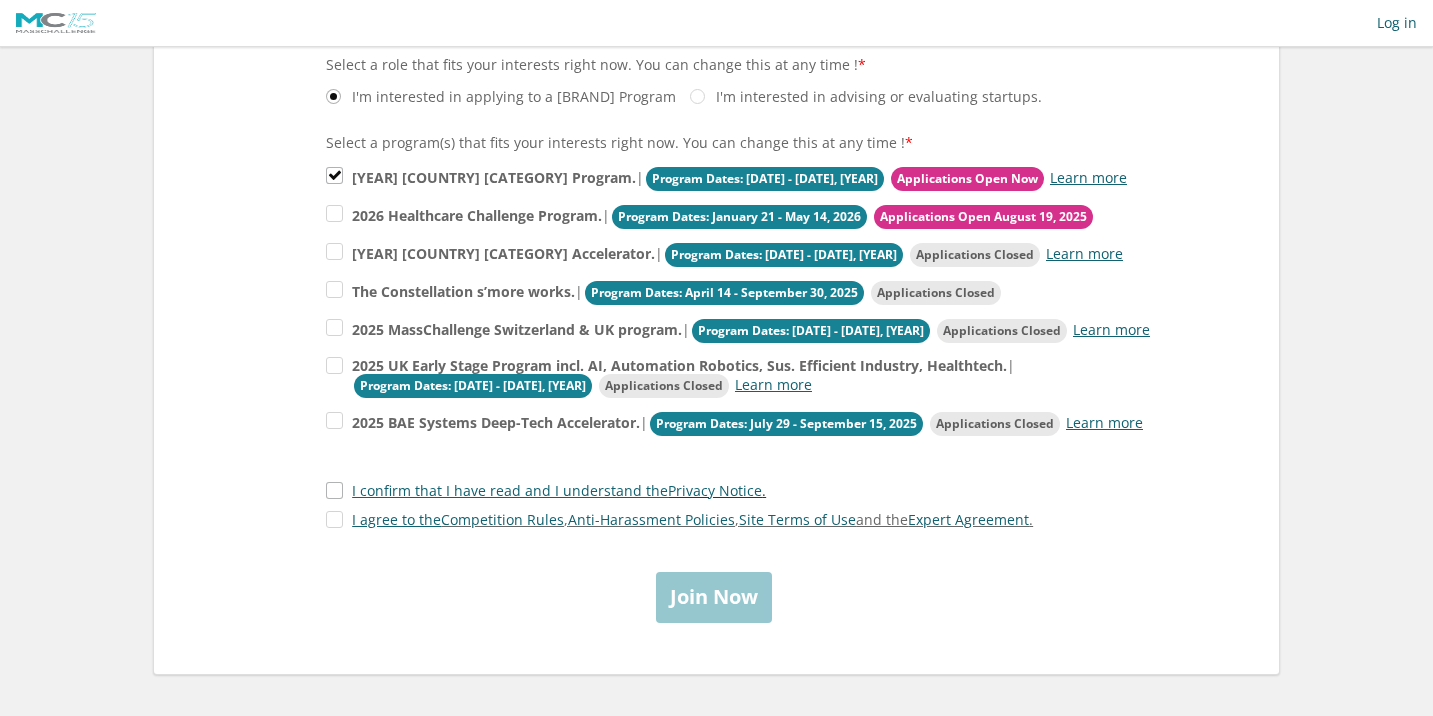 click on "I confirm that I have read and I understand the  Privacy Notice ." at bounding box center (546, 490) 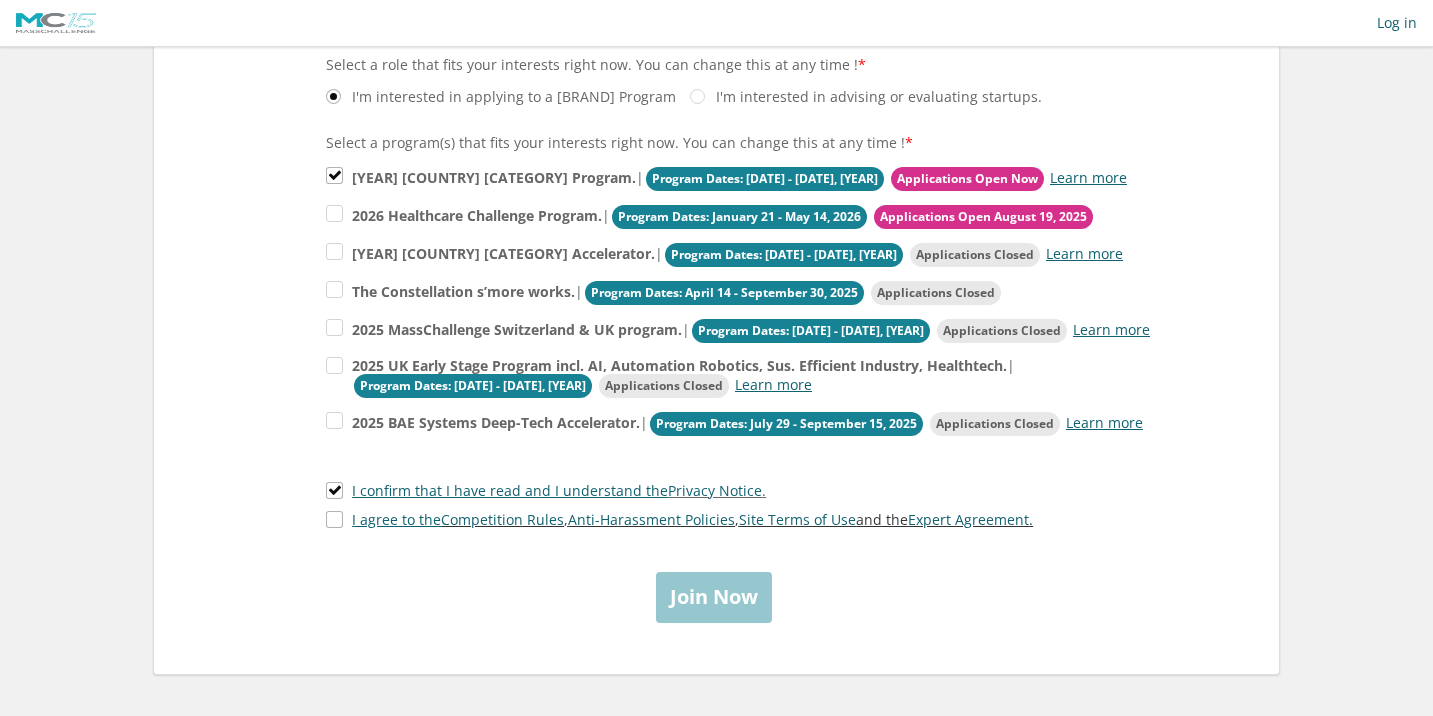 click on "I agree to the  Competition Rules ,  Anti-Harassment Policies ,  Site Terms of Use  and the  Expert Agreement ." at bounding box center [679, 519] 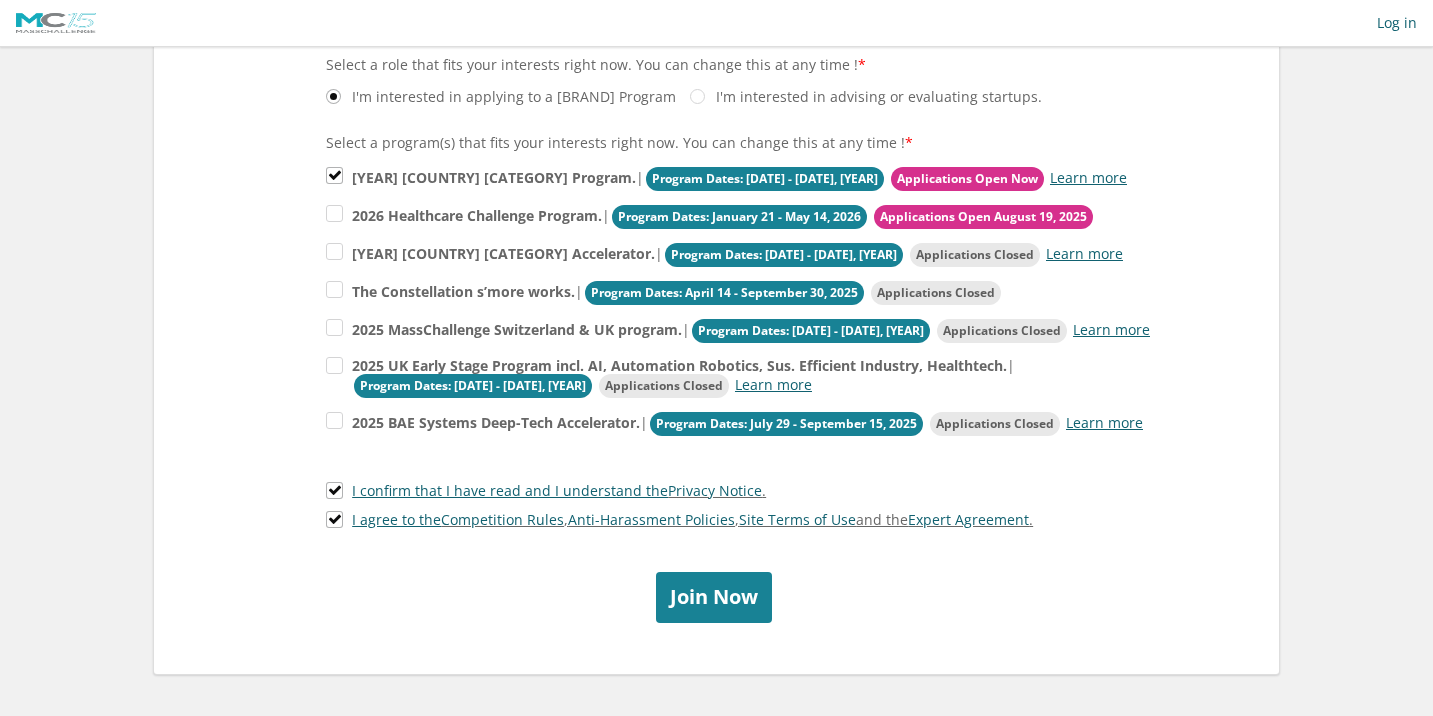 click on "[ACTION]" at bounding box center (714, 597) 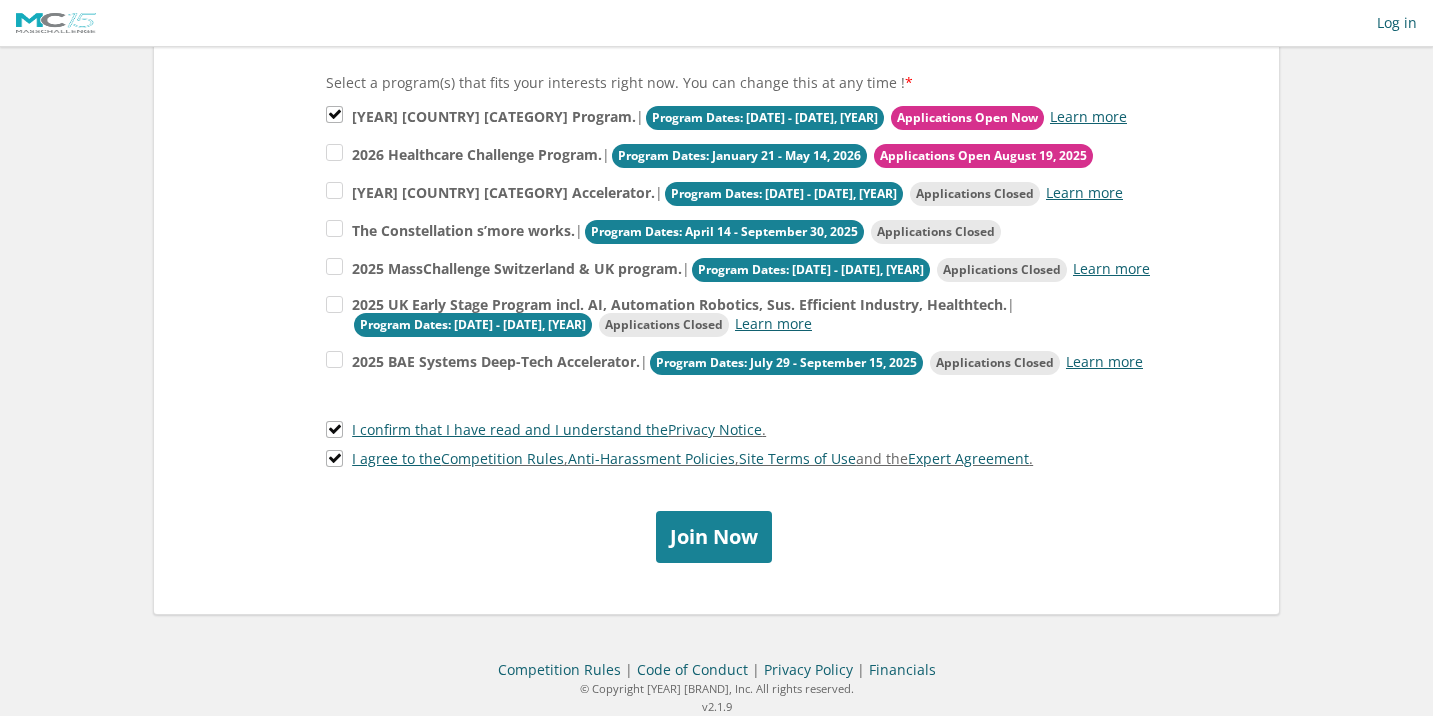 scroll, scrollTop: 448, scrollLeft: 0, axis: vertical 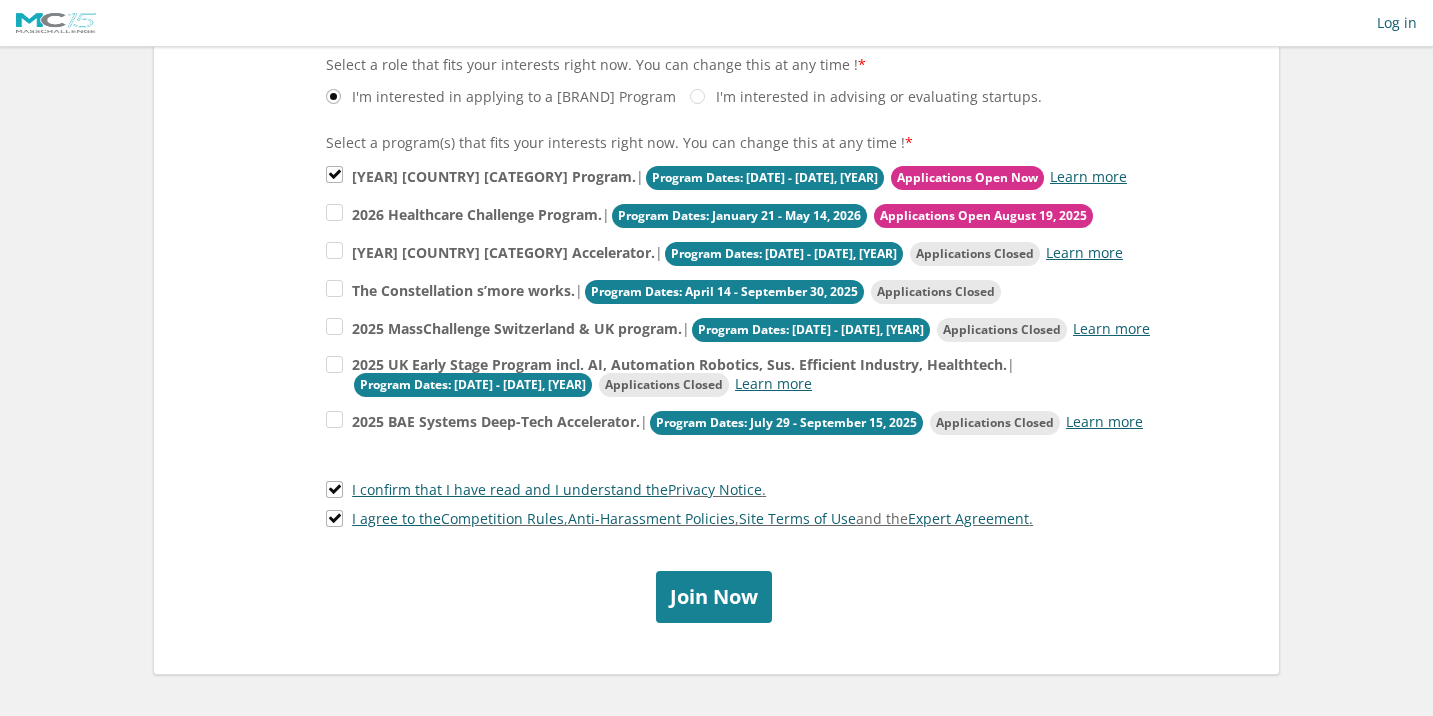 click on "[ACTION]" at bounding box center (714, 596) 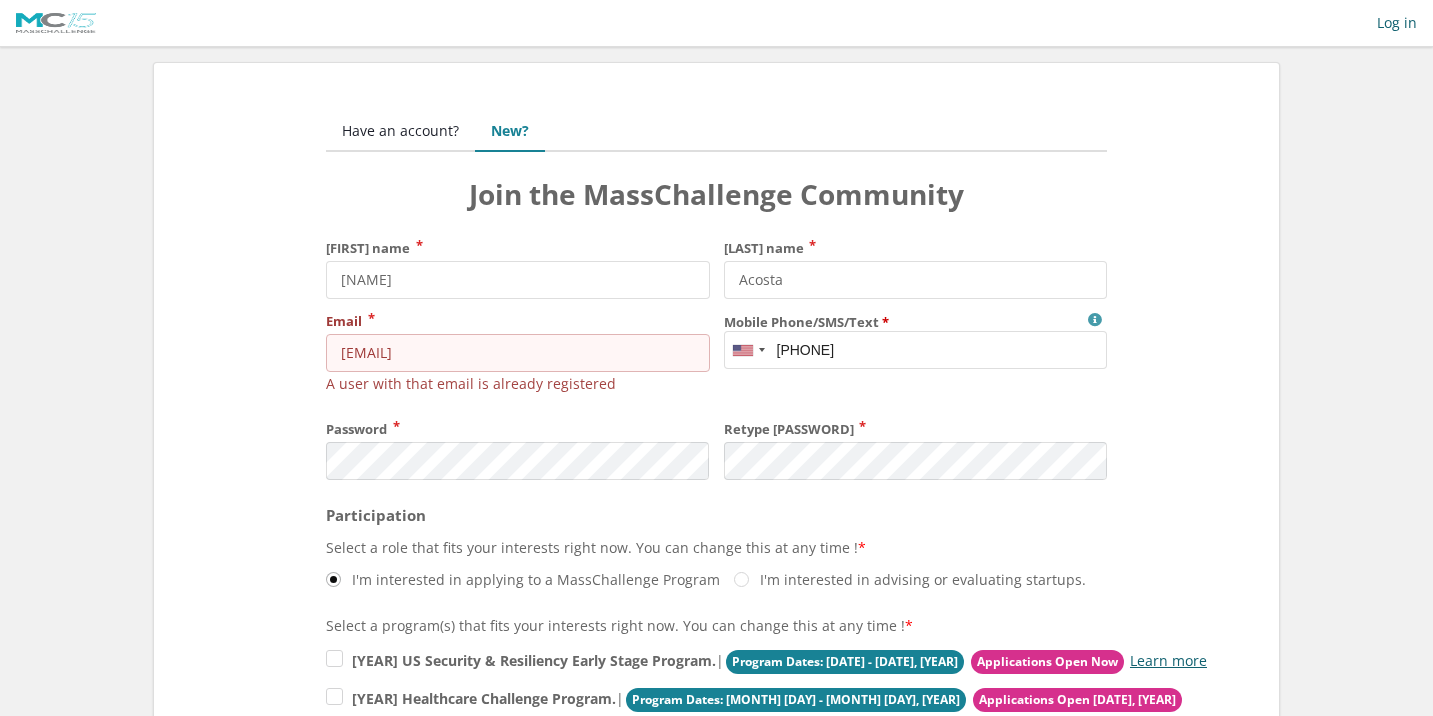 scroll, scrollTop: 0, scrollLeft: 0, axis: both 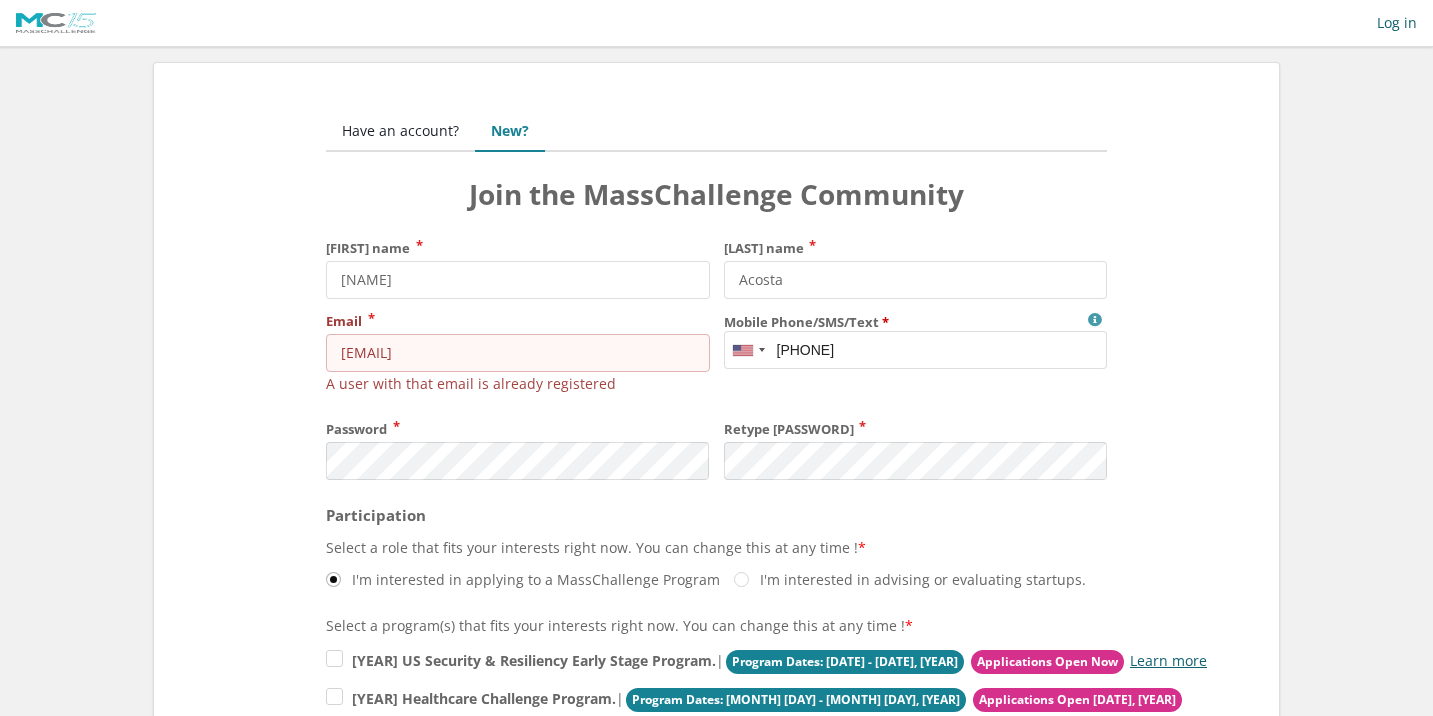 click on "Have an account?" at bounding box center [400, 132] 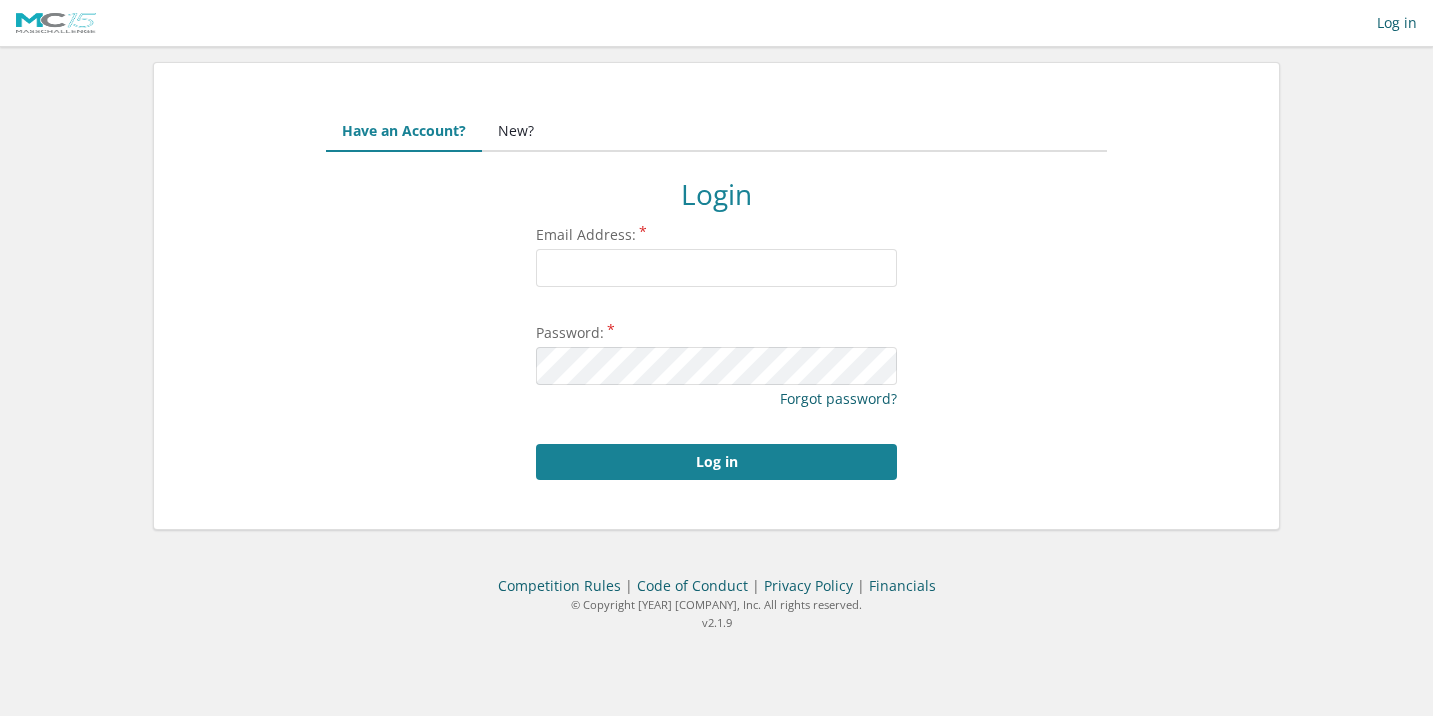 scroll, scrollTop: 0, scrollLeft: 0, axis: both 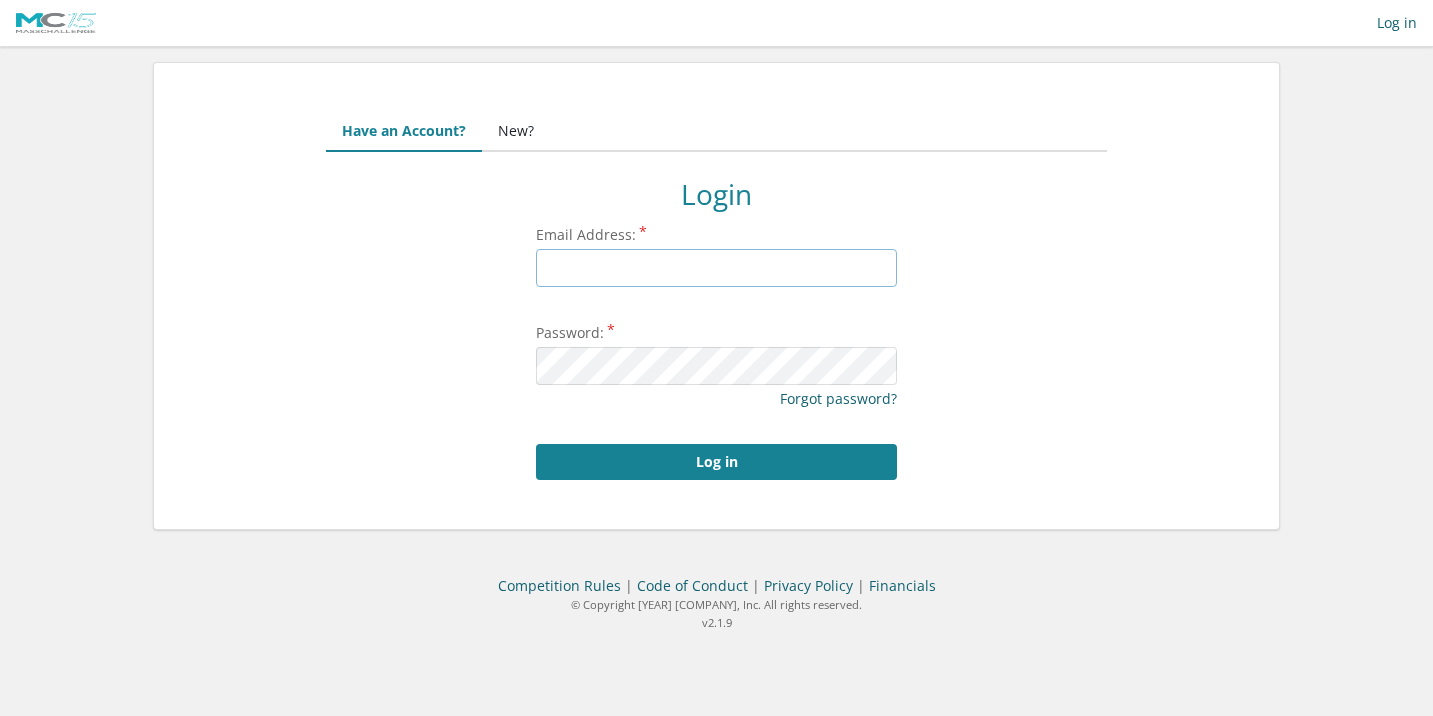 click on "Email Address:" at bounding box center [716, 268] 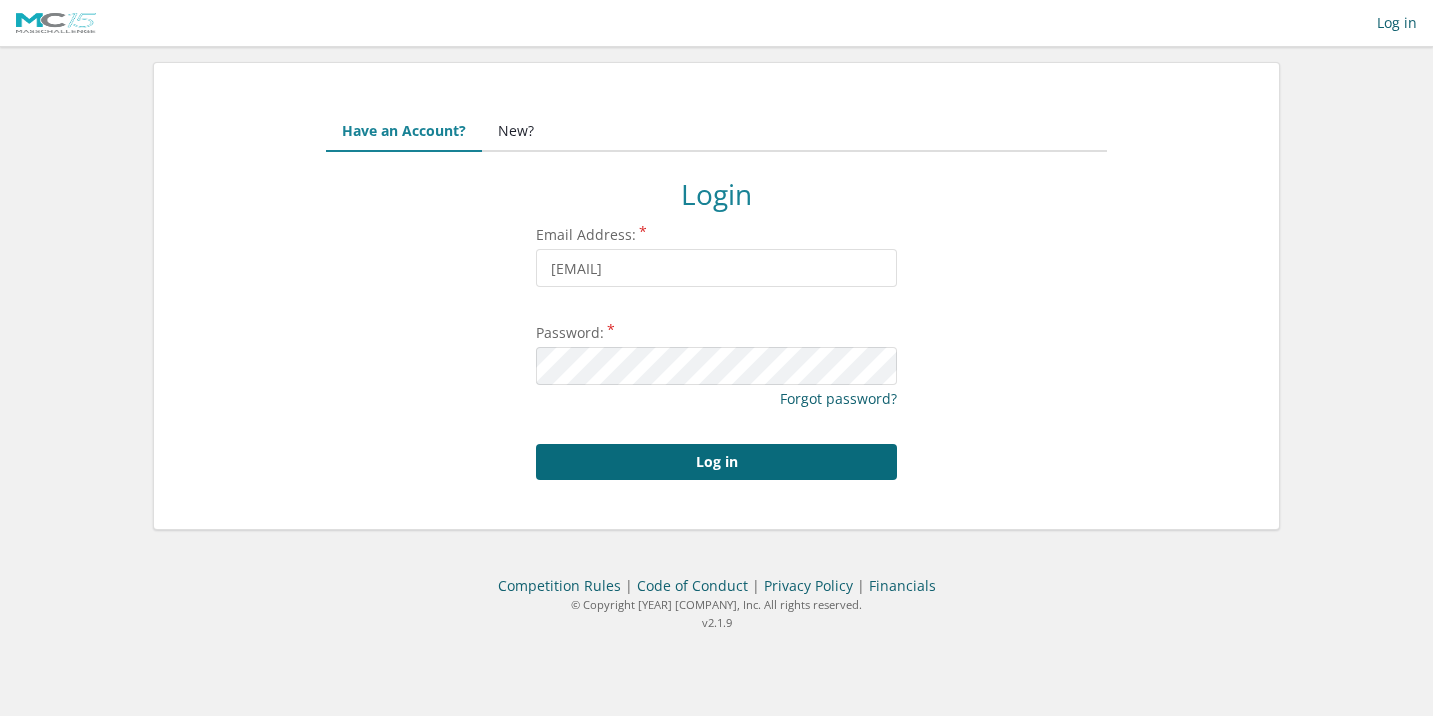 click on "Log in" at bounding box center [716, 462] 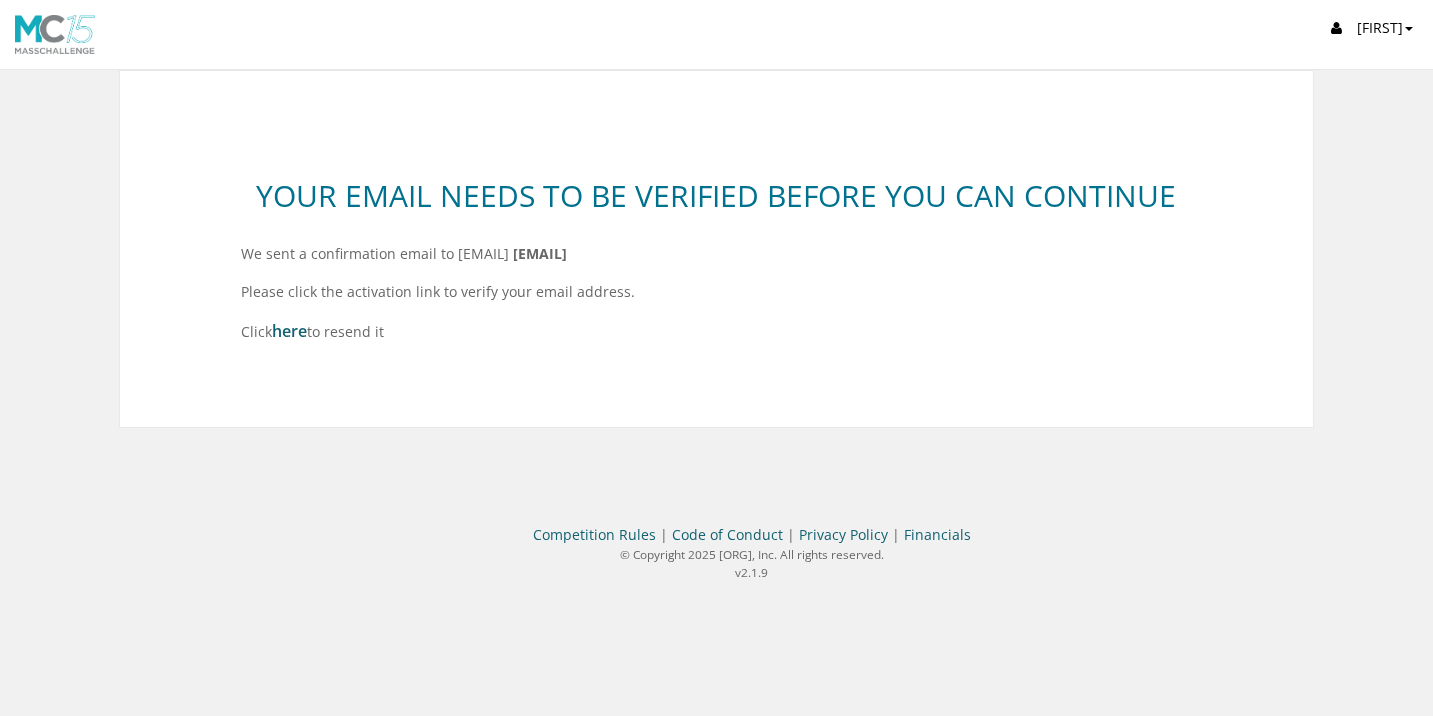 scroll, scrollTop: 0, scrollLeft: 0, axis: both 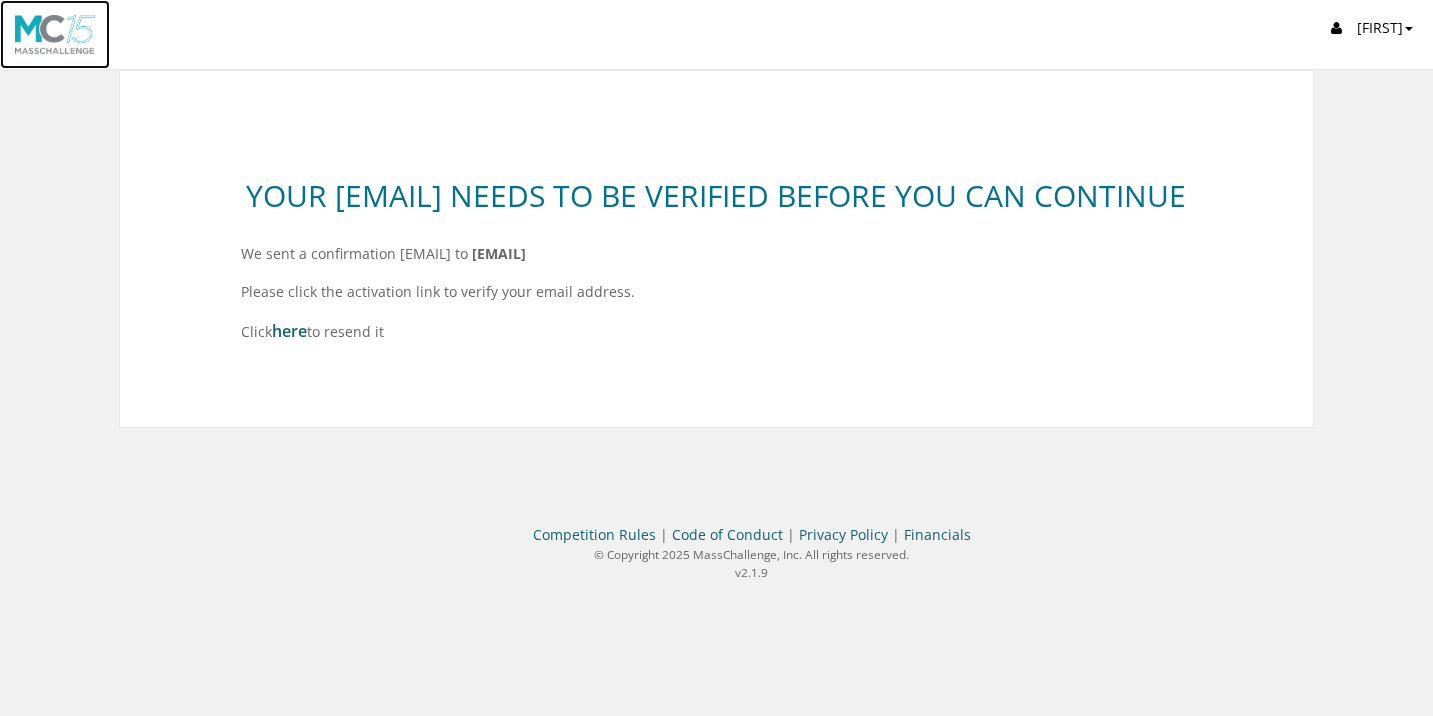 click at bounding box center (55, 34) 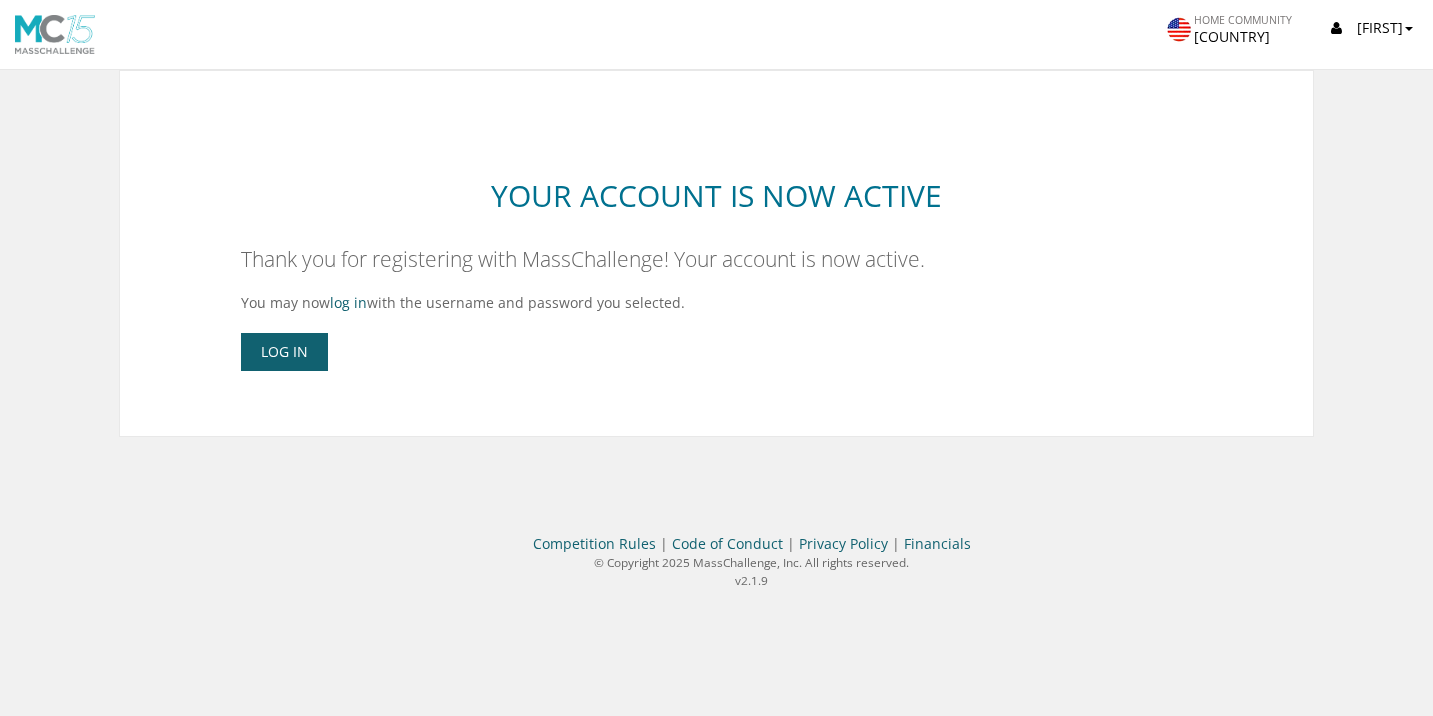 scroll, scrollTop: 0, scrollLeft: 0, axis: both 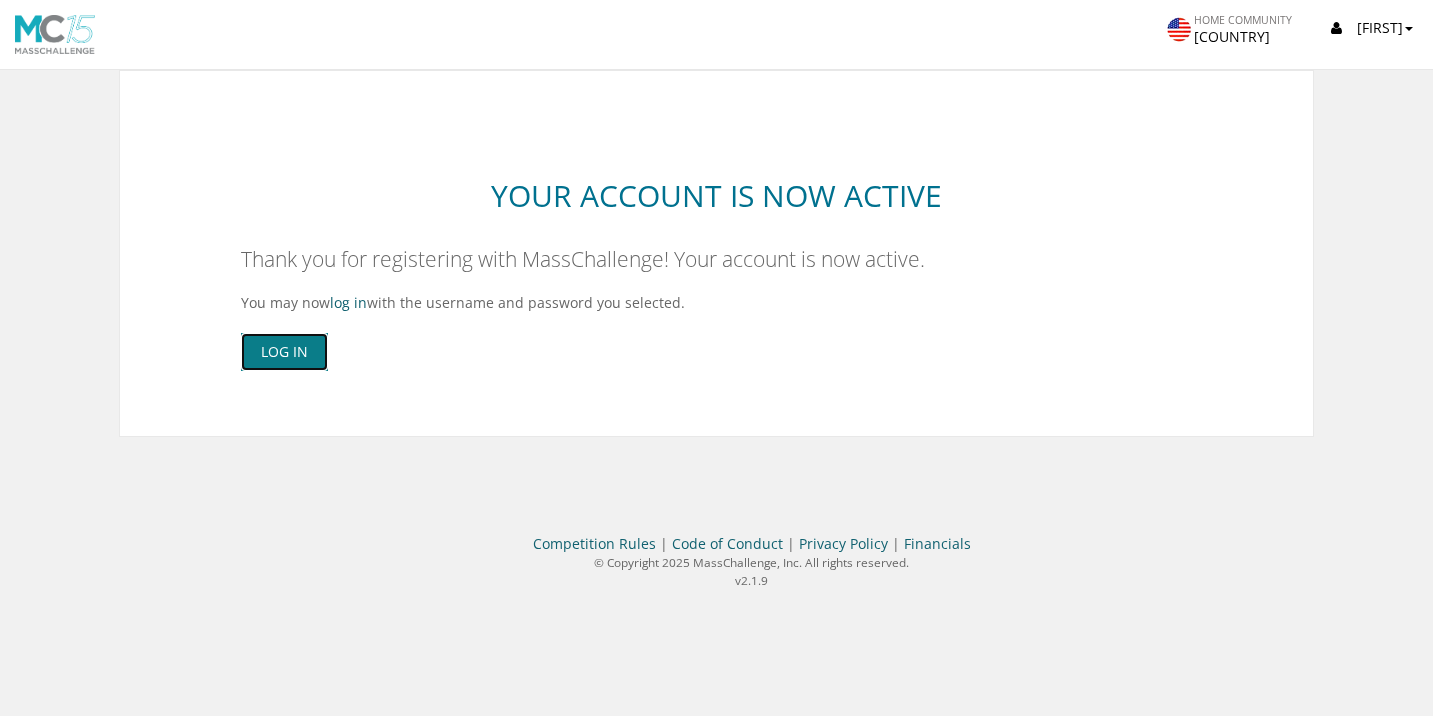 click on "Log In" at bounding box center [284, 352] 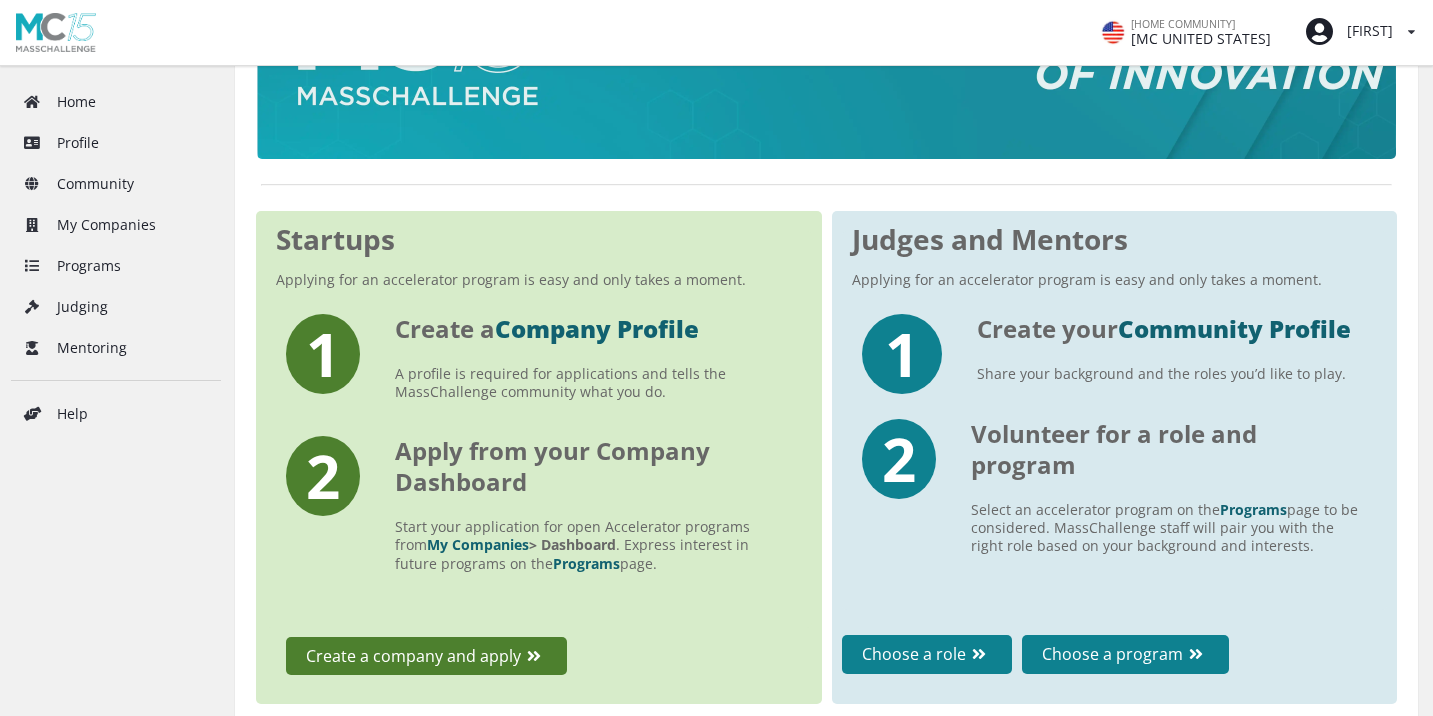 scroll, scrollTop: 247, scrollLeft: 0, axis: vertical 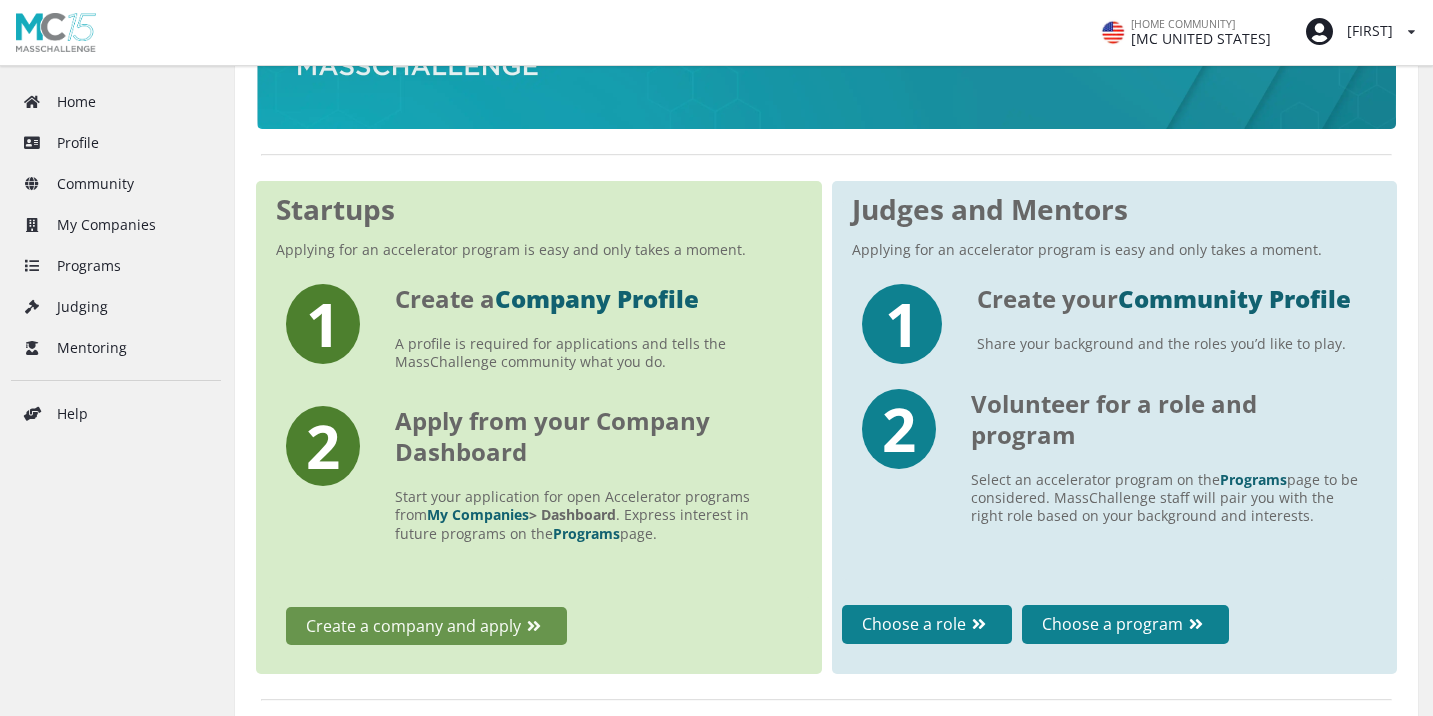 click on "Create a company and apply" at bounding box center (426, 626) 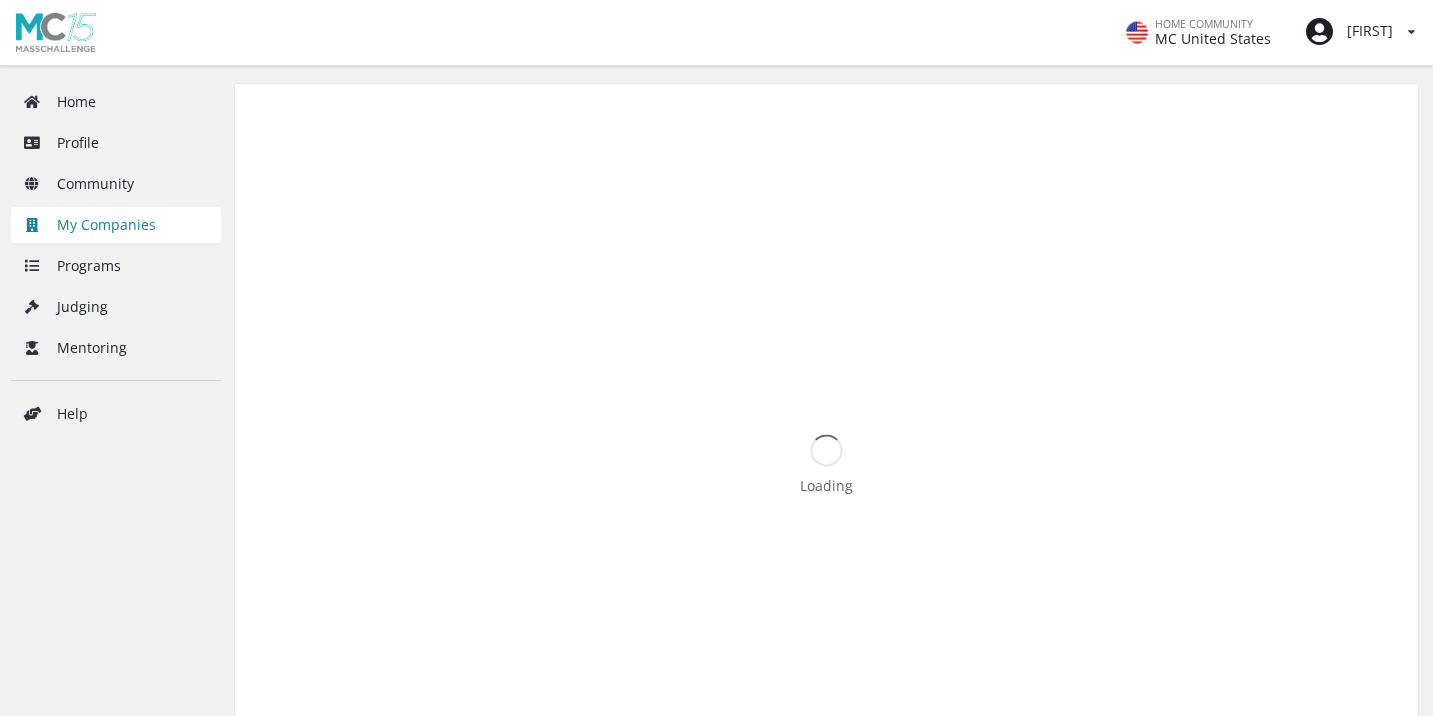 scroll, scrollTop: 0, scrollLeft: 0, axis: both 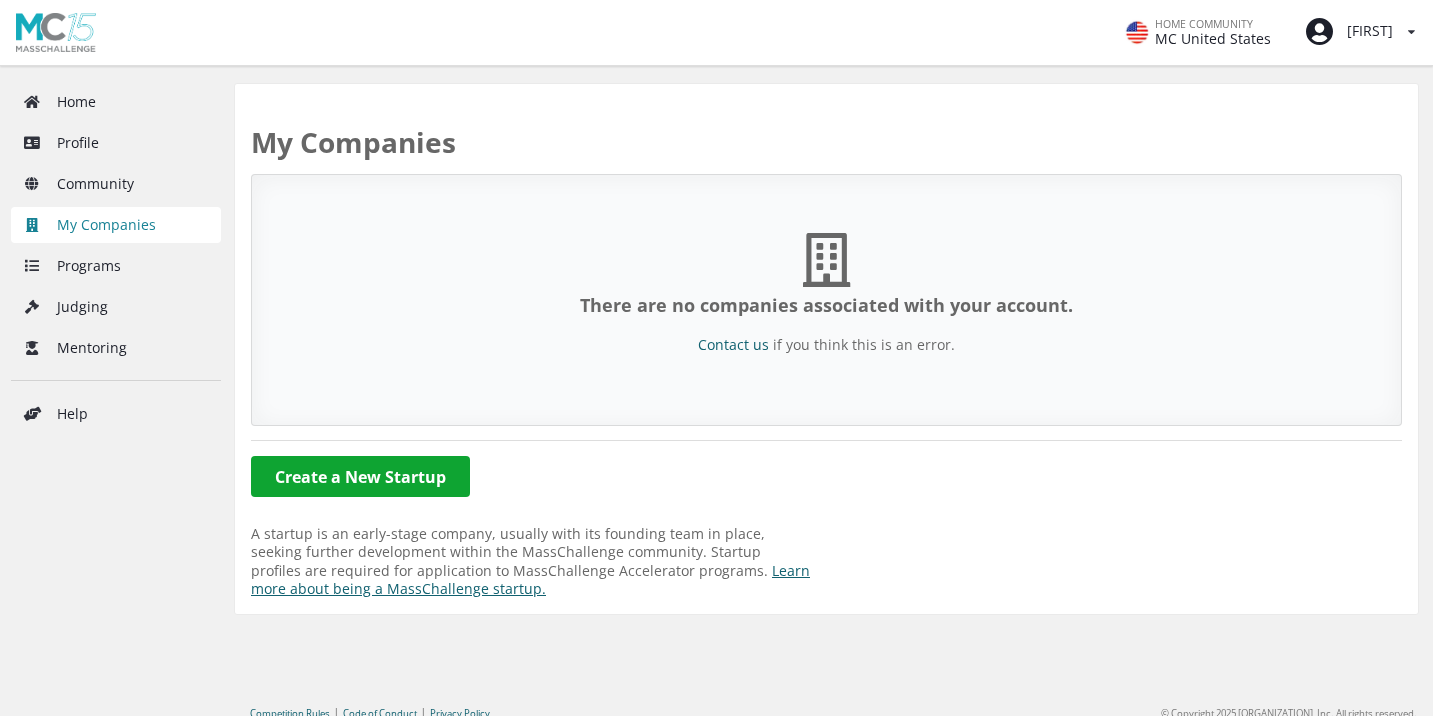 click on "Create a New Startup" at bounding box center [360, 476] 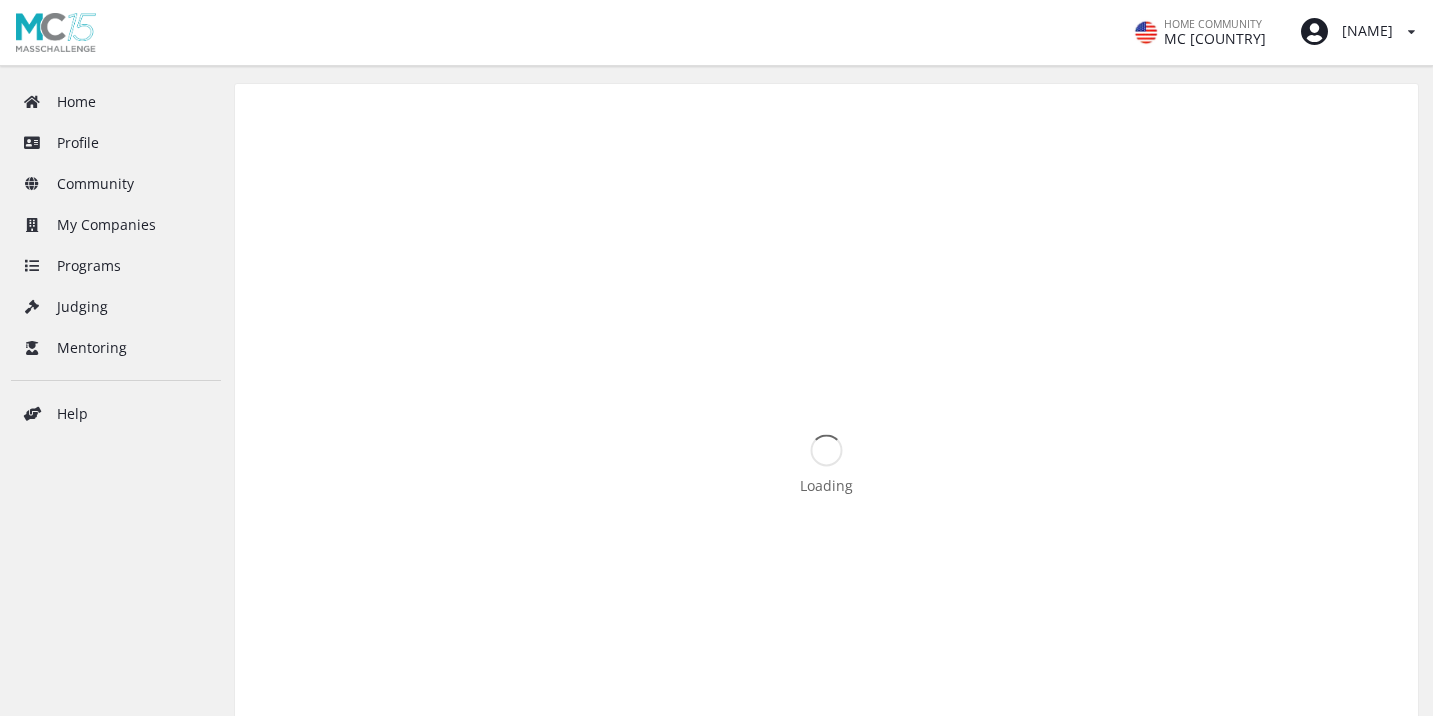 scroll, scrollTop: 0, scrollLeft: 0, axis: both 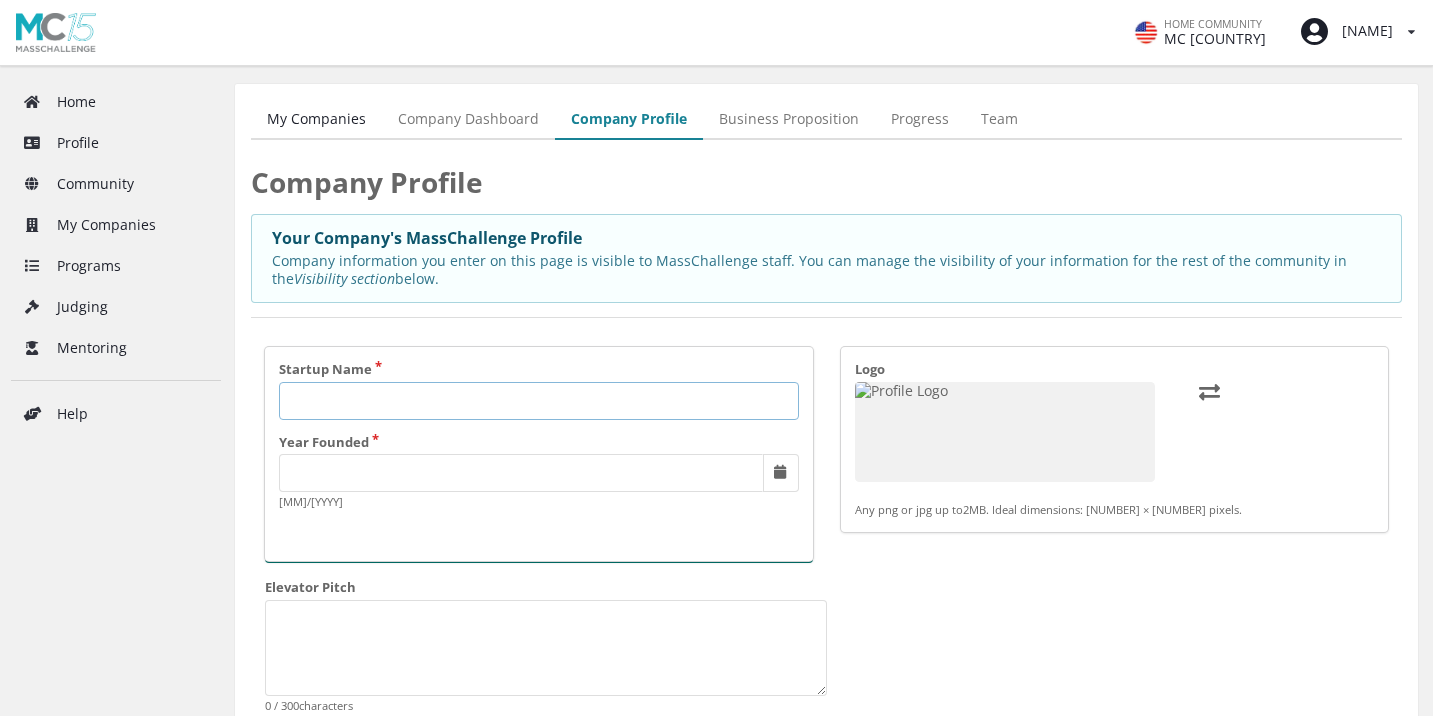 click on "Startup Name" at bounding box center [539, 401] 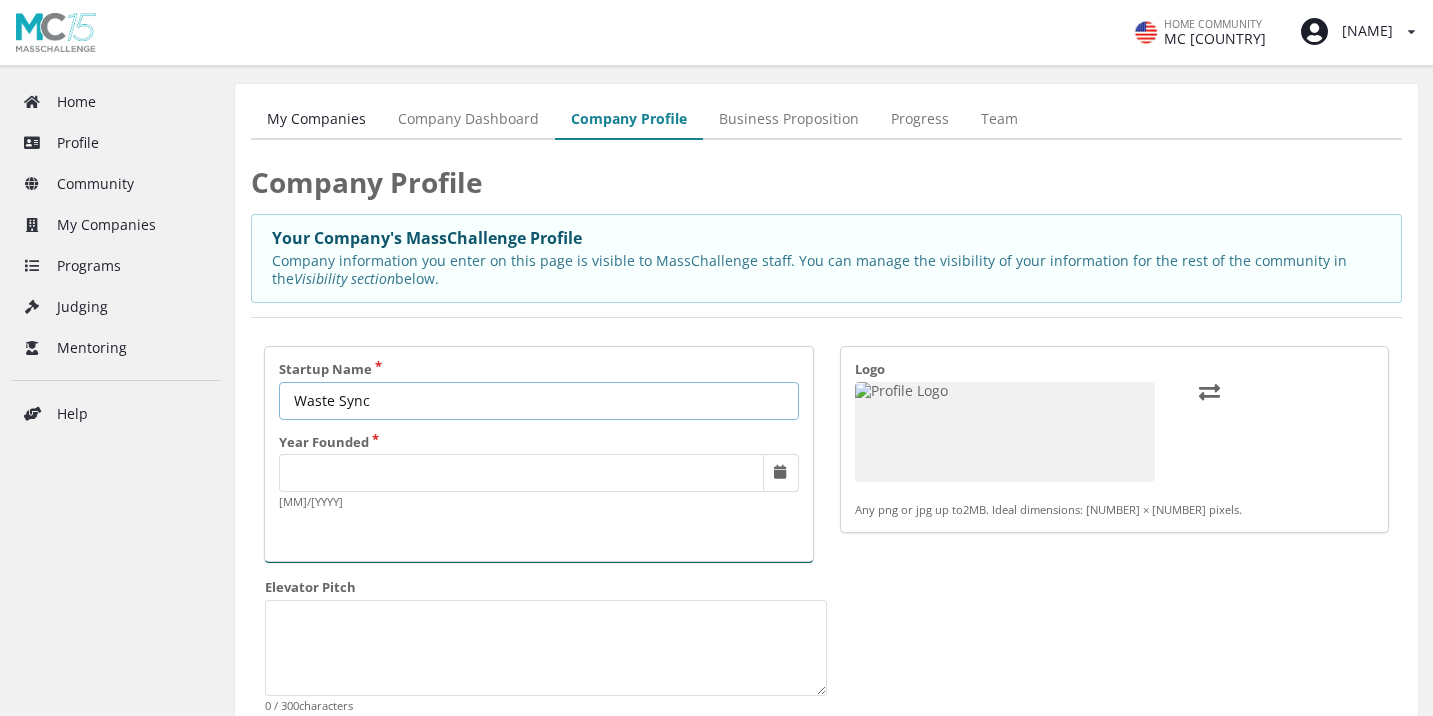 type on "••••• ••••" 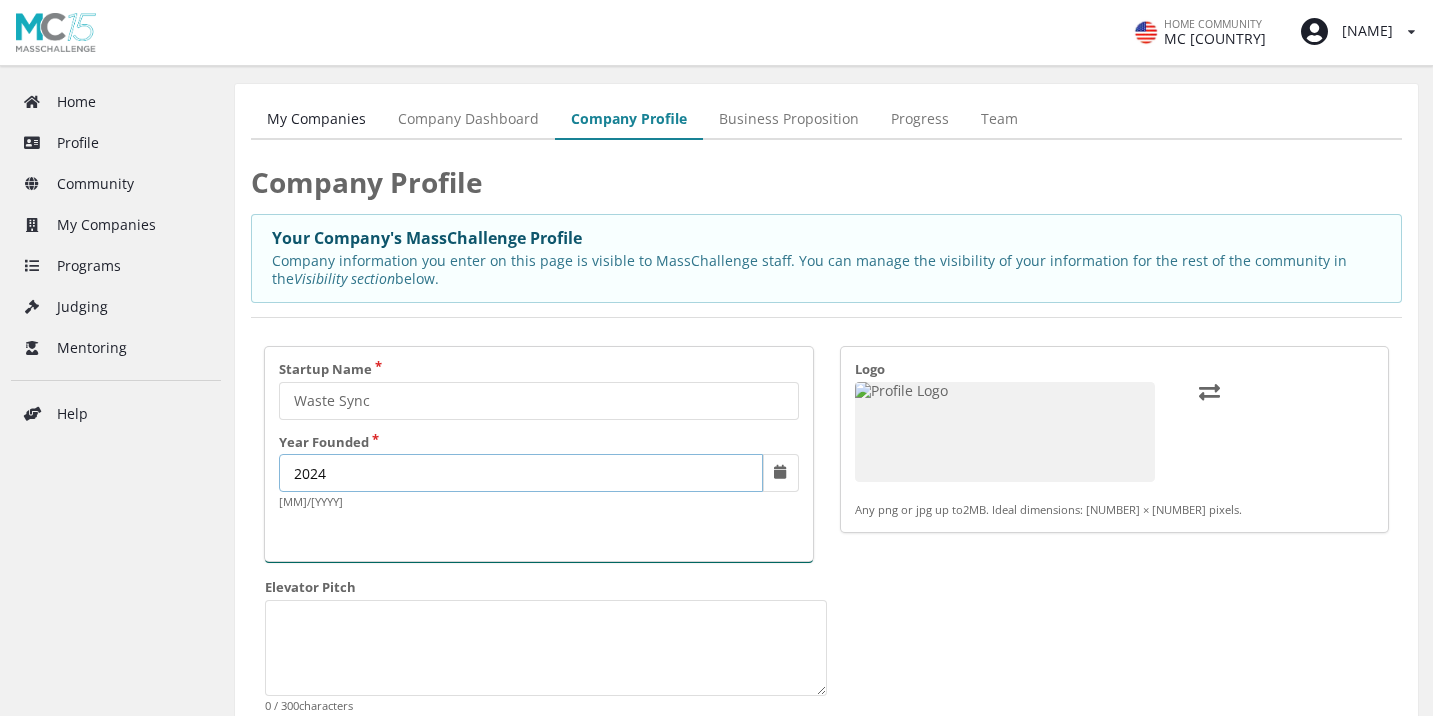 scroll, scrollTop: 1, scrollLeft: 0, axis: vertical 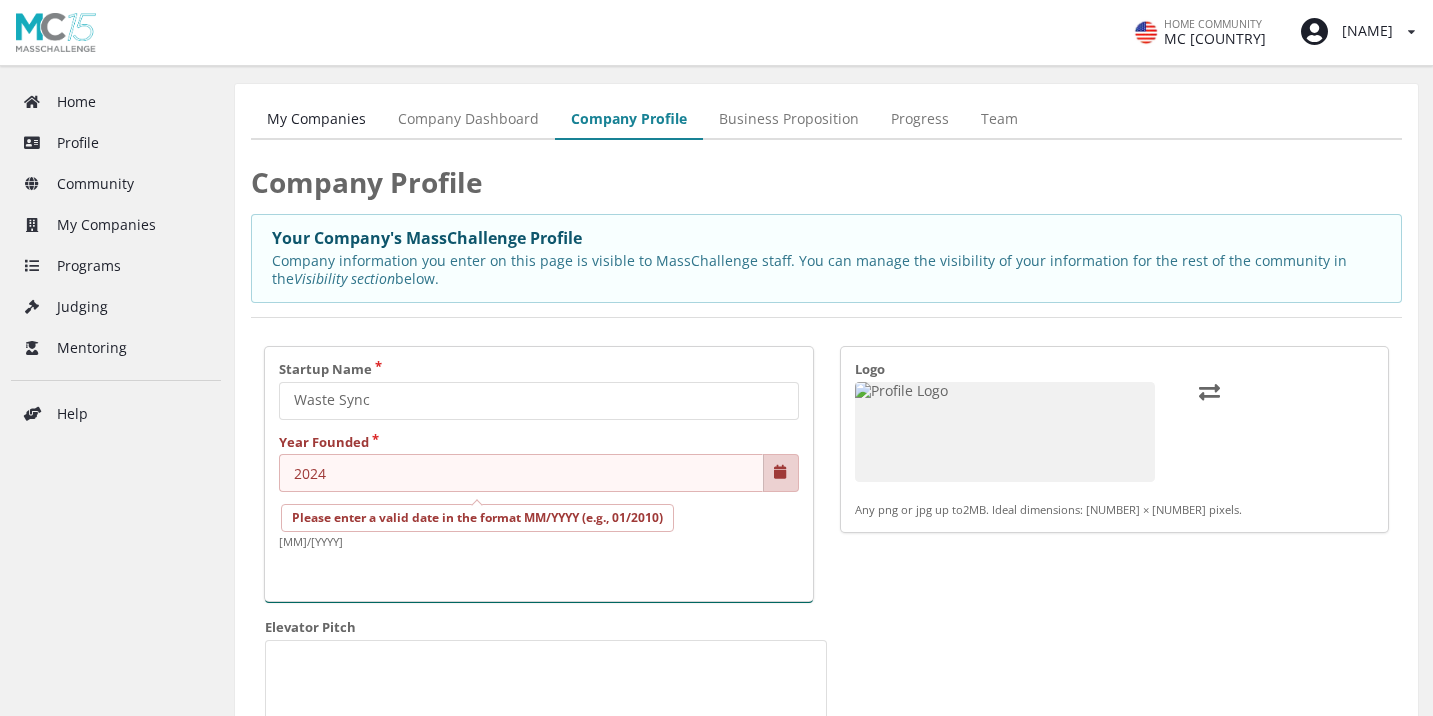 click on "Startup Name Waste Sync Year Founded 2024 Please enter a valid date in the format MM/YYYY (e.g., 01/2010)   MM/YYYY" at bounding box center [539, 456] 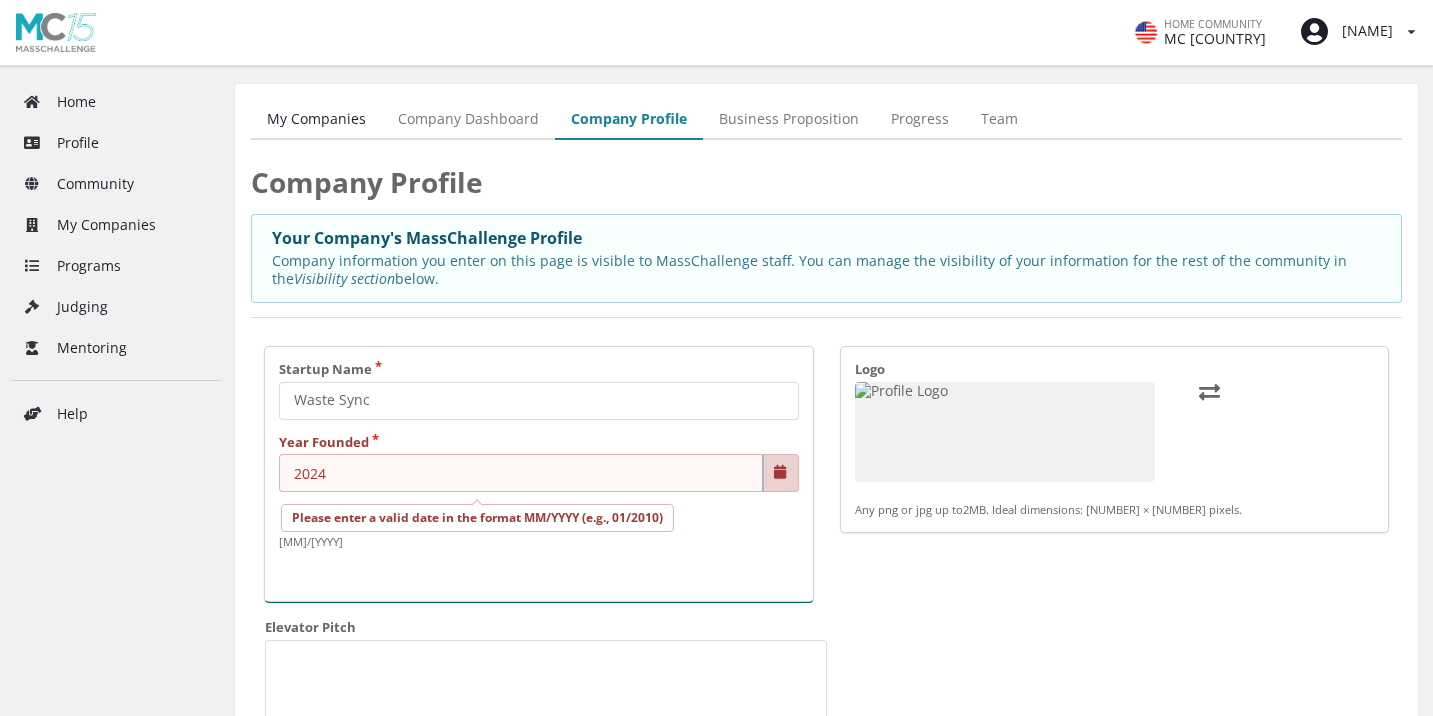 click on "2024" at bounding box center (521, 473) 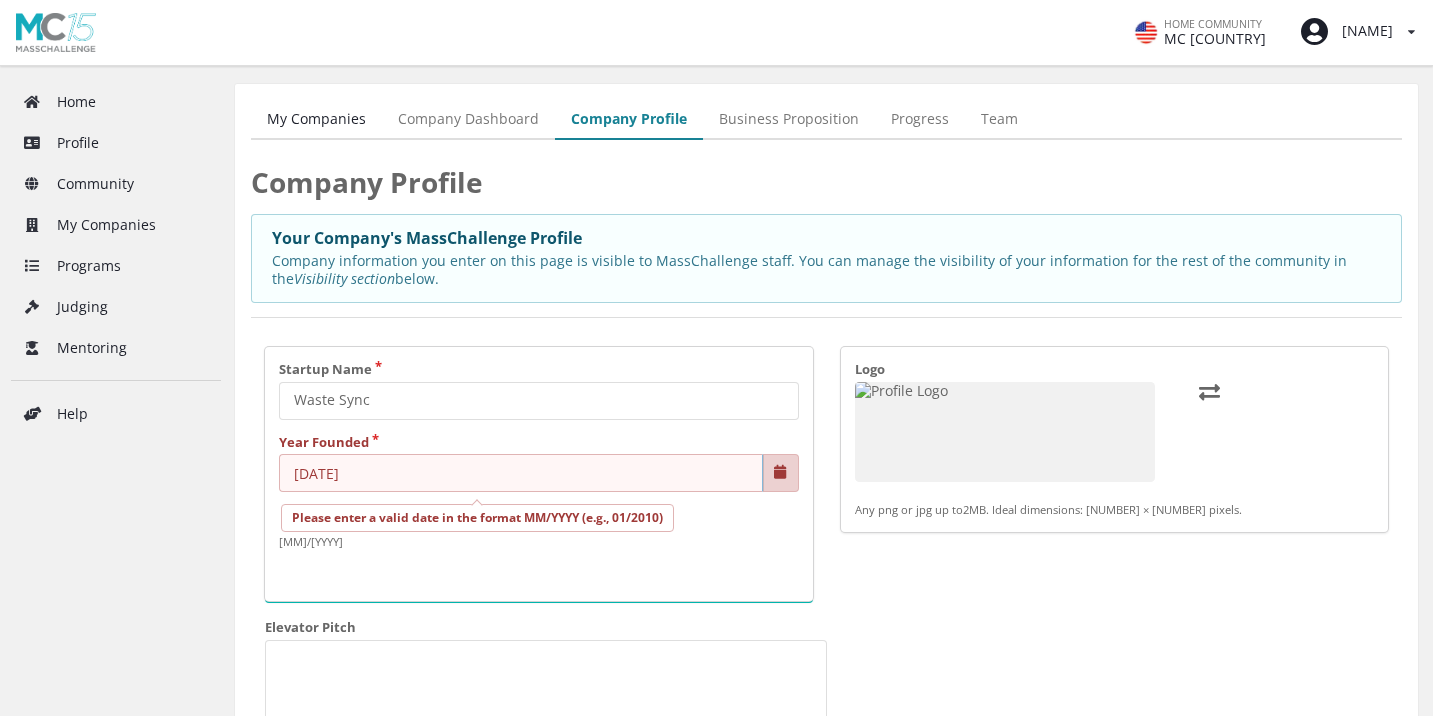 type on "[DATE]" 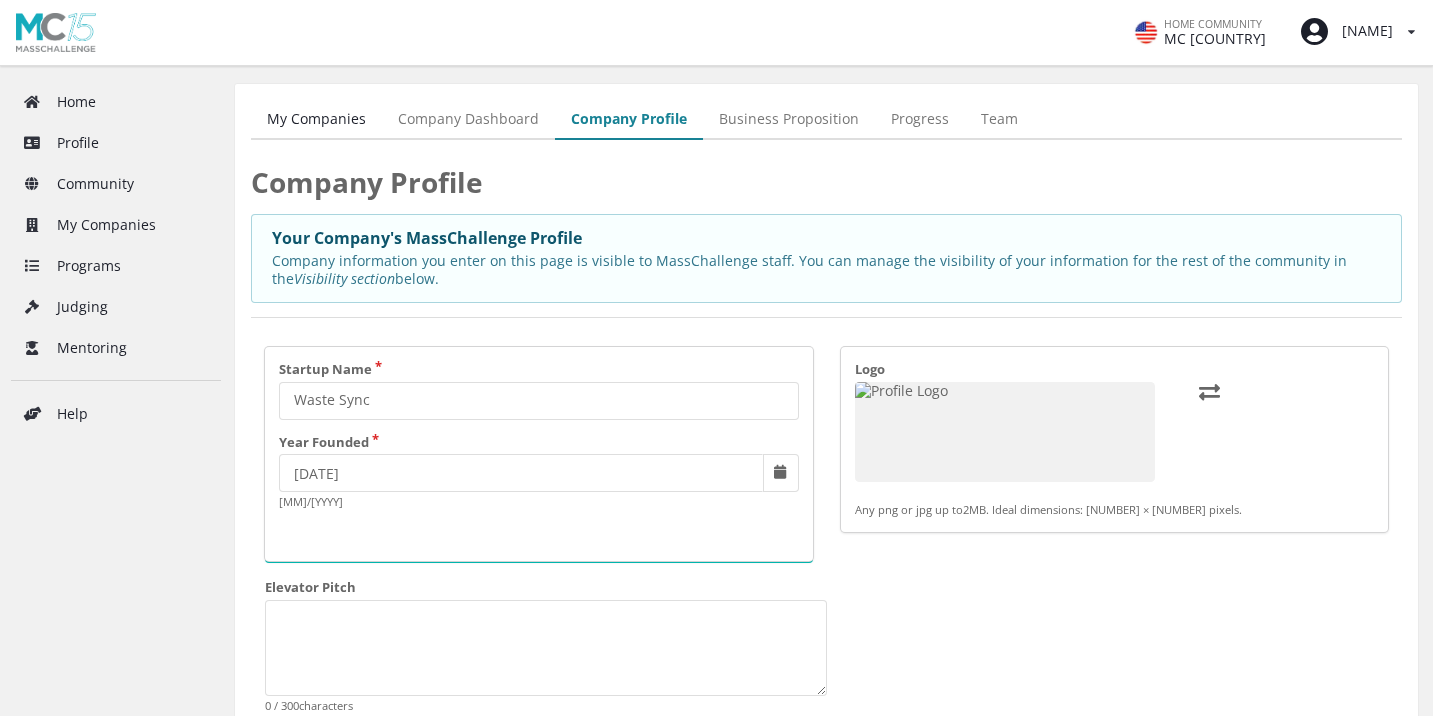 click on "Startup Name Waste Sync Year Founded 10/[NUMBER] MM/YYYY" at bounding box center (539, 454) 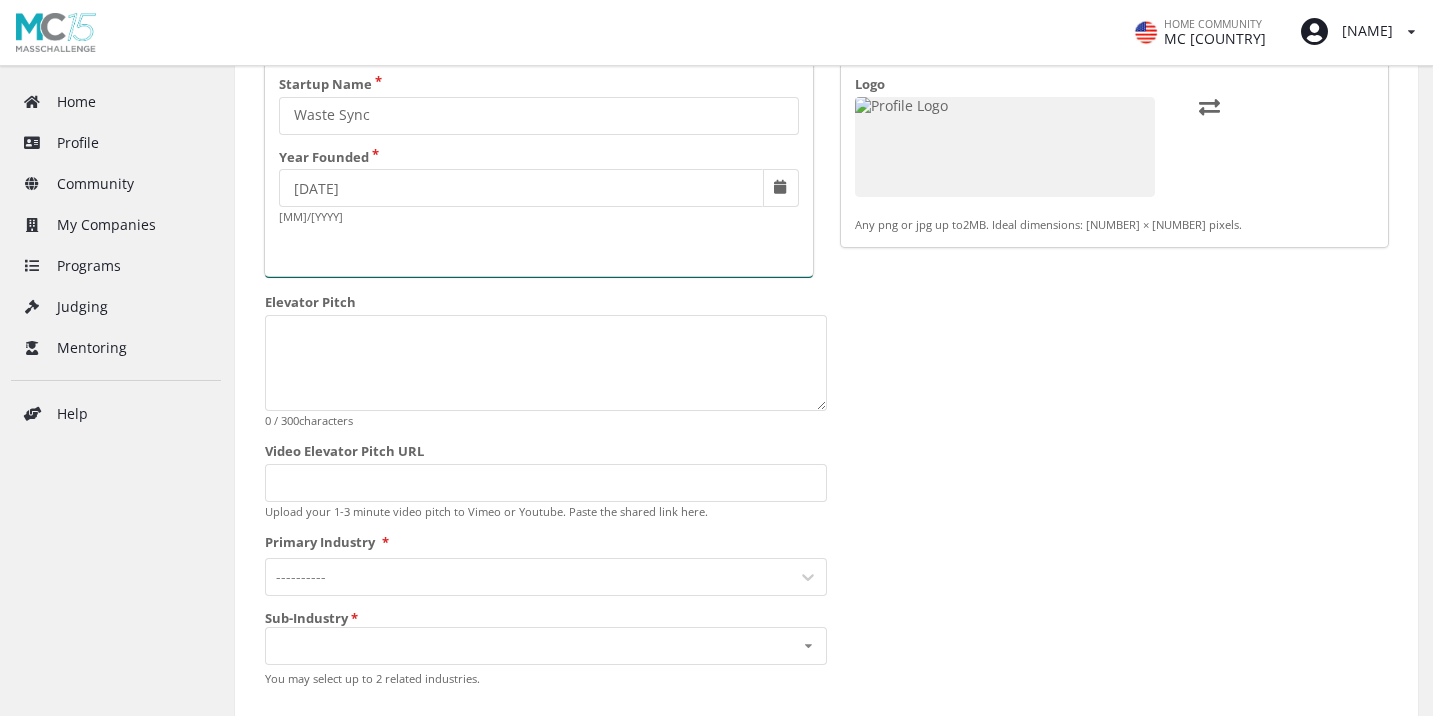 scroll, scrollTop: 286, scrollLeft: 0, axis: vertical 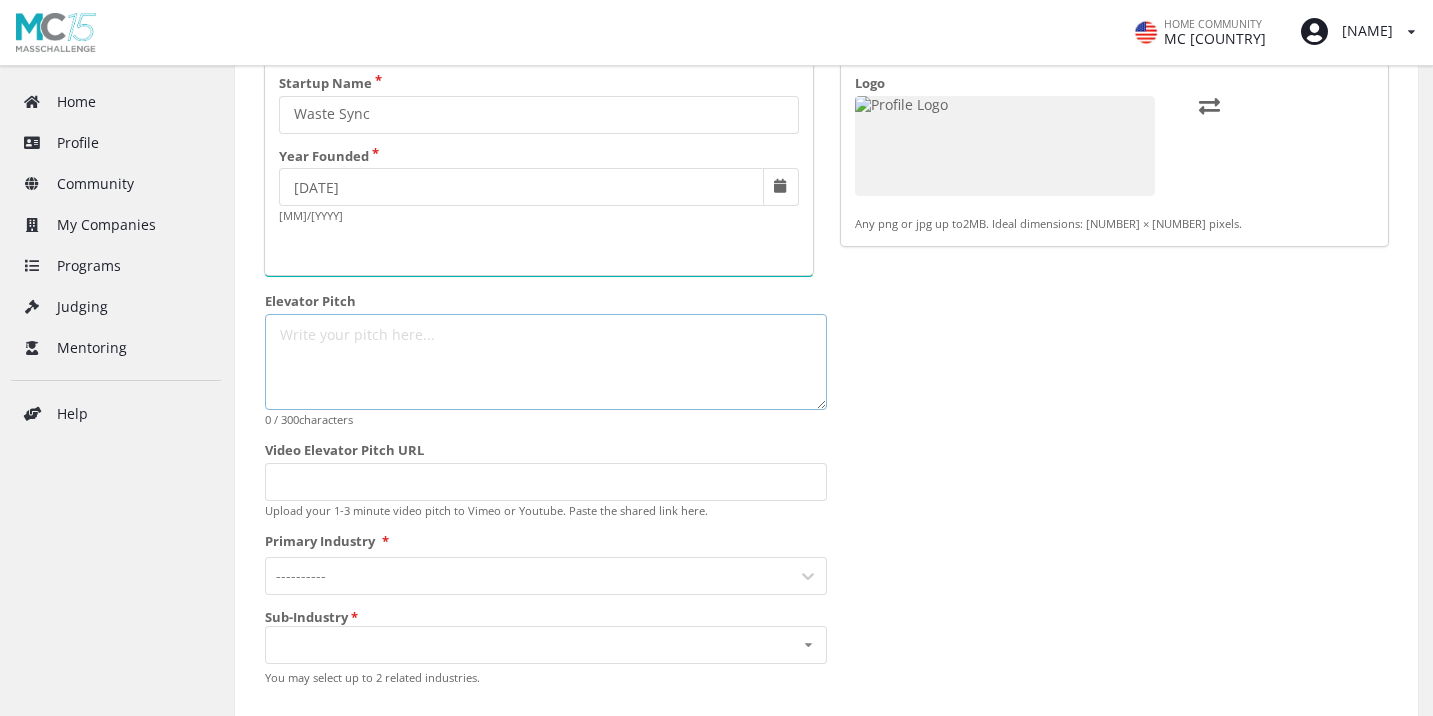 click on "Elevator Pitch" at bounding box center [546, 362] 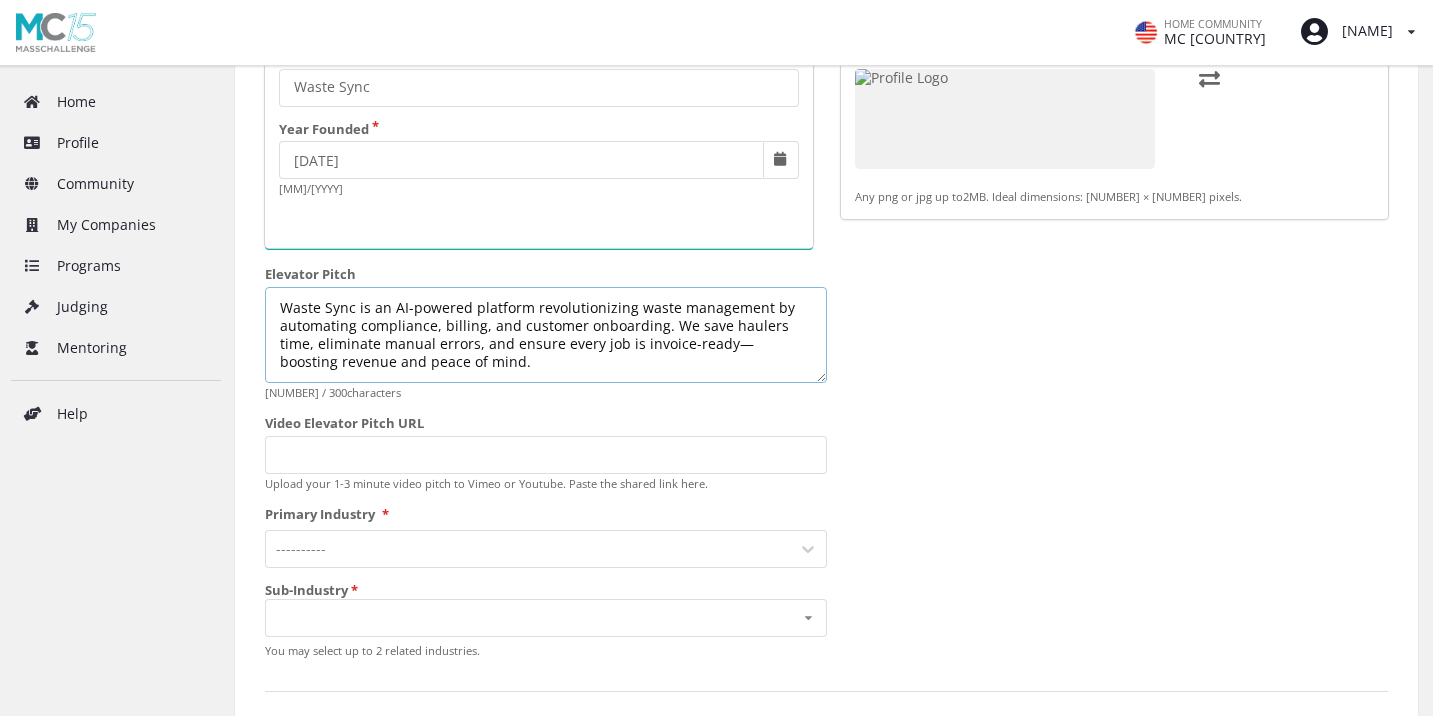 scroll, scrollTop: 315, scrollLeft: 0, axis: vertical 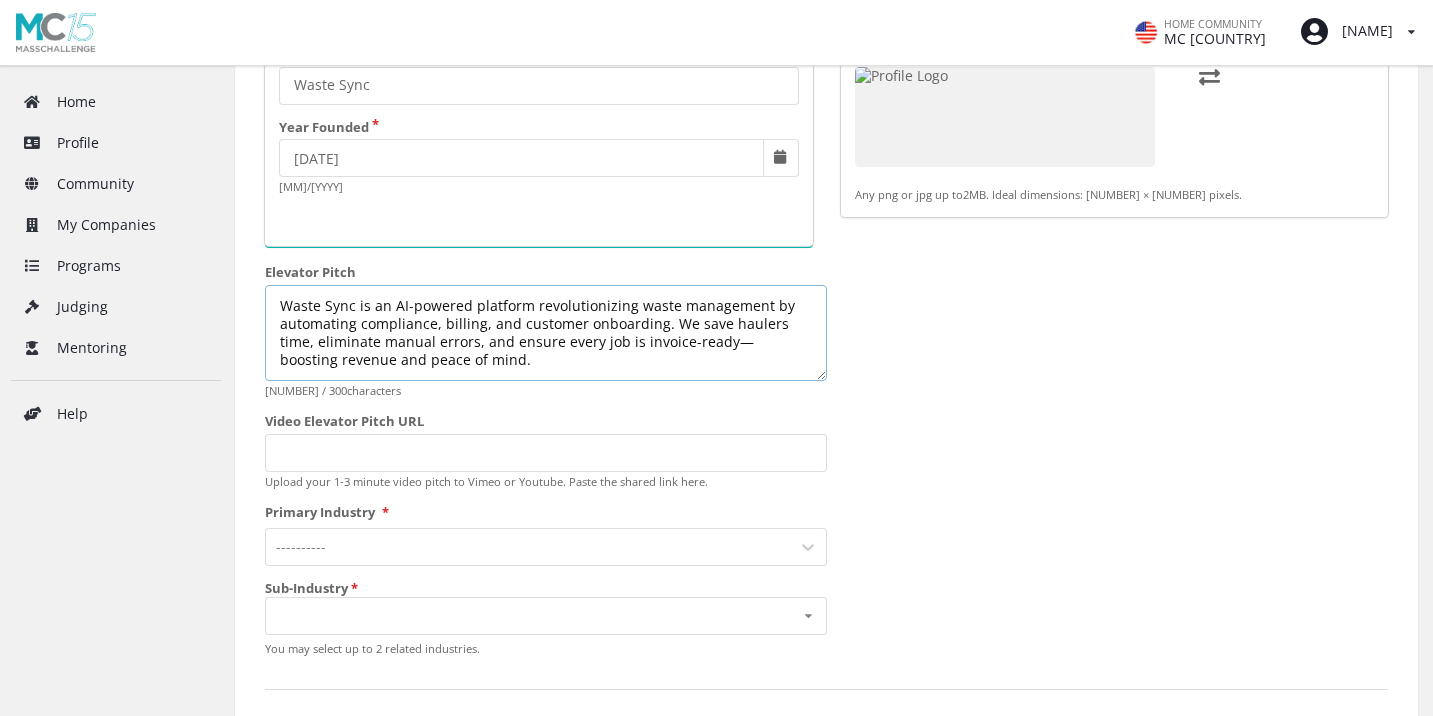 click on "Waste Sync is an AI-powered platform revolutionizing waste management by automating compliance, billing, and customer onboarding. We save haulers time, eliminate manual errors, and ensure every job is invoice-ready—boosting revenue and peace of mind." at bounding box center [546, 333] 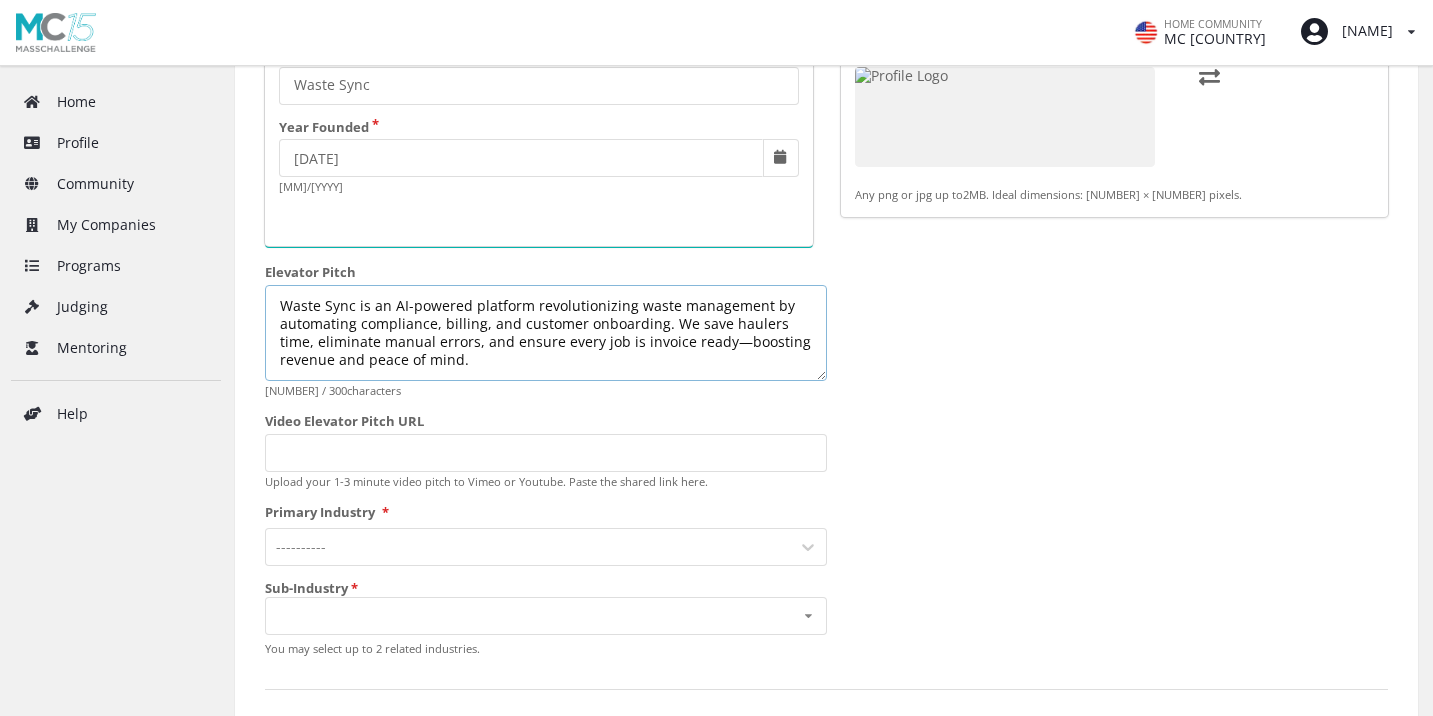 click on "Waste Sync is an AI-powered platform revolutionizing waste management by automating compliance, billing, and customer onboarding. We save haulers time, eliminate manual errors, and ensure every job is invoice ready—boosting revenue and peace of mind." at bounding box center (546, 333) 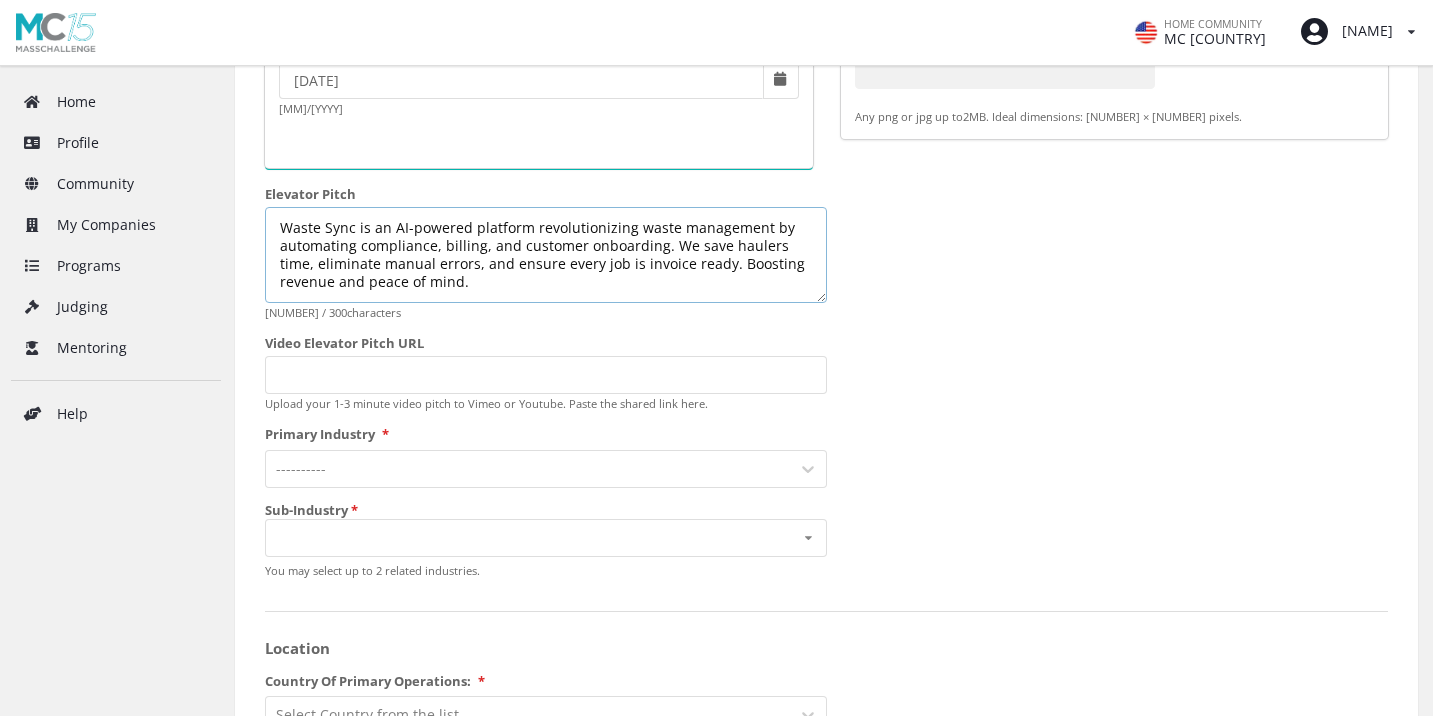scroll, scrollTop: 399, scrollLeft: 0, axis: vertical 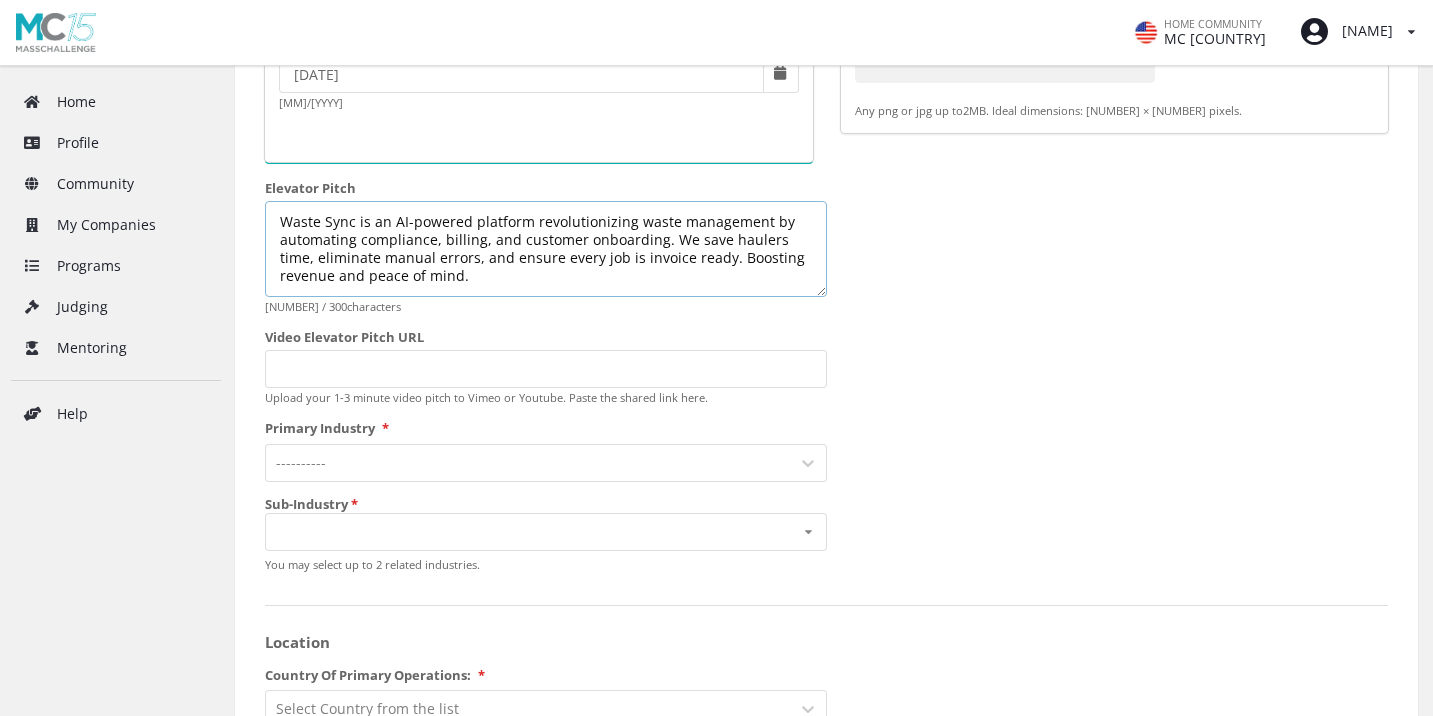 type on "••••• •••• •• •• •••••••••• •••••••• ••••••••••••••• ••••• •••••••••• •• •••••••••• ••••••••••• •••••••• ••• •••••••• ••••••••••• •• •••• ••••••• ••••• ••••••••• •••••• ••••••• ••• •••••• ••••• ••• •• ••••••• •••••• •••••••• ••••••• ••• ••••• •• •••••" 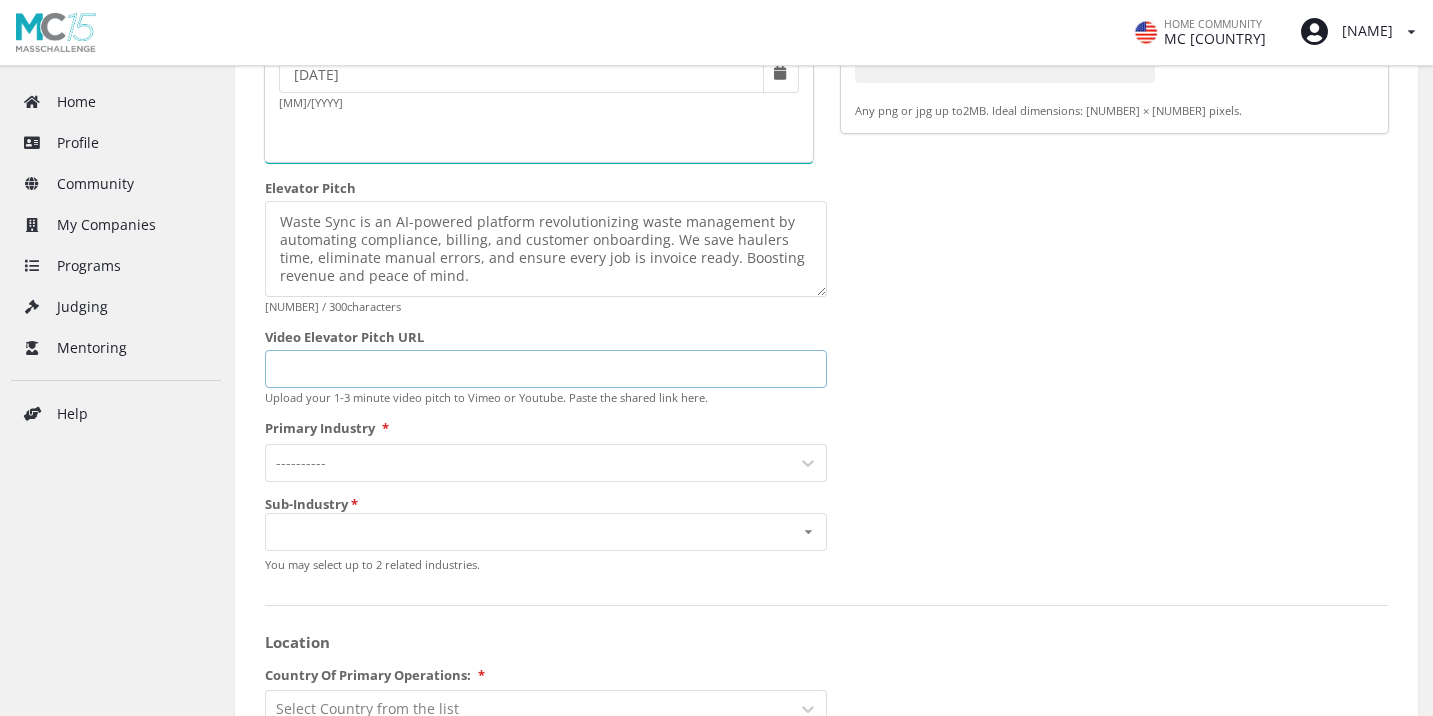click on "Video Elevator Pitch URL" at bounding box center (546, 369) 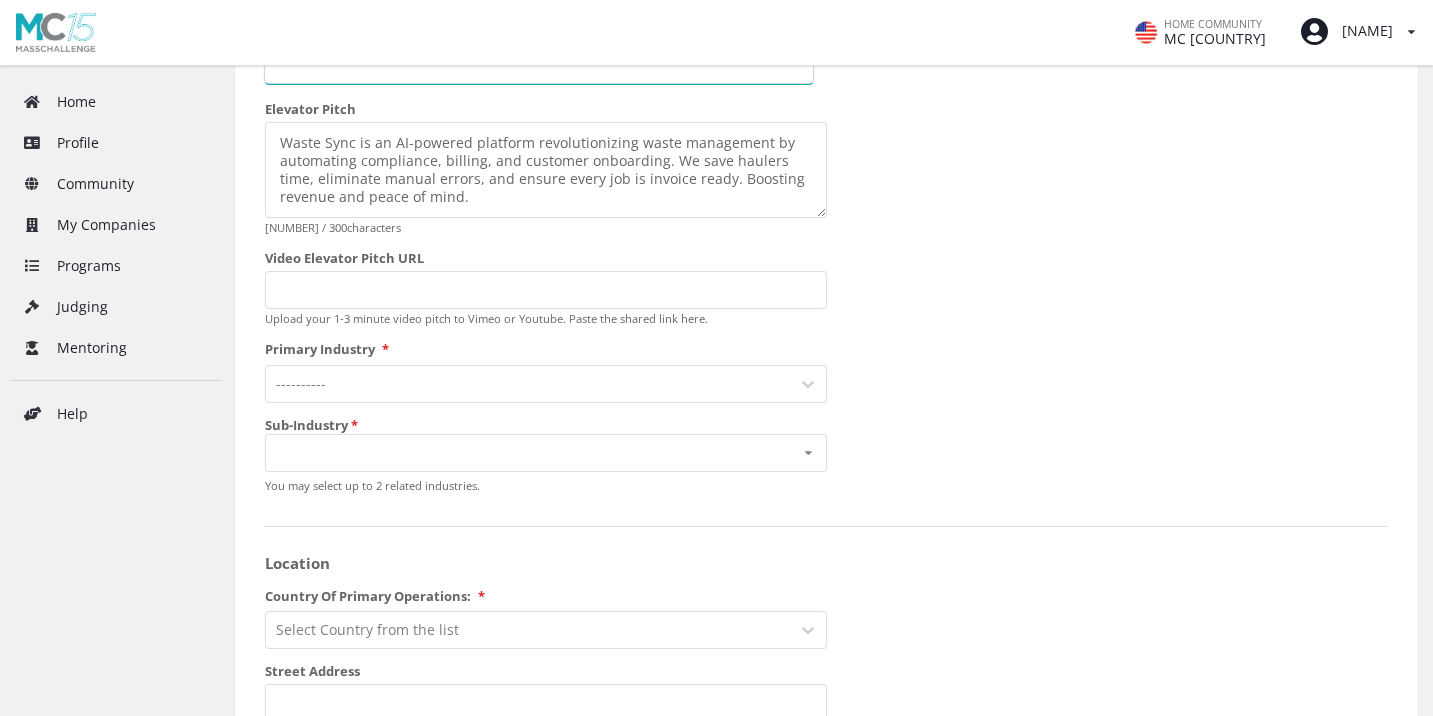 scroll, scrollTop: 561, scrollLeft: 0, axis: vertical 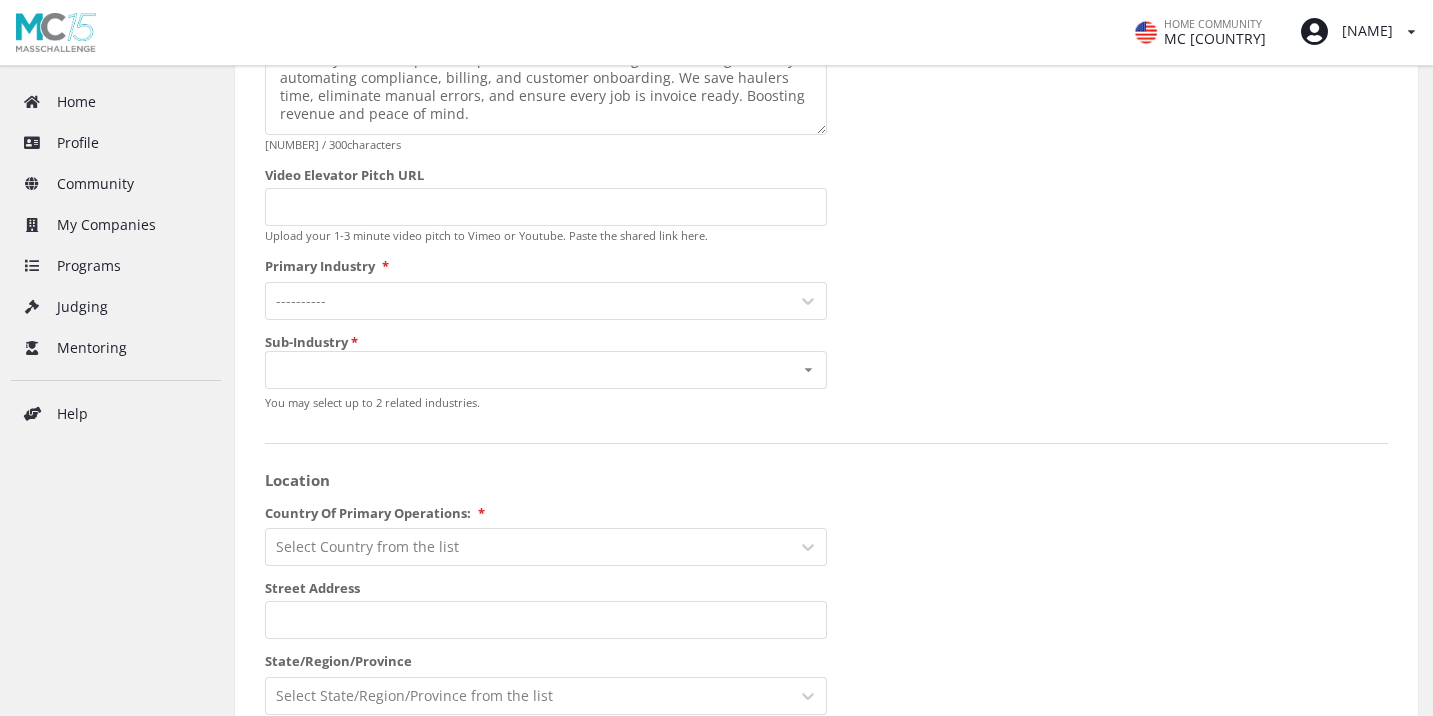 click at bounding box center (528, 301) 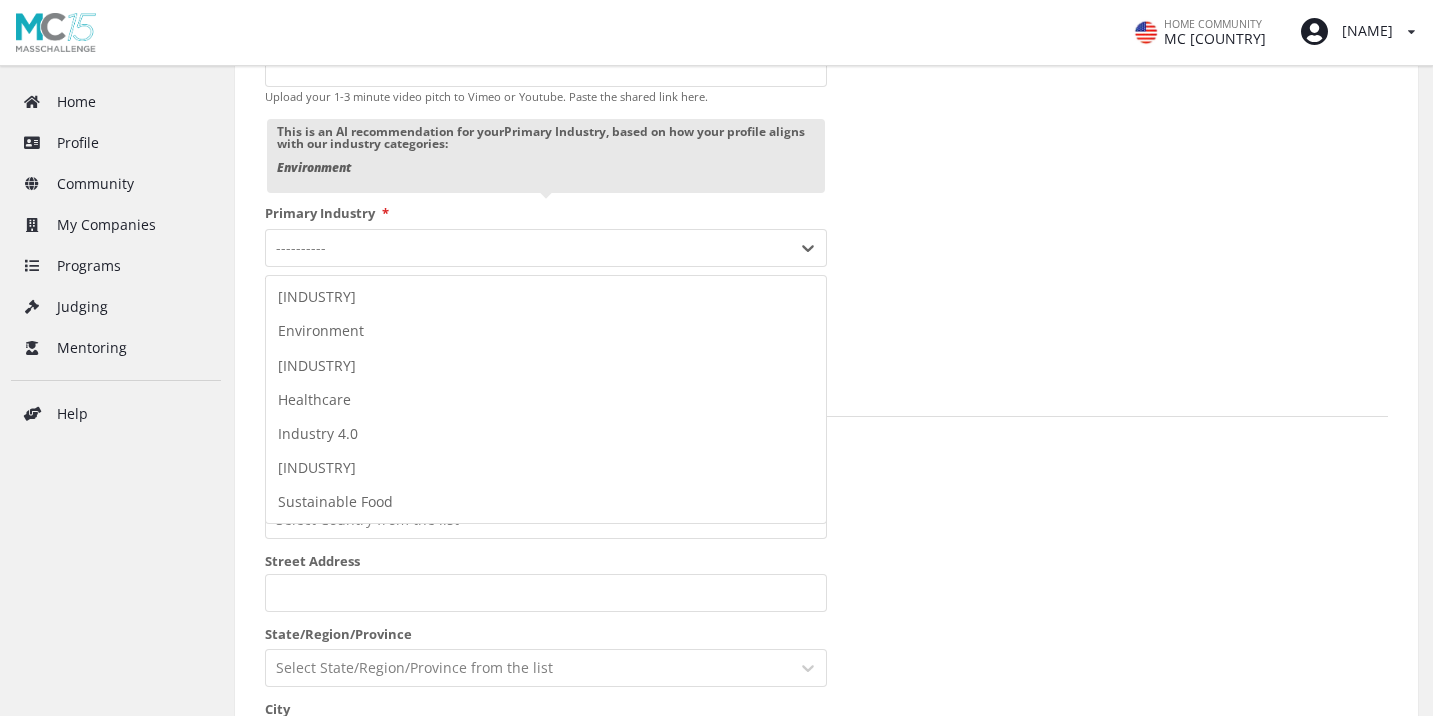 scroll, scrollTop: 703, scrollLeft: 0, axis: vertical 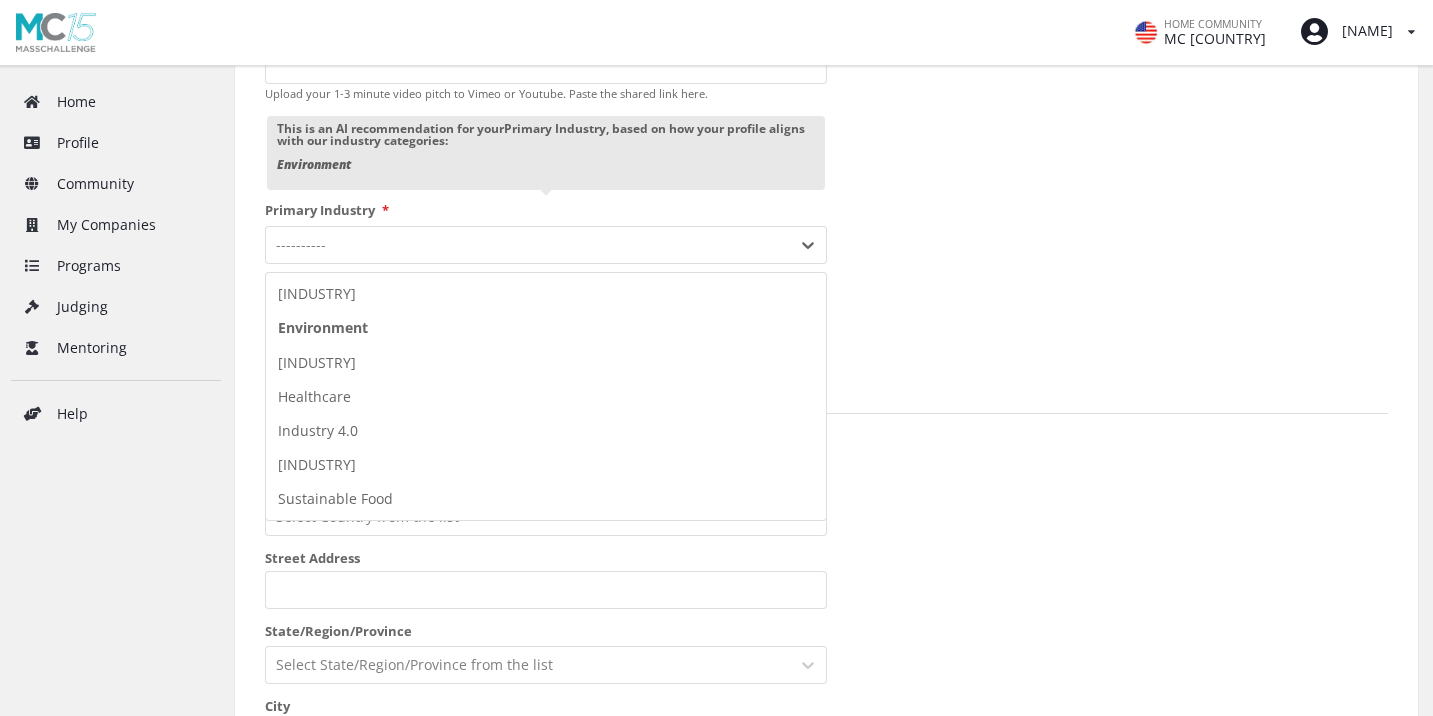 click on "Environment" at bounding box center [546, 328] 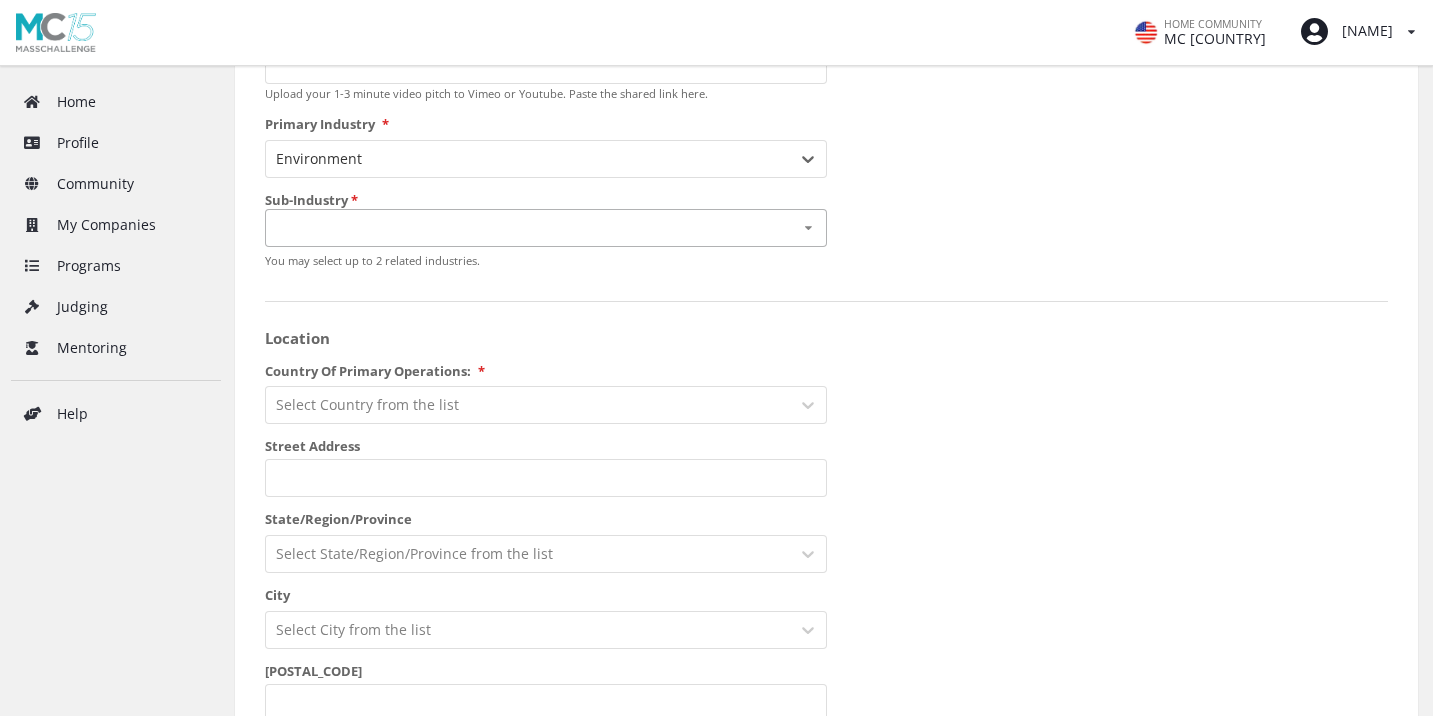 click on "Carbon Management and Storage Circular Economy and Resource Management Land Use, Conservation, and Biodiversity Renewable Energy and Energy Efficiency Sustainable Transportation and Urban Solutions Water Solutions and Conservation" at bounding box center (546, 228) 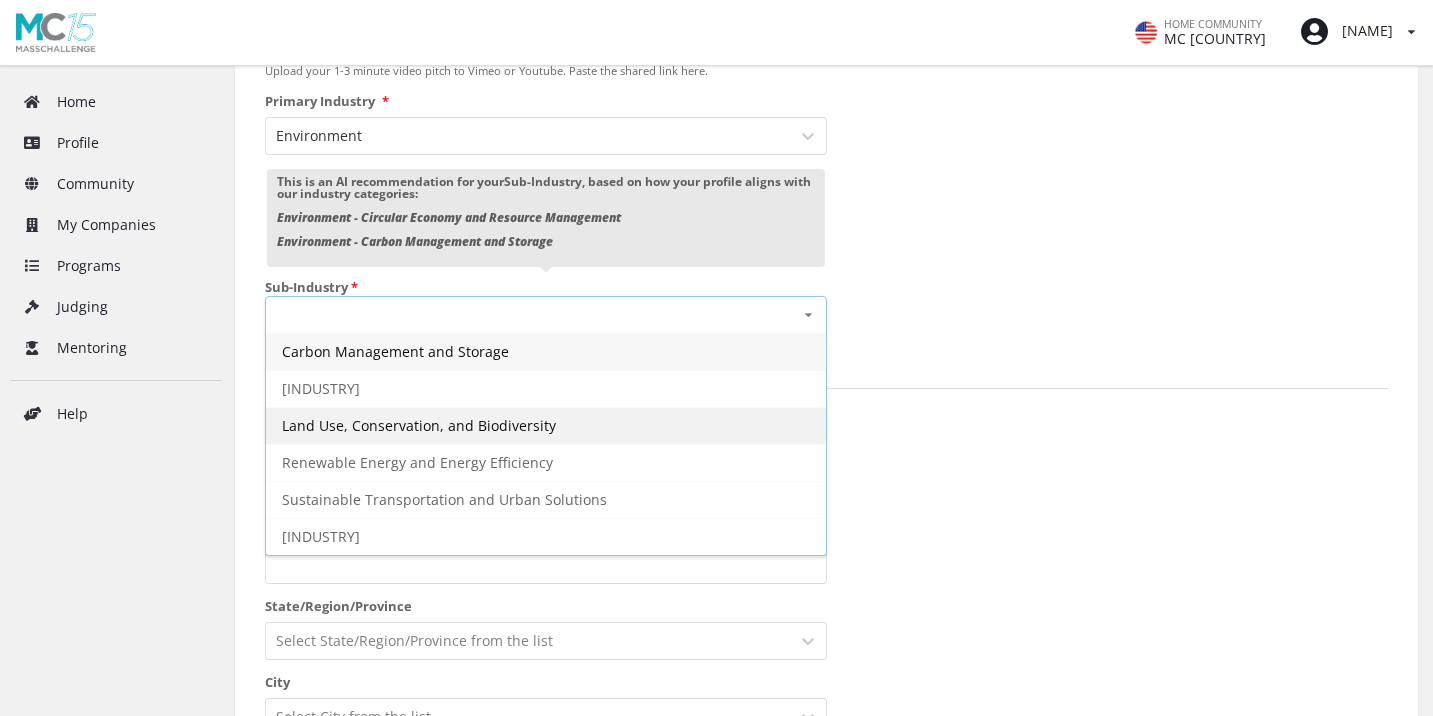 scroll, scrollTop: 728, scrollLeft: 0, axis: vertical 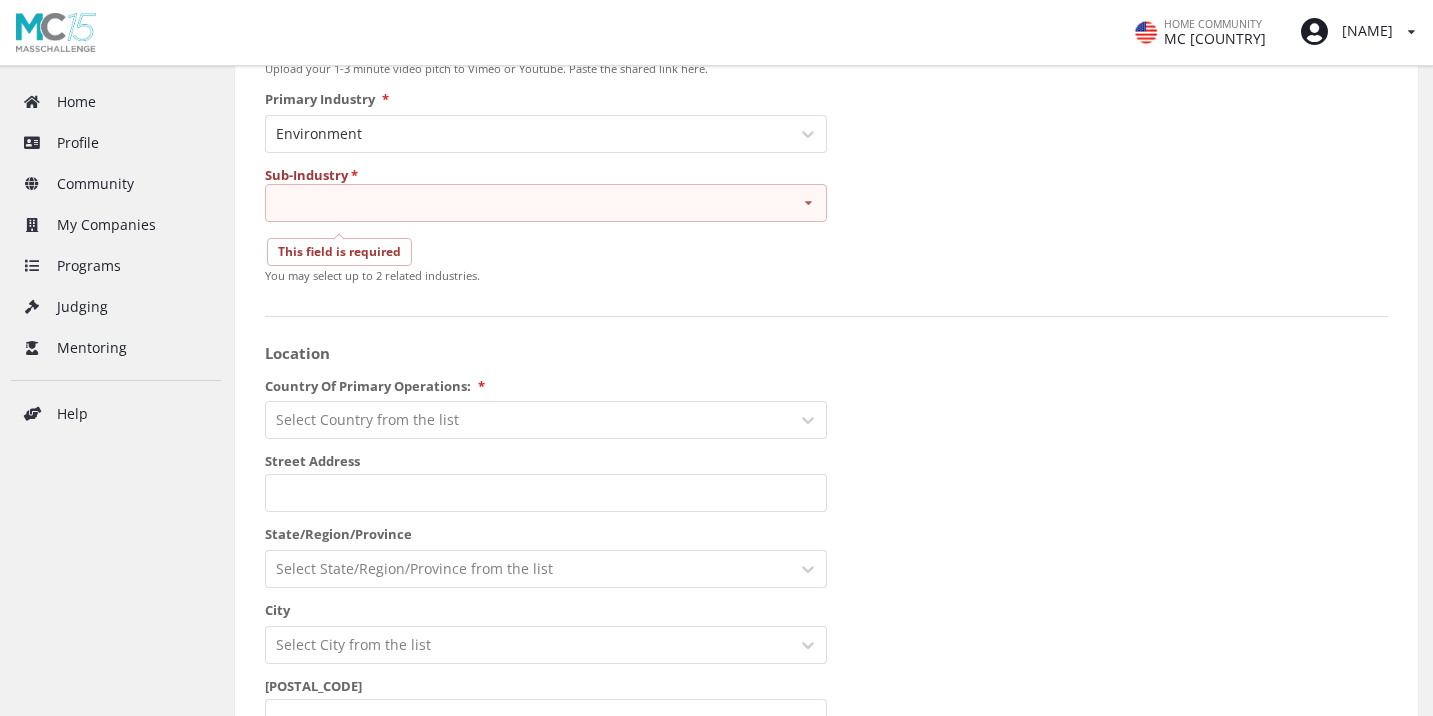 click on "Select Country from the list Street Address State/Region/Province   City   Select City from the list" at bounding box center [826, 639] 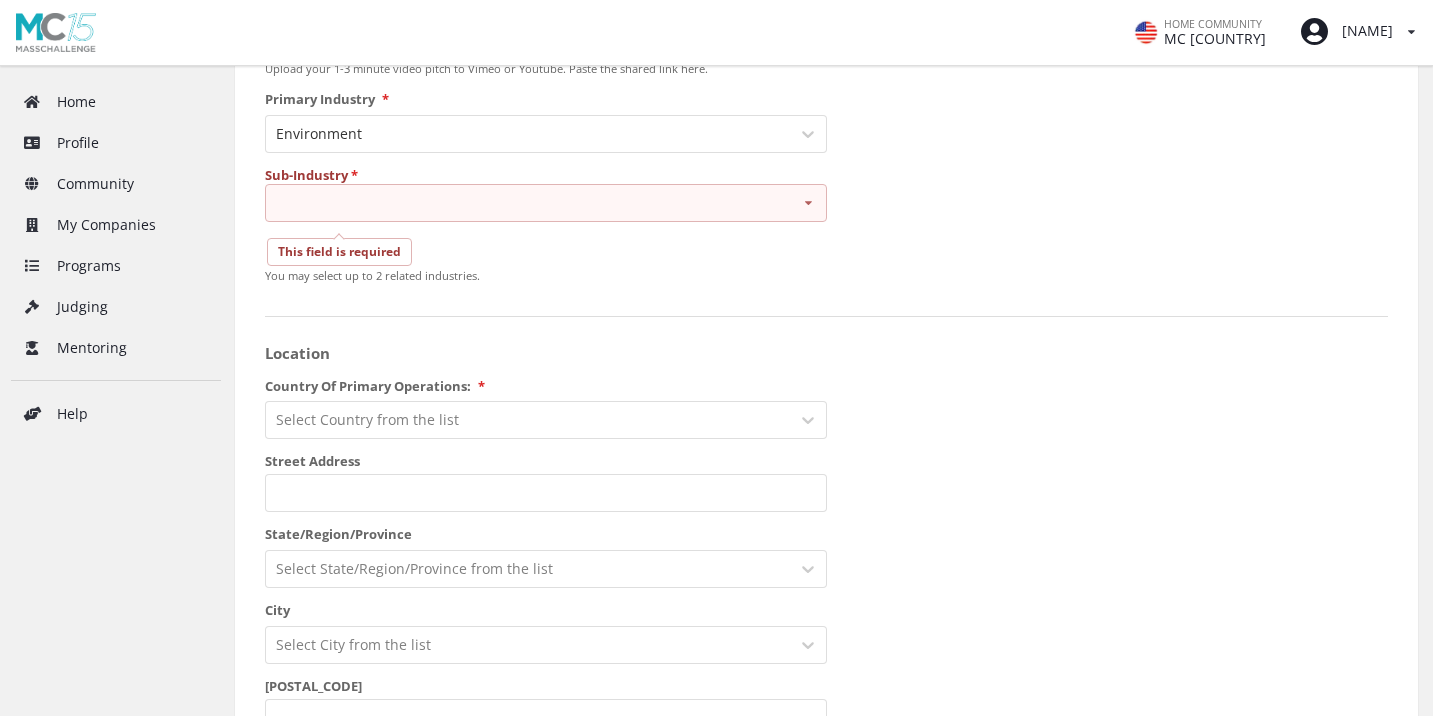 scroll, scrollTop: 813, scrollLeft: 0, axis: vertical 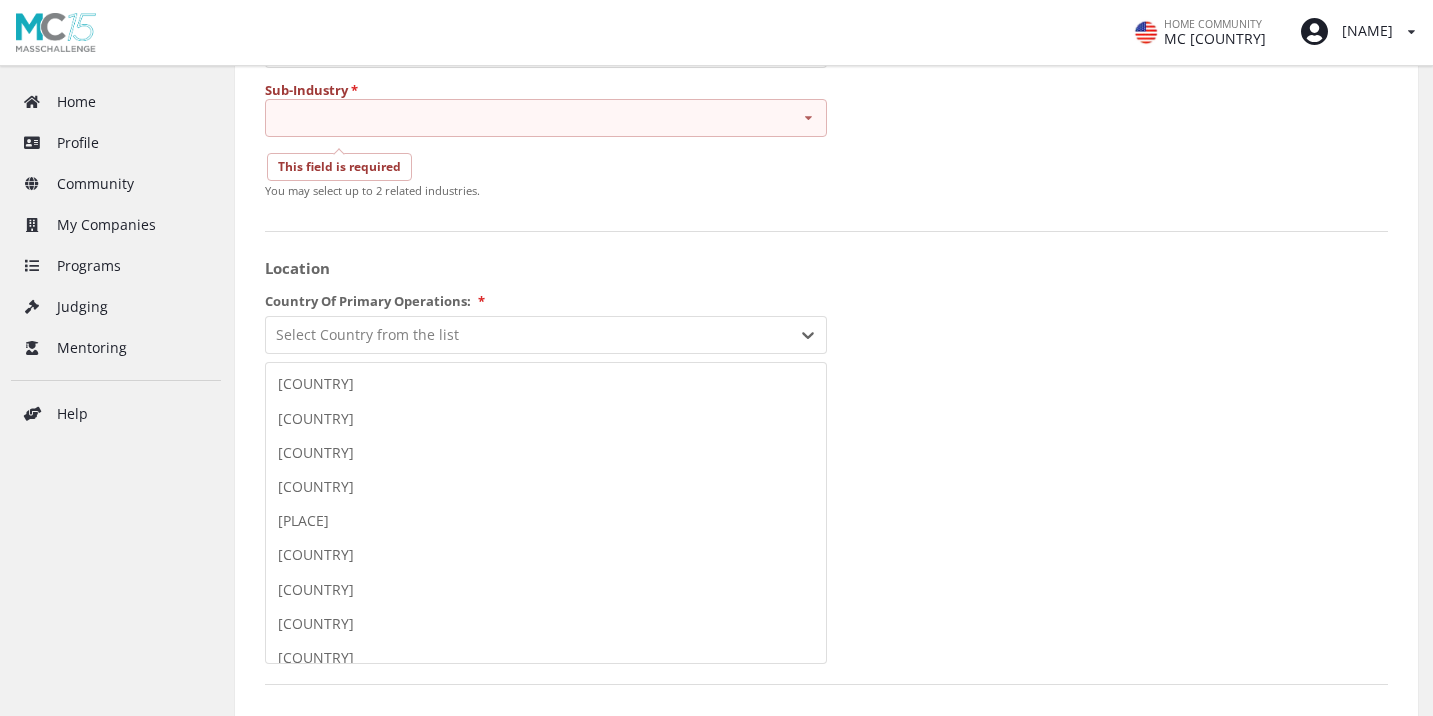 click on "••••• •••••••• • •• •••• ••• ••••••• •••••••••• ••• •• ••• •••• •• •••••• •••••••• ••••• ••••• •• •••••• ••• ••••••••• ••••••• ••••••• ••••• •••••• •• •••• ••• ••••• ••••• ••• •• •••••• ••• •••••• ••• •••• ••• ••••• •••••• ••••••• •••• ••• •••• ••••••••••• ••••• ••••••• ••••••• ••••••• •••••••• ••••• ••••••• •••••• •••••••• •••••••••• ••••••• ••• ••••••• ••••••••• ••••••• ••••• ••••••••• ••••••• •••••••••• ••• ••••••• ••••••• •••••••••• •••••••• ••••••• ••••••• •••••• ••••• ••••••• •••••• ••••••• •••••• ••• ••••••••••• •••••••• •••••• •••••• •••••• ••••••• •••••• ••••• ••••••••• •••••• •••••••• ••••••• •••• ••••••• •••••••• •••••••• •••••• •••• ••••• •••••• ••••••• ••••••• ••••••• •••••••• •••• ••••• ••••• ••••••••• •••••• ••••• ••••••••• ••••••• •••••••• ••••••• ••••• •••••••••• •••••••• •• ••• ••••• •••• ••••••• ••••• •••• •••• •••••••• •••••• •••••• ••••••• •••• •••••• ••••• •••••••• ••••••• •••••••• •••••••• ••••••••• •••••••• •••• ••••• ••••••• ••••• •• •••••••• •••••••••• •••••• ••••••• ••••••• ••••••••" at bounding box center (546, 335) 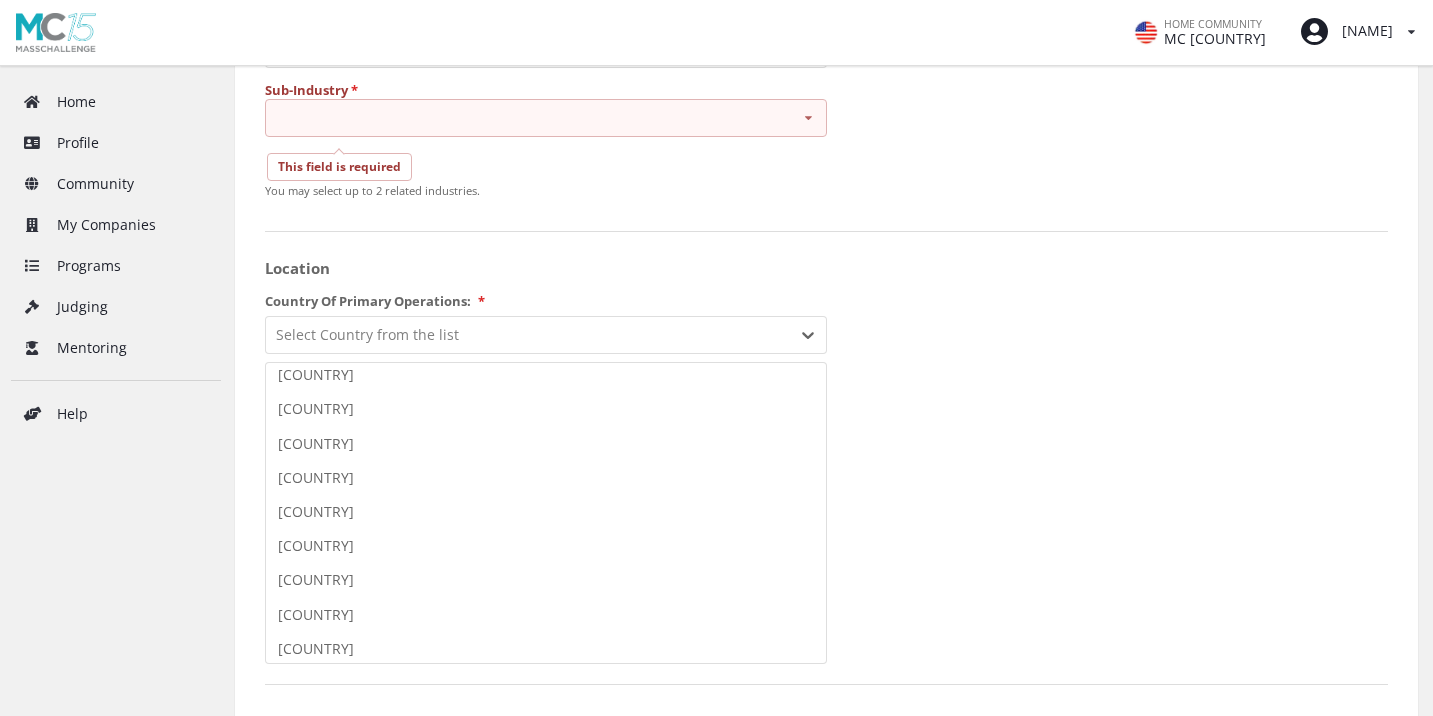 scroll, scrollTop: 735, scrollLeft: 0, axis: vertical 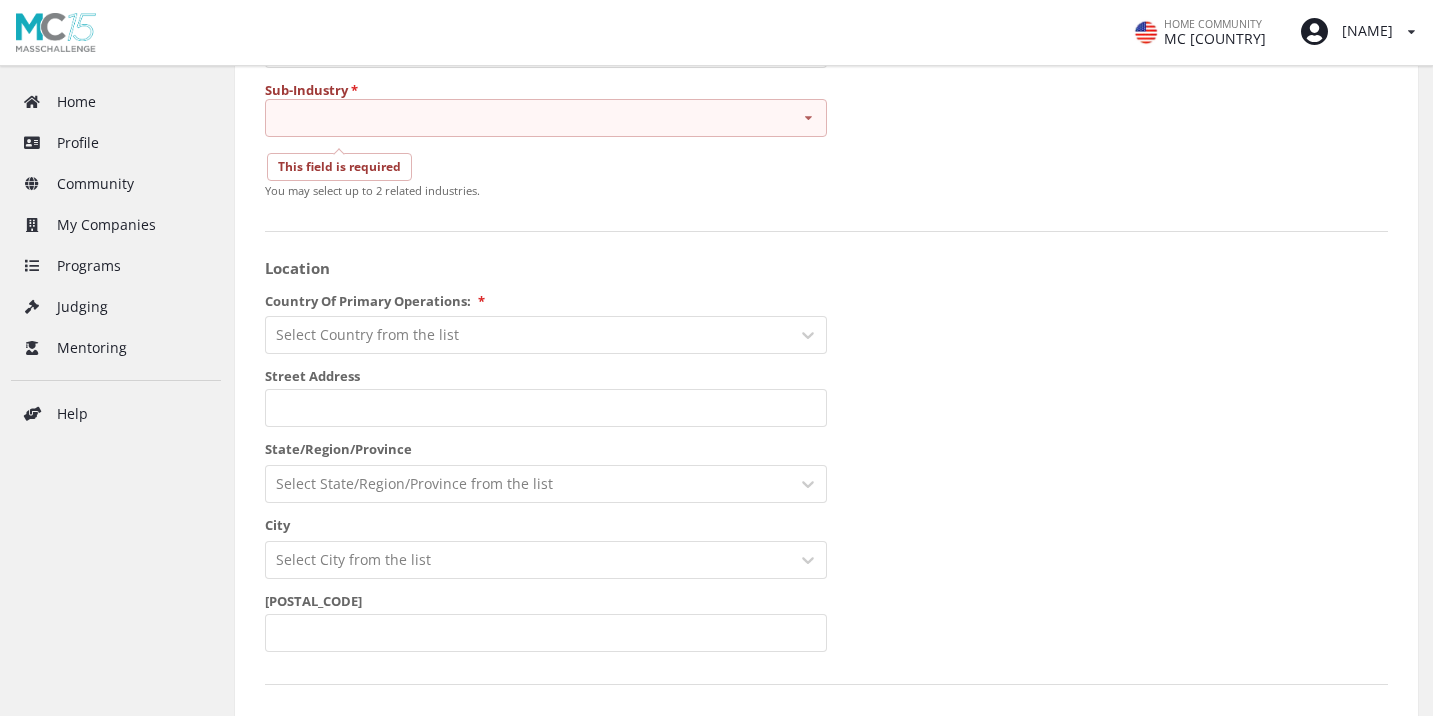 click on "Select Country from the list Street Address State/Region/Province   City   Select City from the list" at bounding box center [826, 554] 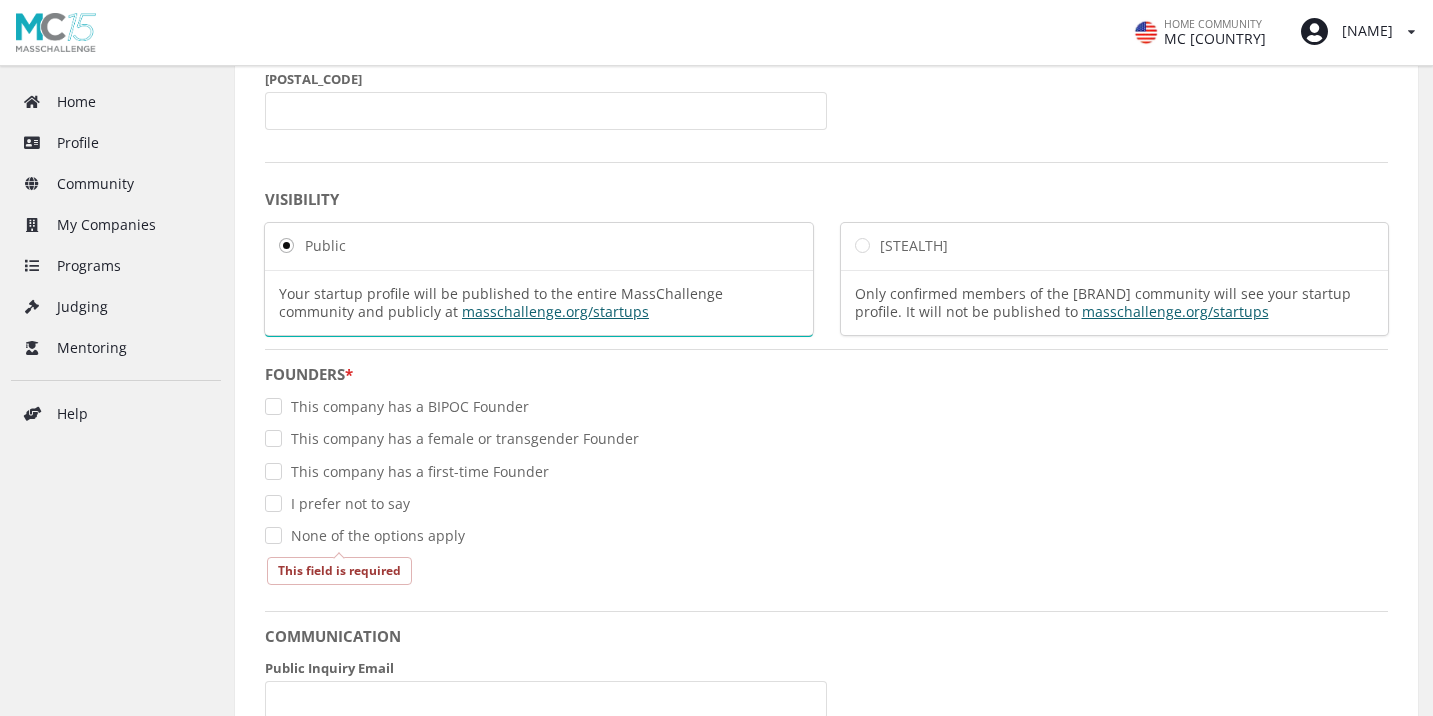 scroll, scrollTop: 1369, scrollLeft: 0, axis: vertical 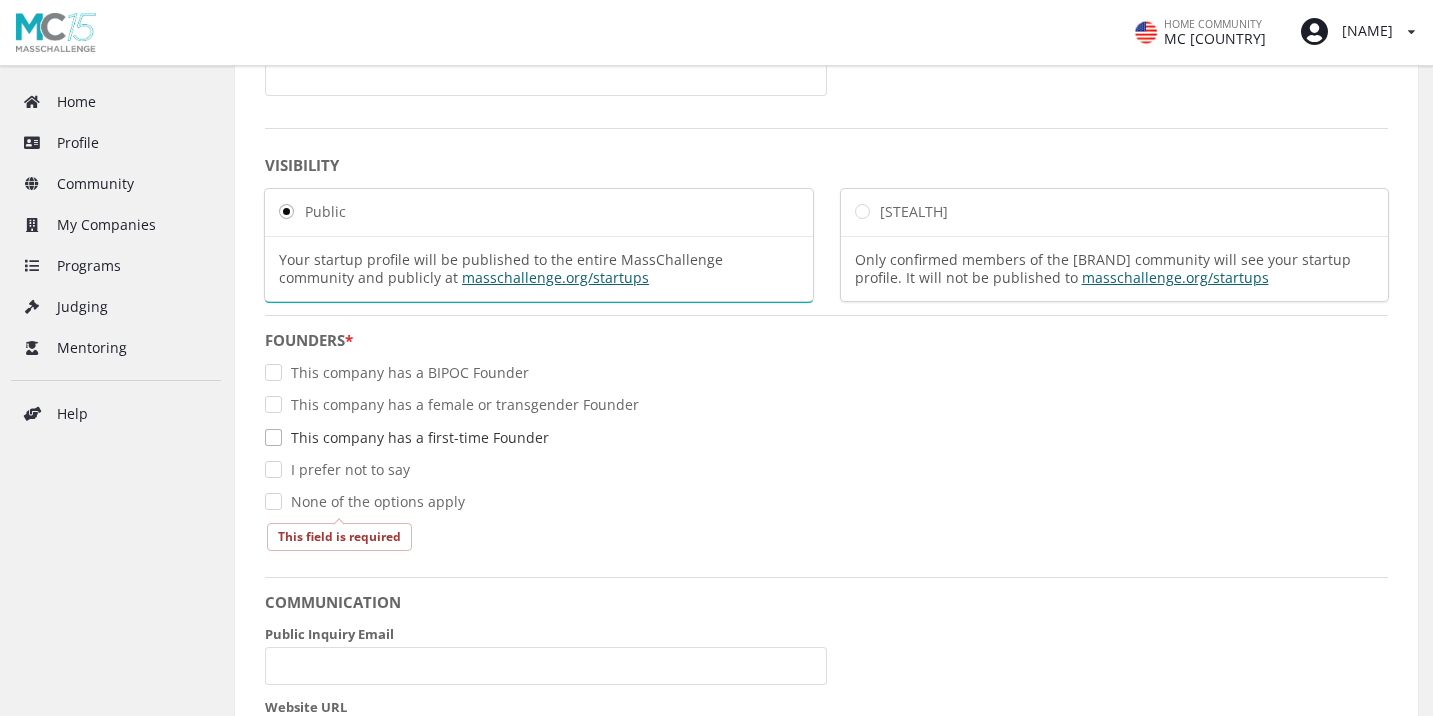 click on "This company has a first-time Founder" at bounding box center [407, 437] 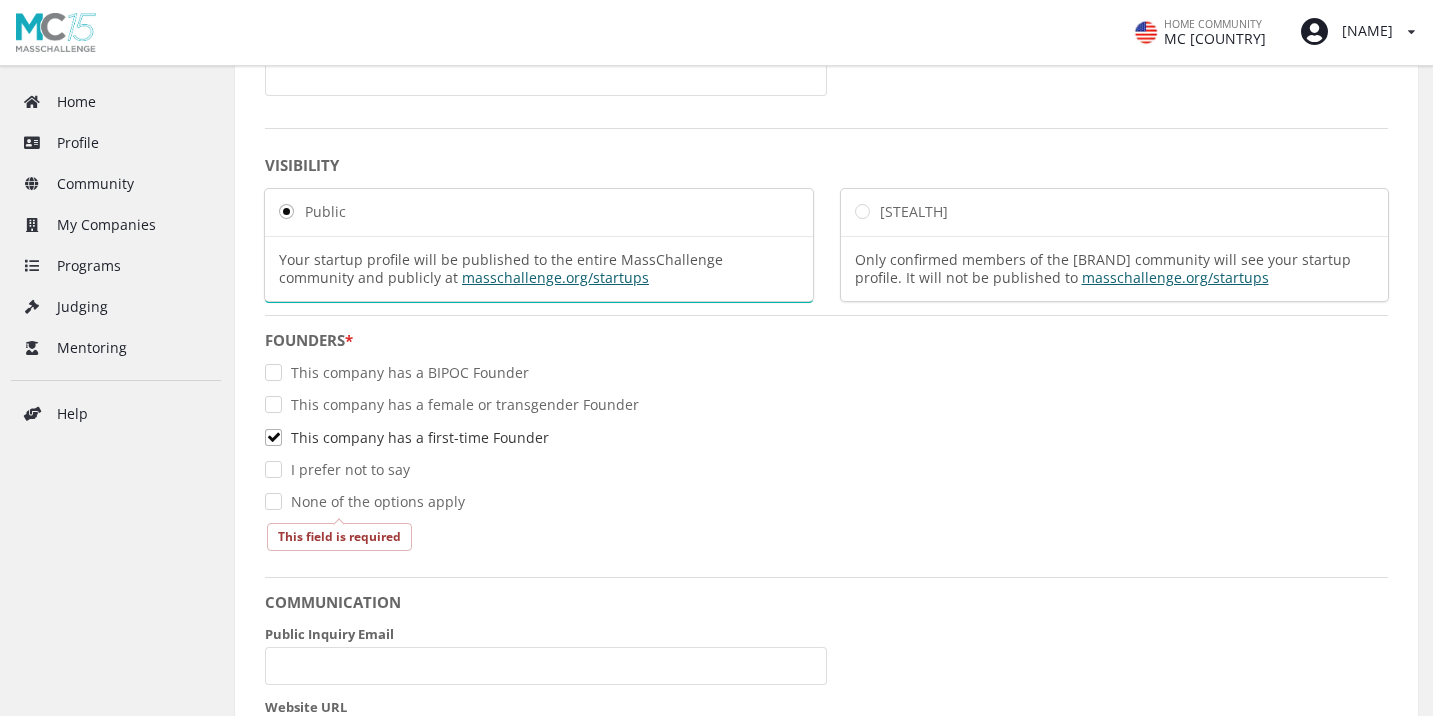 checkbox on "true" 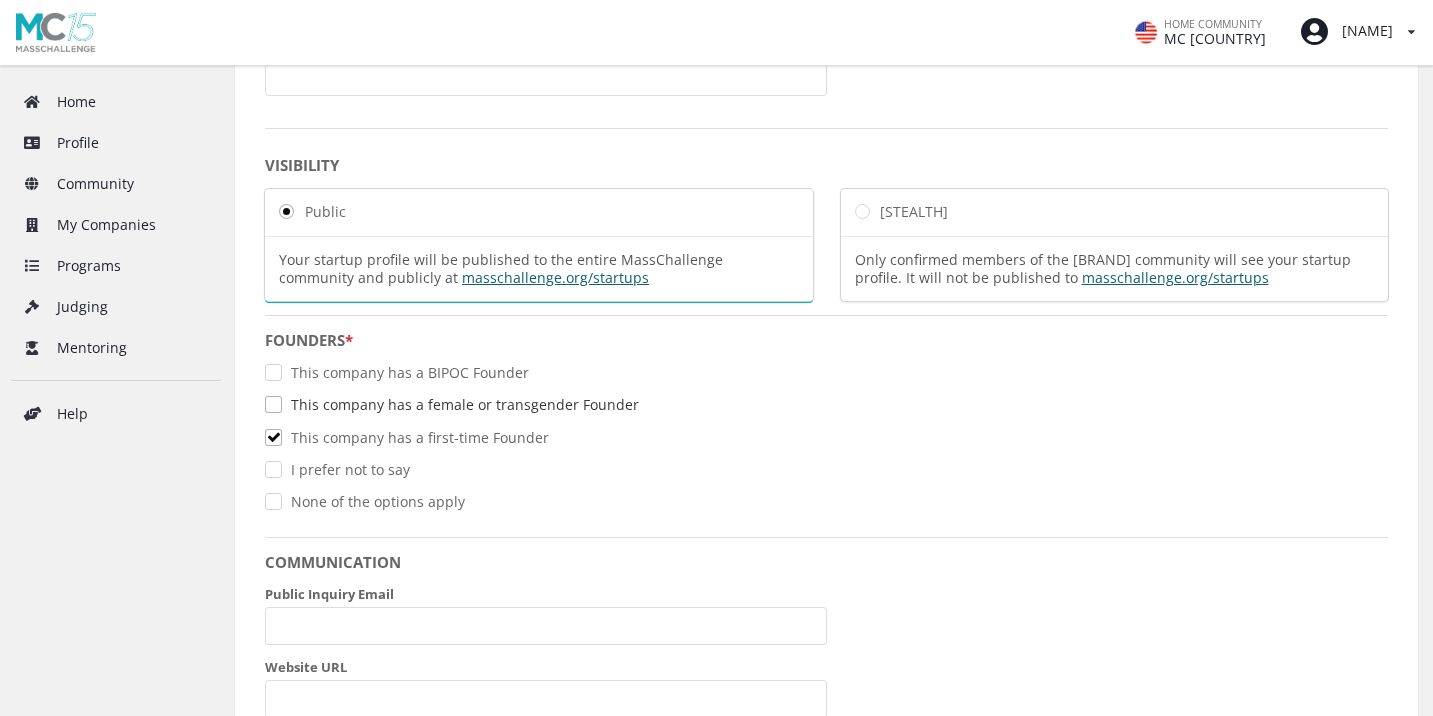 click on "This company has a female or transgender Founder" at bounding box center [452, 404] 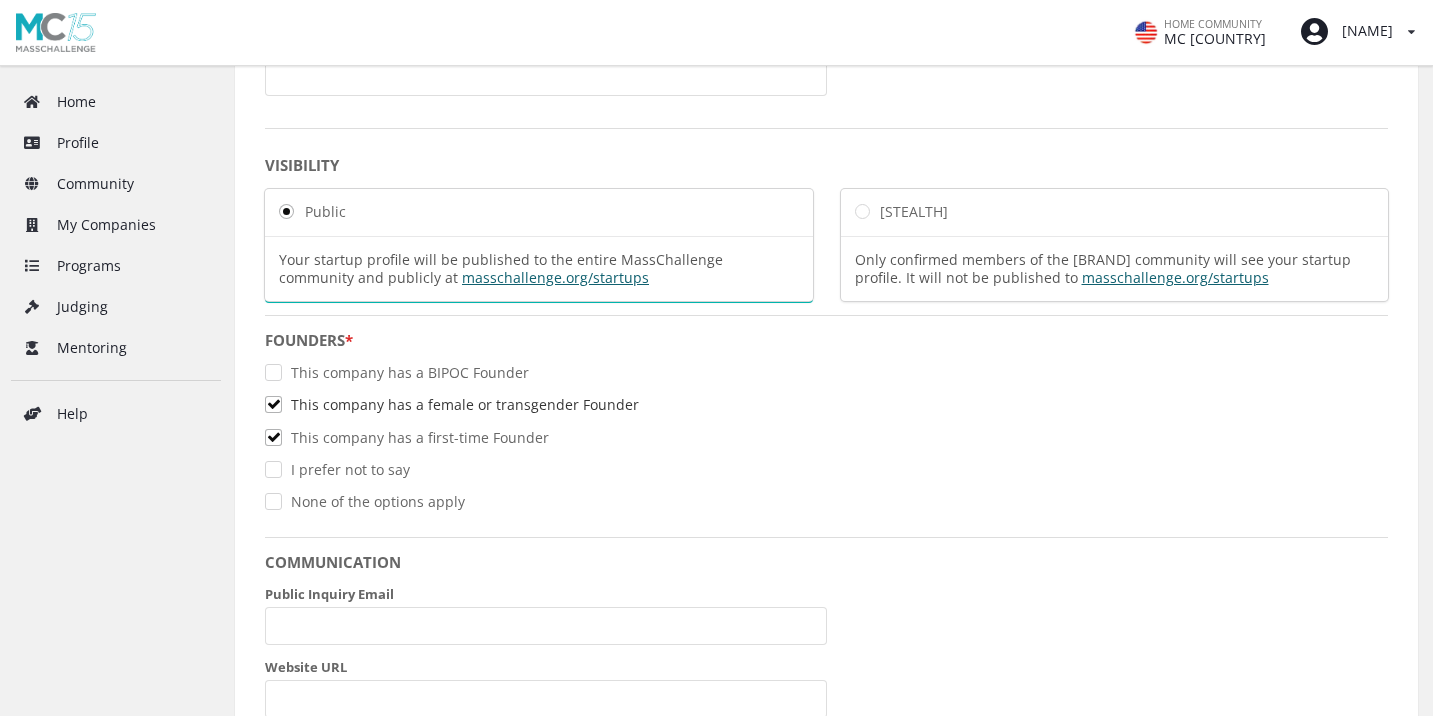 checkbox on "true" 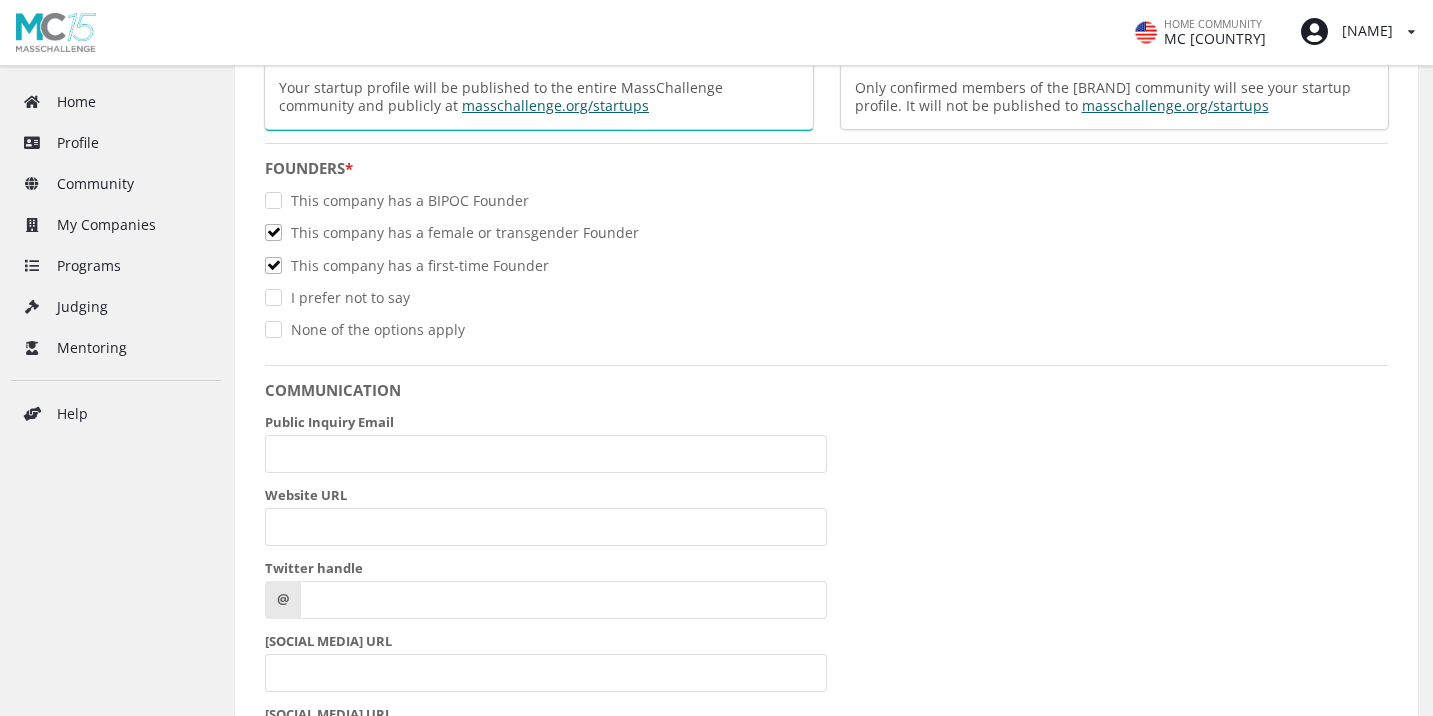 scroll, scrollTop: 1546, scrollLeft: 0, axis: vertical 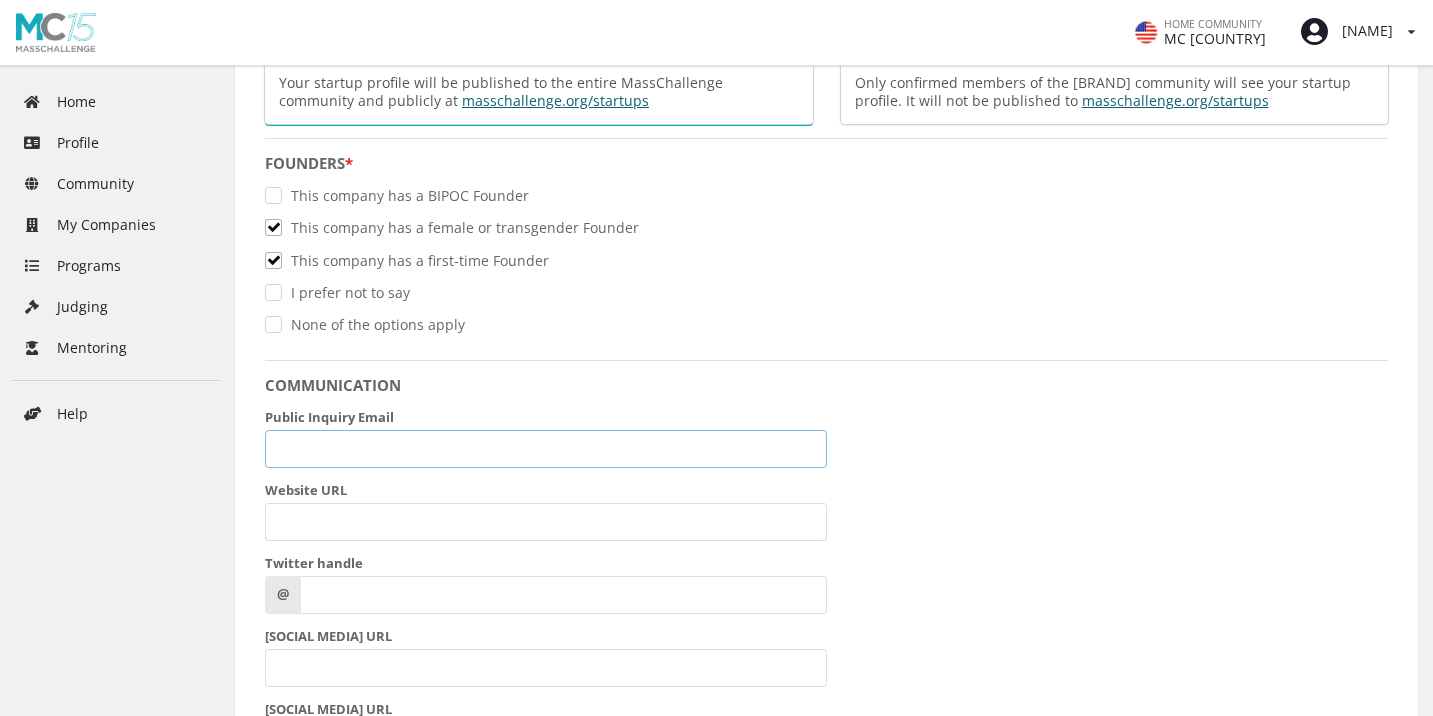 click on "•••••• ••••••• •••••" at bounding box center [546, 449] 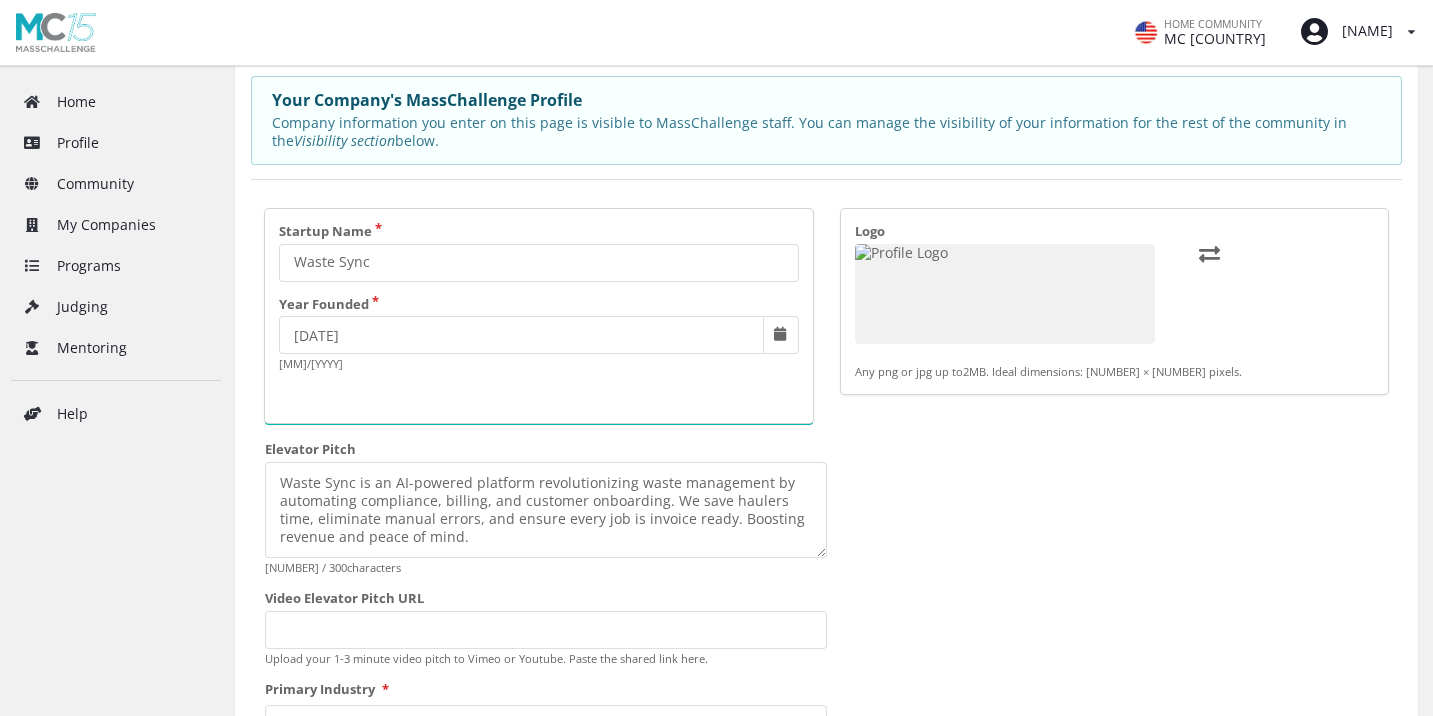 scroll, scrollTop: 0, scrollLeft: 0, axis: both 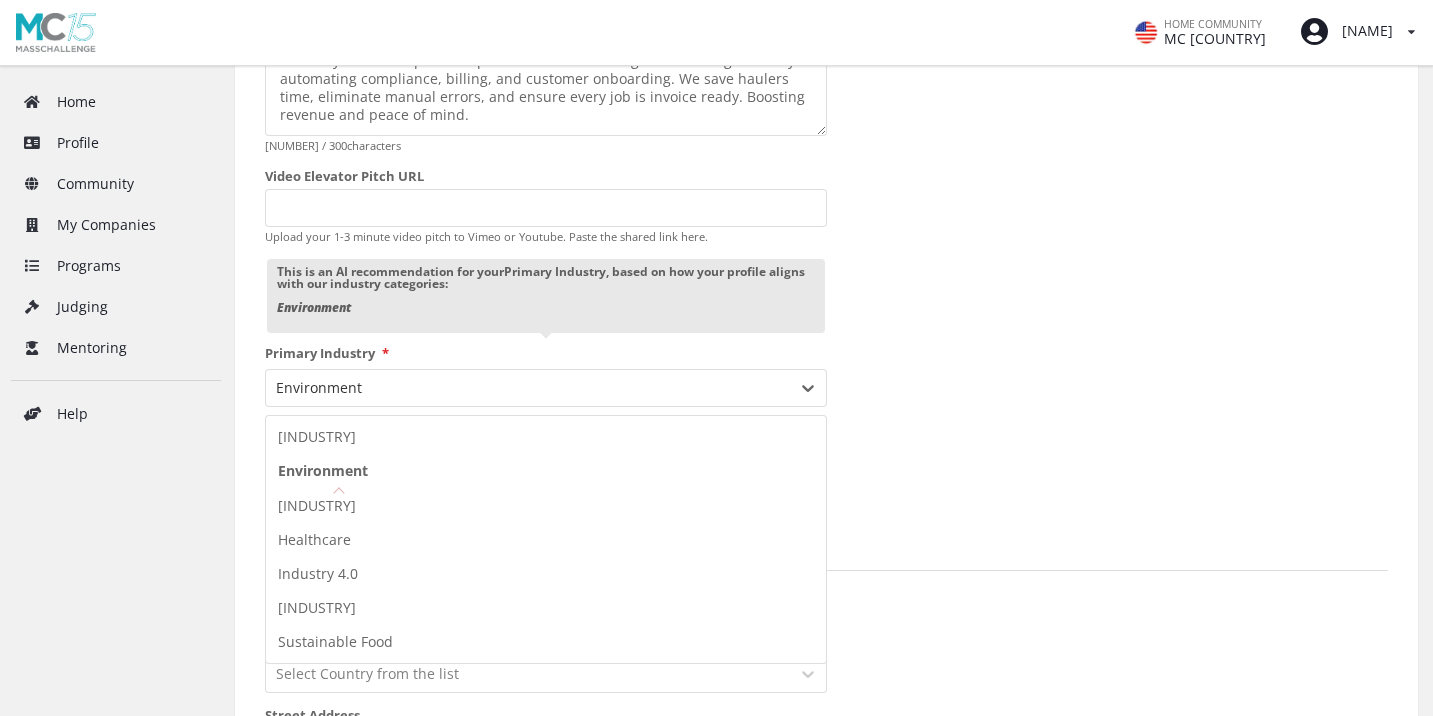 click on "[INDUSTRY] [INDUSTRY] [INDUSTRY] [INDUSTRY] [INDUSTRY] [INDUSTRY] [INDUSTRY] [NUMBER] of [NUMBER]. Use Up and Down to choose options, press Enter to select the currently focused option, press Escape to exit the menu, press Tab to select the option and exit the menu. Environment Cross-Industry Environment Finance Healthcare Industry 4.0 Security and Resiliency Sustainable Food" at bounding box center [546, 388] 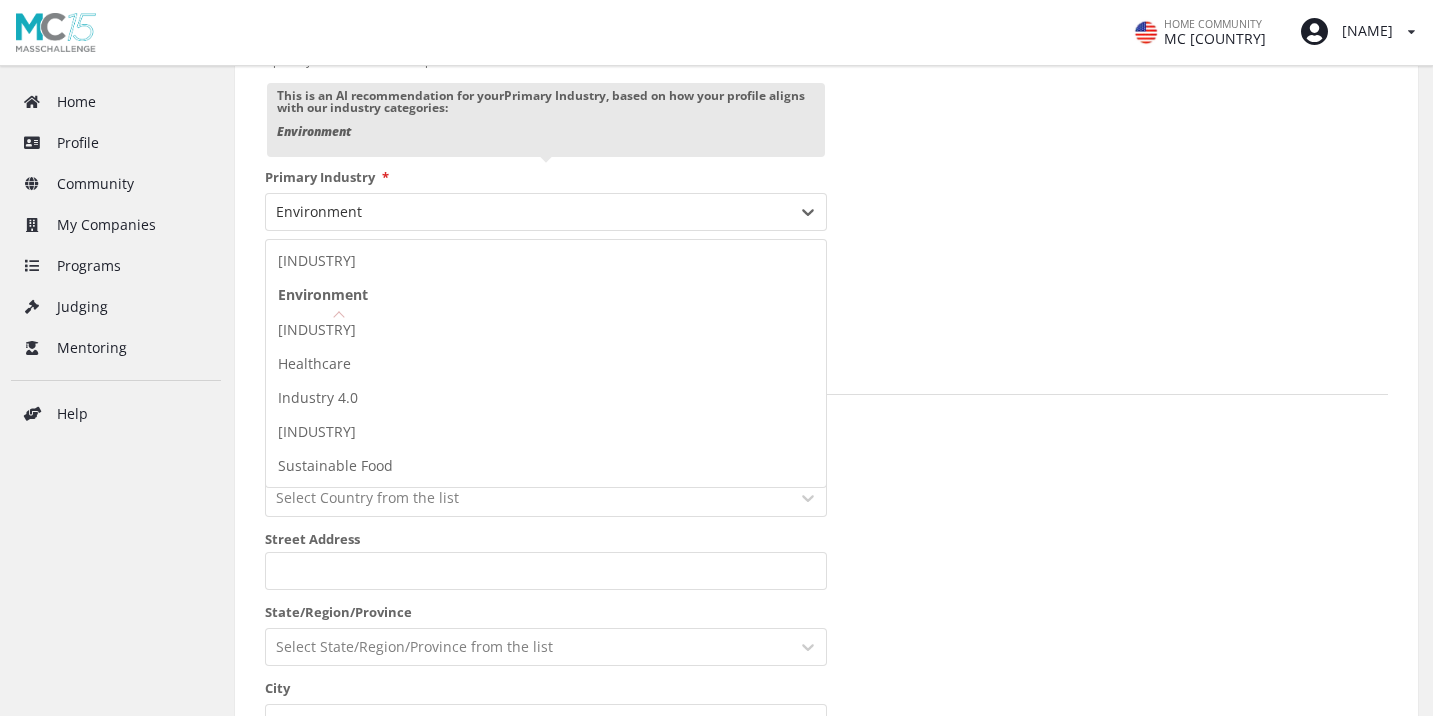 scroll, scrollTop: 746, scrollLeft: 0, axis: vertical 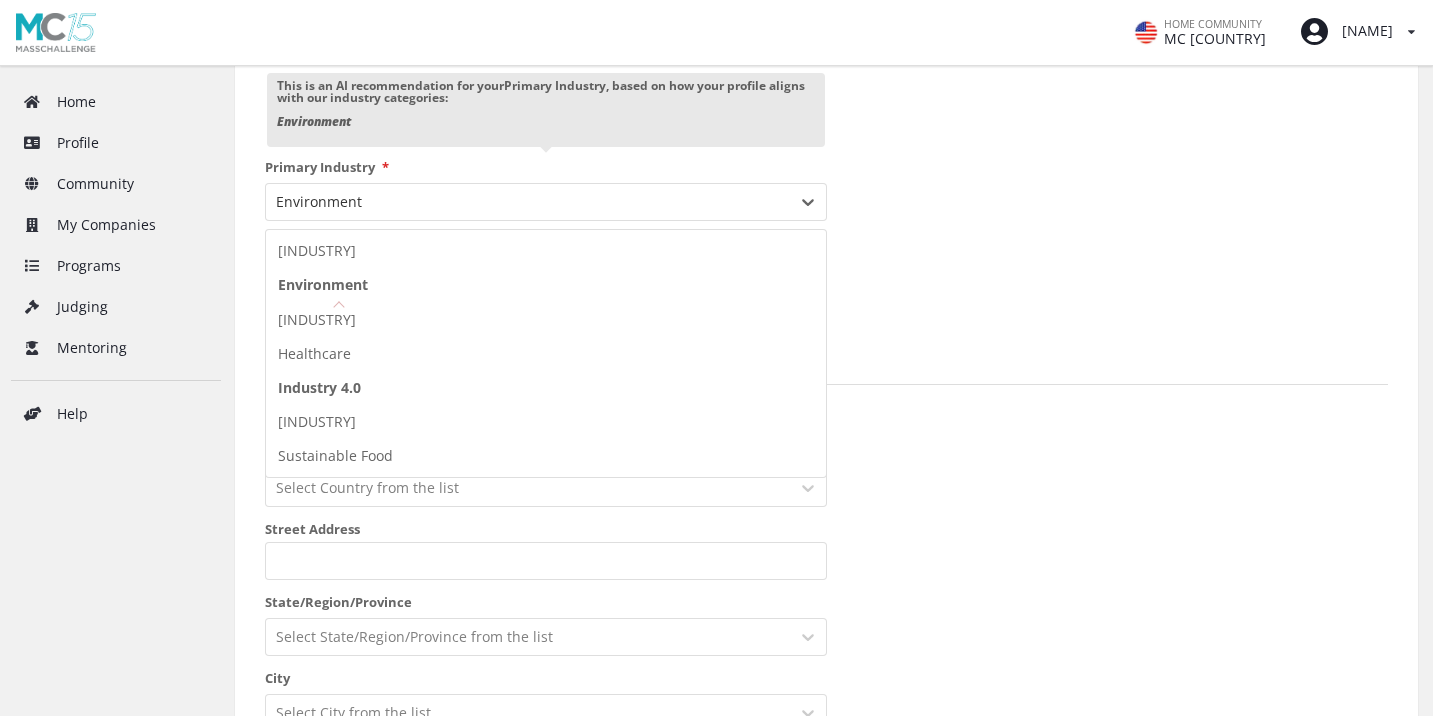click on "Industry 4.0" at bounding box center (546, 388) 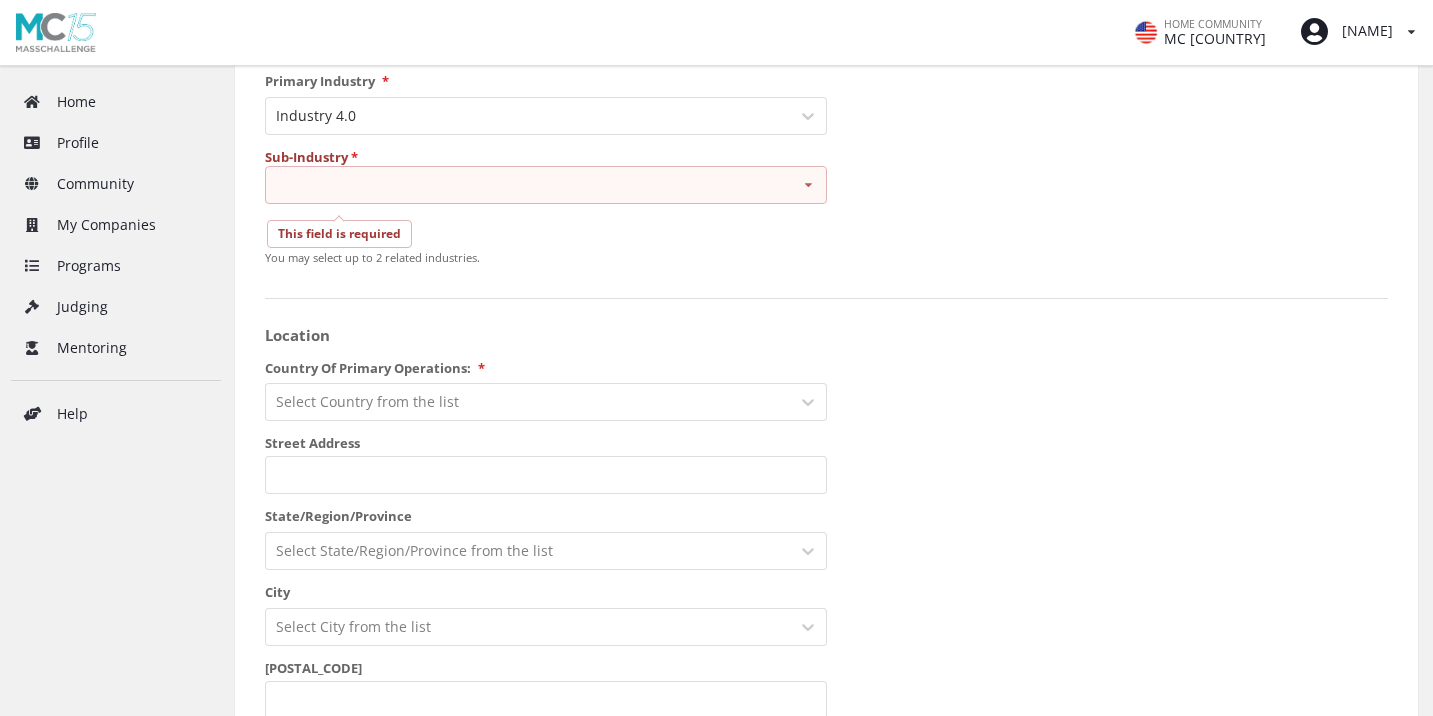 click on "Sub-Industry   * Advanced Manufacturing Deeptech Enterprise Software Industrial and Manufacturing New Materials & Packaging (non-food) Robotics & Automation Semiconductors Supply Chain & Logistics This field is required   You may select up to 2 related industries." at bounding box center (546, 207) 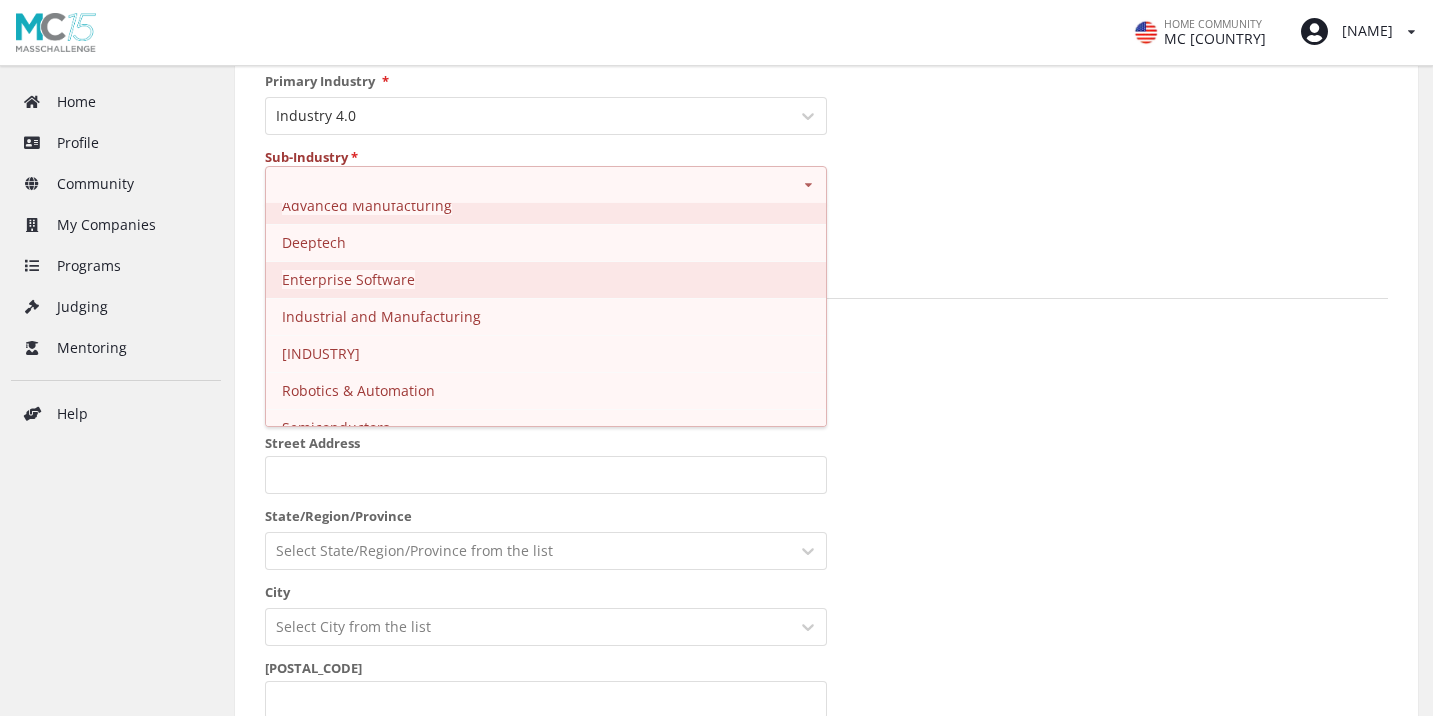 scroll, scrollTop: 0, scrollLeft: 0, axis: both 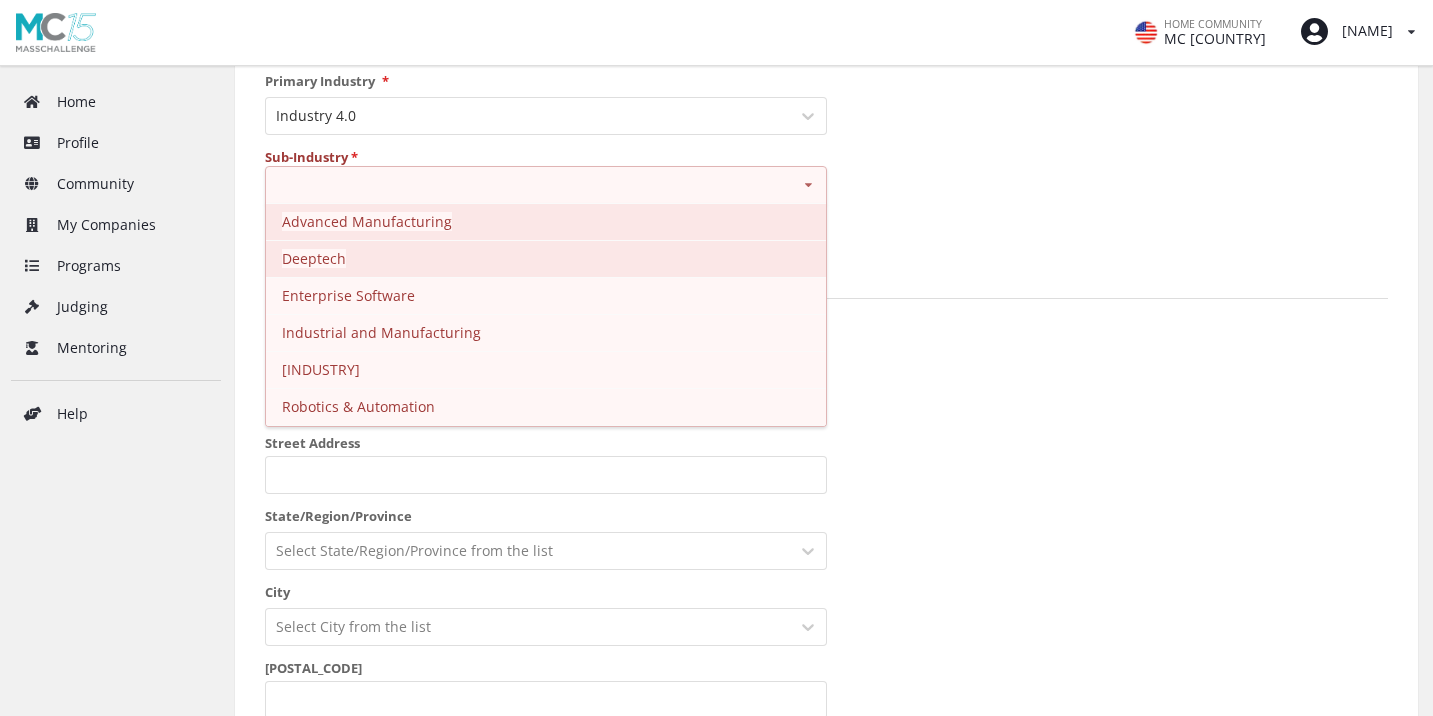 click on "Deeptech" at bounding box center (546, 258) 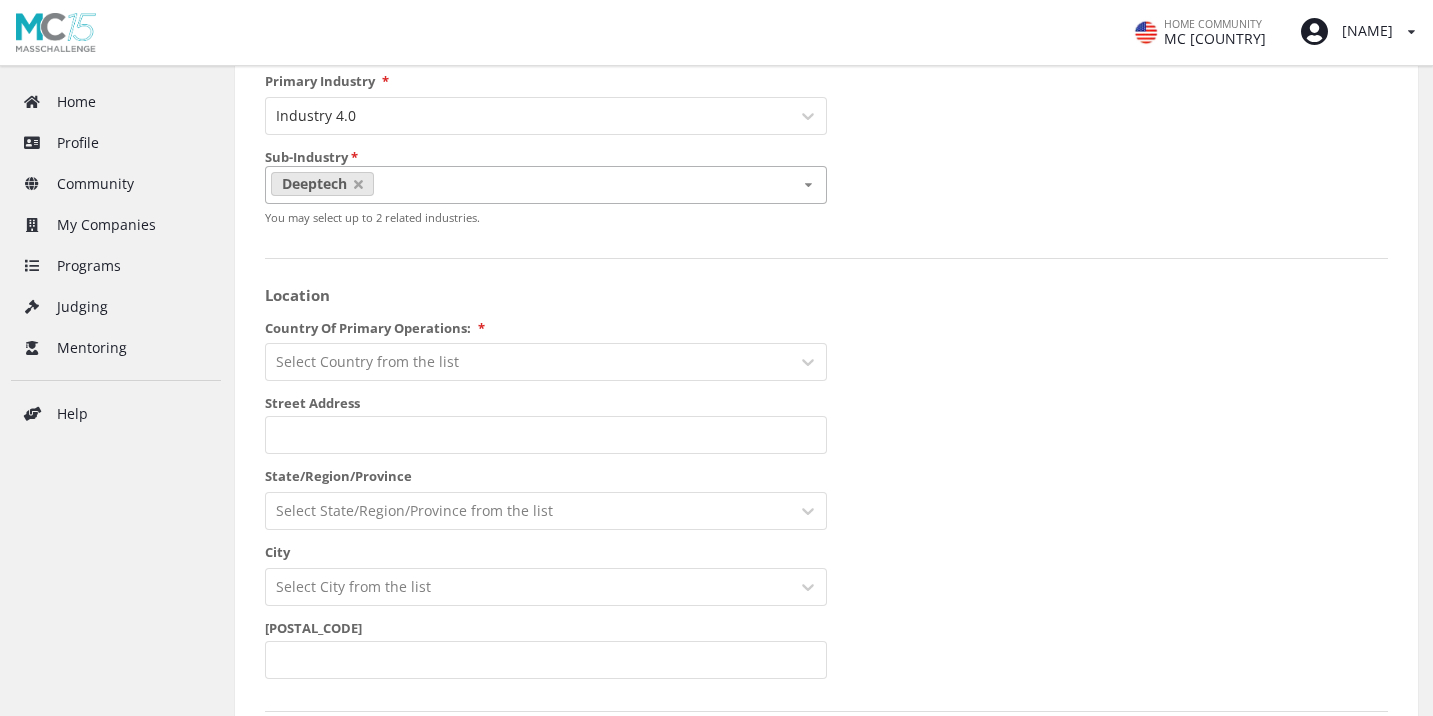 click on "Startup Name Waste Sync Year Founded 10/2024 MM/YYYY Logo   Any png or jpg up to  2MB . Ideal dimensions: 600 × 400 pixels. Elevator Pitch Waste Sync is an AI-powered platform revolutionizing waste management by automating compliance, billing, and customer onboarding. We save haulers time, eliminate manual errors, and ensure every job is invoice ready. Boosting revenue and peace of mind. 251   /   300  characters Video Elevator Pitch URL Upload your 1-3 minute video pitch to Vimeo or Youtube. Paste the shared link here. Primary Industry *   Industry 4.0 Sub-Industry   * Deeptech Advanced Manufacturing Enterprise Software Industrial and Manufacturing New Materials & Packaging (non-food) Robotics & Automation Semiconductors Supply Chain & Logistics You may select up to 2 related industries. Location Country Of Primary Operations:  *   [COUNTRY] Street Address [STREET] State/Region/Province   [STATE] City   [CITY] Postal/Zip Code VISIBILITY Public" at bounding box center (826, 581) 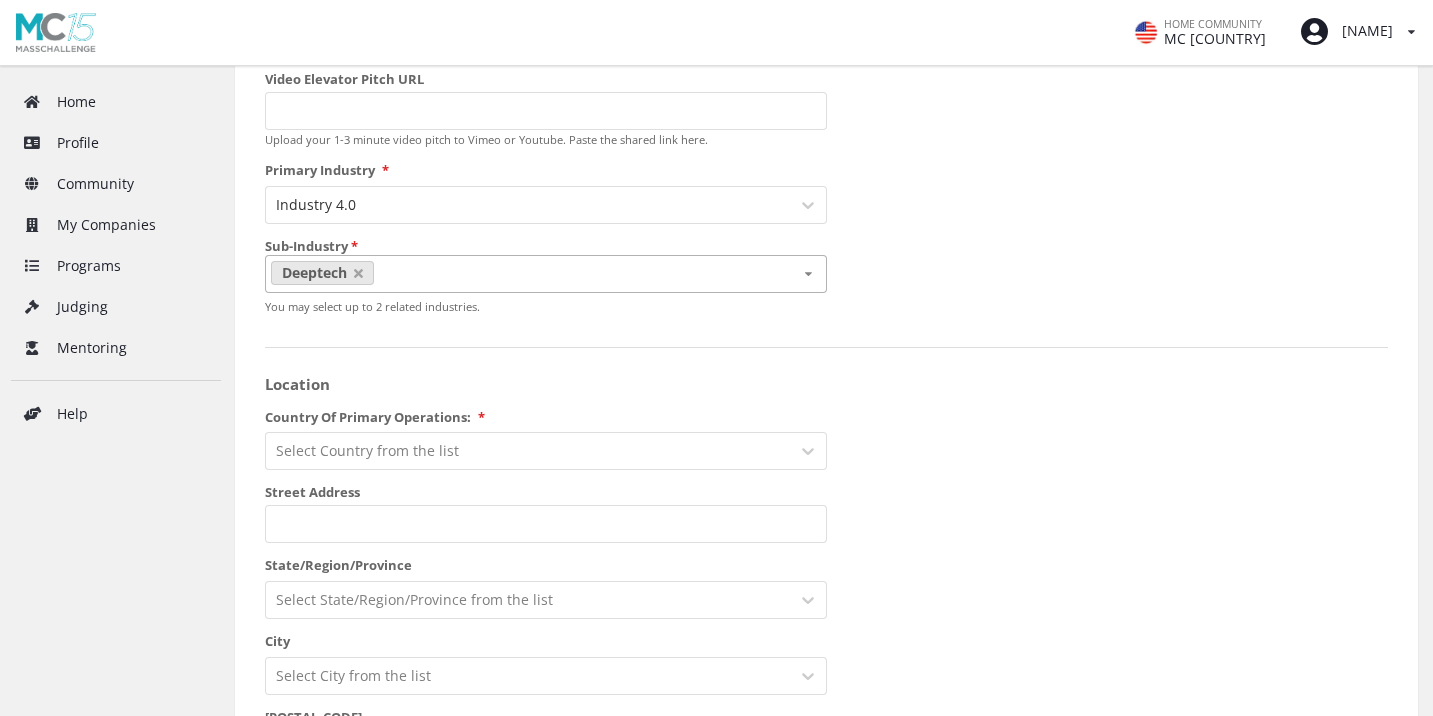 scroll, scrollTop: 639, scrollLeft: 0, axis: vertical 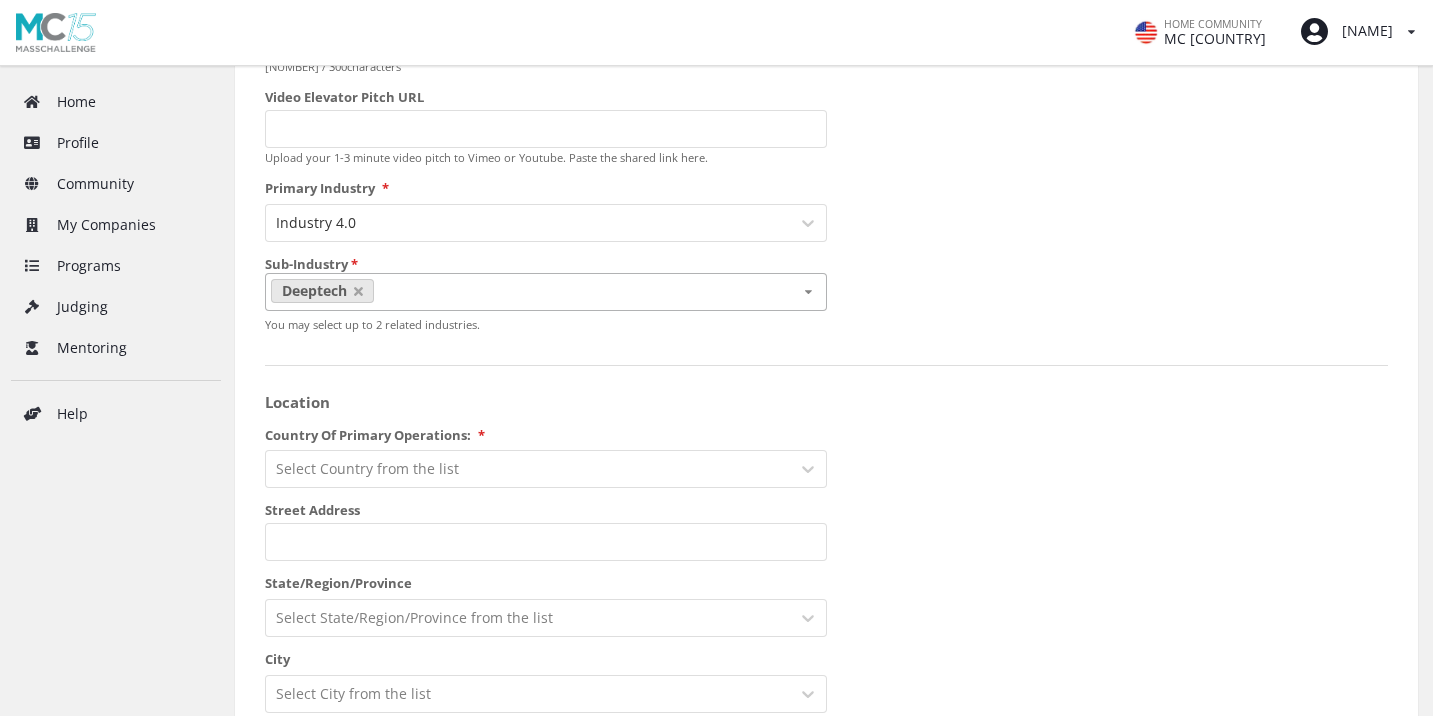 click on "Deeptech Advanced Manufacturing Enterprise Software Industrial and Manufacturing New Materials & Packaging (non-food) Robotics & Automation Semiconductors Supply Chain & Logistics" at bounding box center [546, 292] 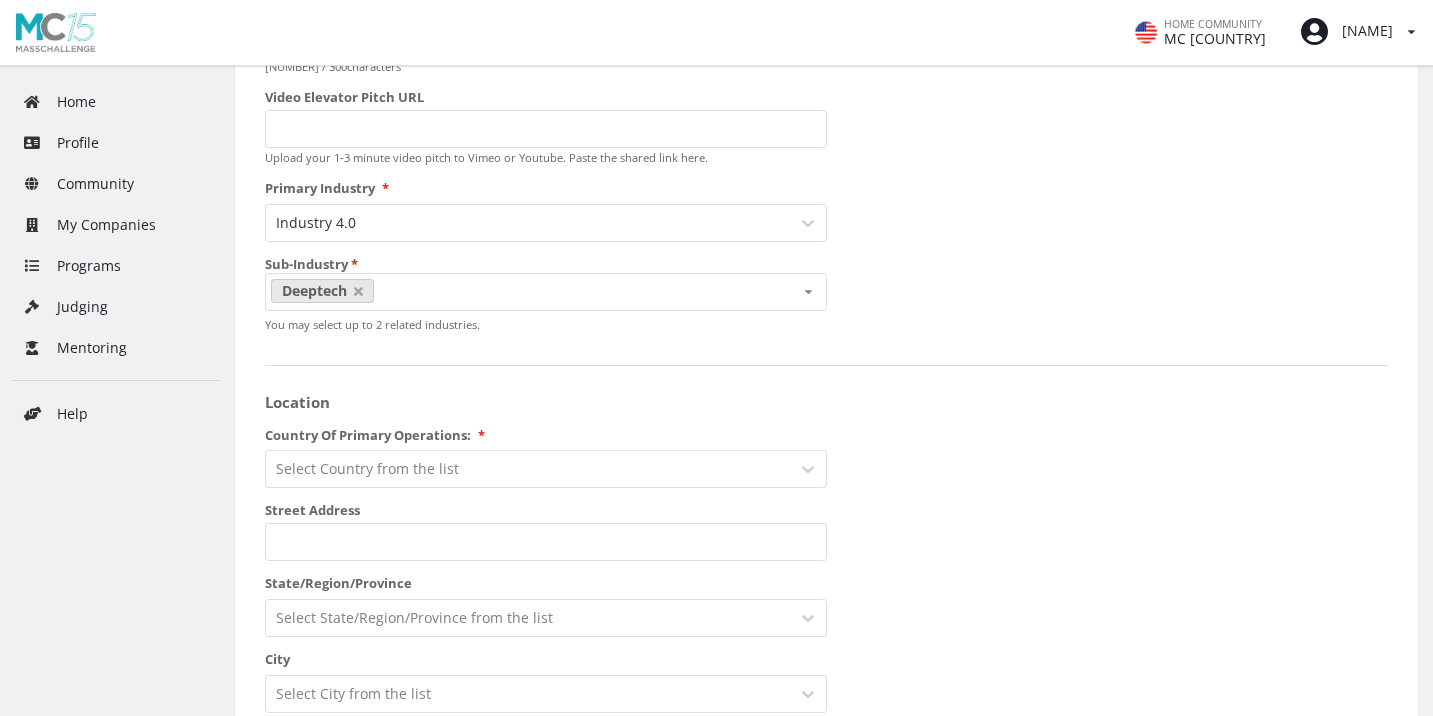 click on "Startup Name Waste Sync Year Founded 10/2024 MM/YYYY Logo   Any png or jpg up to  2MB . Ideal dimensions: 600 × 400 pixels. Elevator Pitch Waste Sync is an AI-powered platform revolutionizing waste management by automating compliance, billing, and customer onboarding. We save haulers time, eliminate manual errors, and ensure every job is invoice ready. Boosting revenue and peace of mind. 251   /   300  characters Video Elevator Pitch URL Upload your 1-3 minute video pitch to Vimeo or Youtube. Paste the shared link here. Primary Industry *   Industry 4.0 Sub-Industry   * Deeptech Advanced Manufacturing Enterprise Software Industrial and Manufacturing New Materials & Packaging (non-food) Robotics & Automation Semiconductors Supply Chain & Logistics You may select up to 2 related industries. Location Country Of Primary Operations:  *   [COUNTRY] Street Address [STREET] State/Region/Province   [STATE] City   [CITY] Postal/Zip Code VISIBILITY Public" at bounding box center (826, 688) 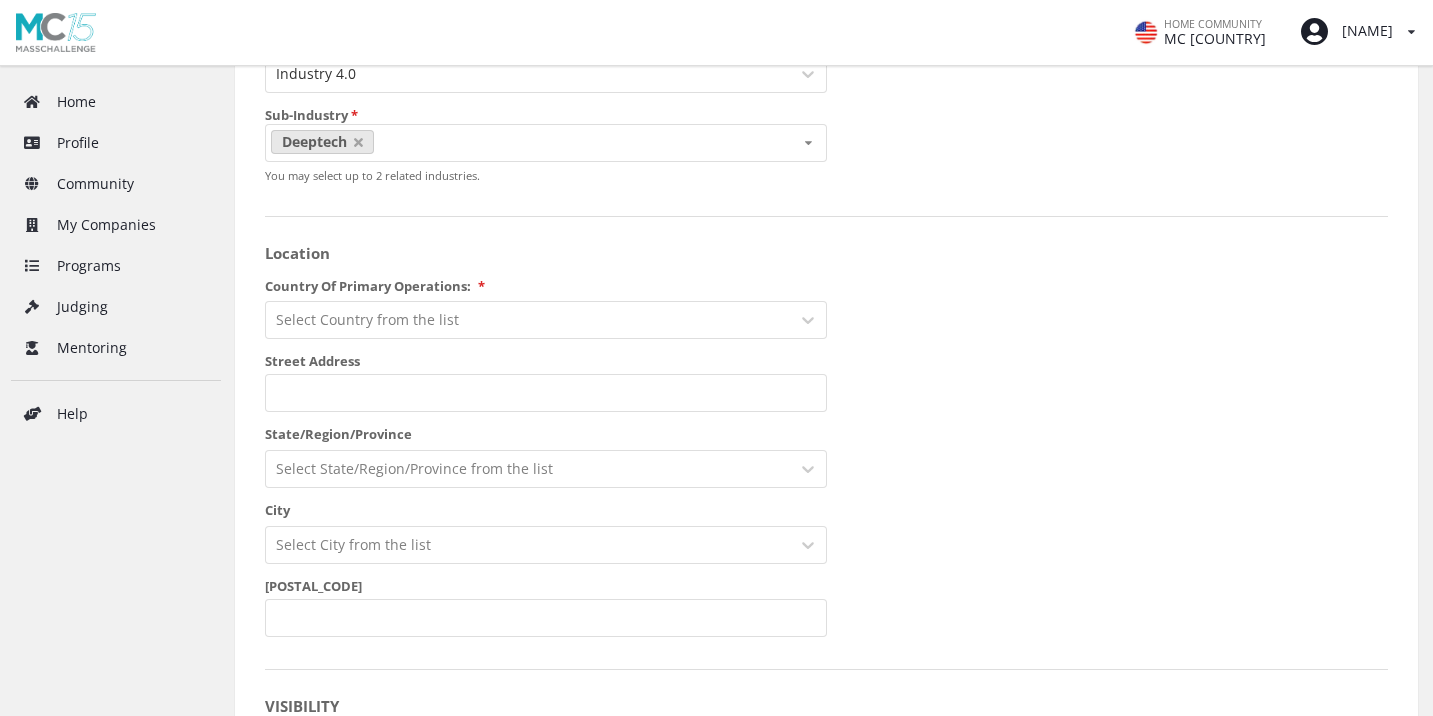 scroll, scrollTop: 790, scrollLeft: 0, axis: vertical 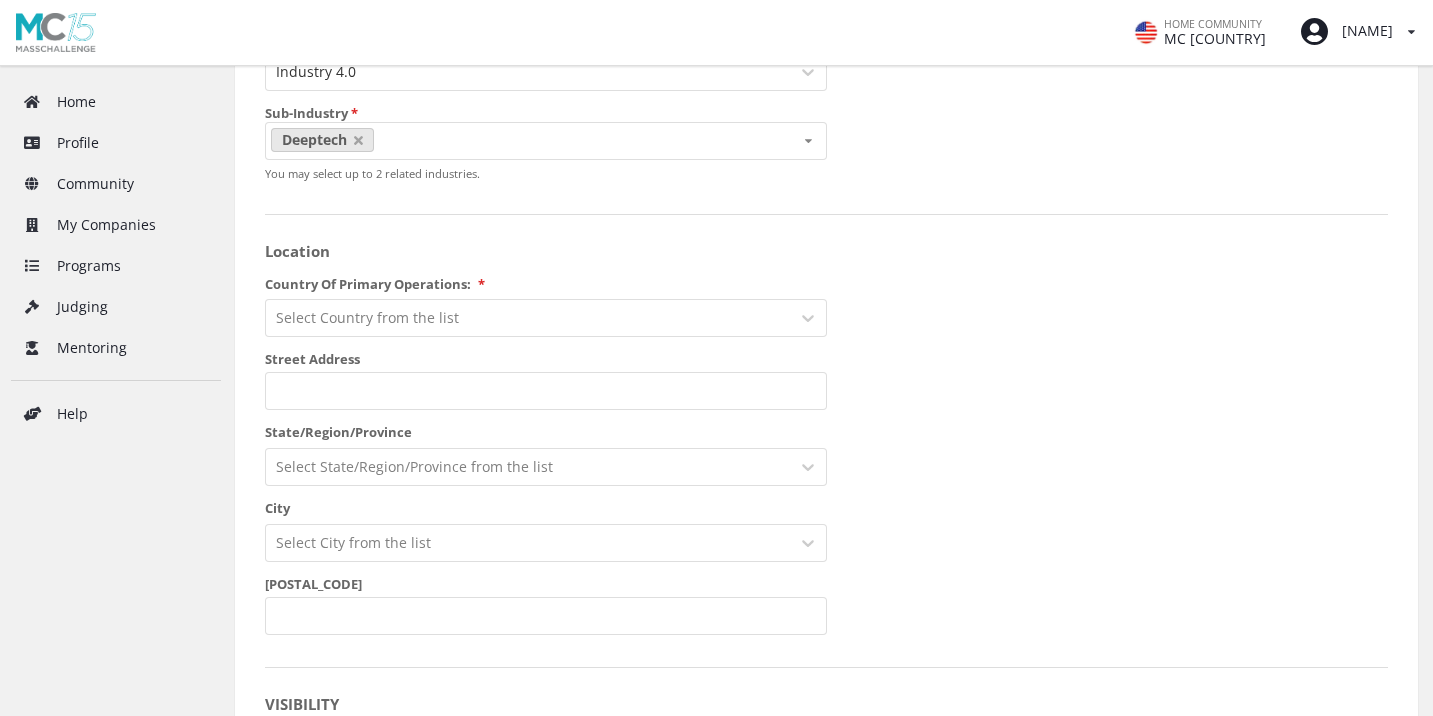 click on "Country Of Primary Operations: * Select Country from the list Street Address State/Region/Province Select State/Region/Province from the list City Select City from the list Postal/Zip Code" at bounding box center [546, 455] 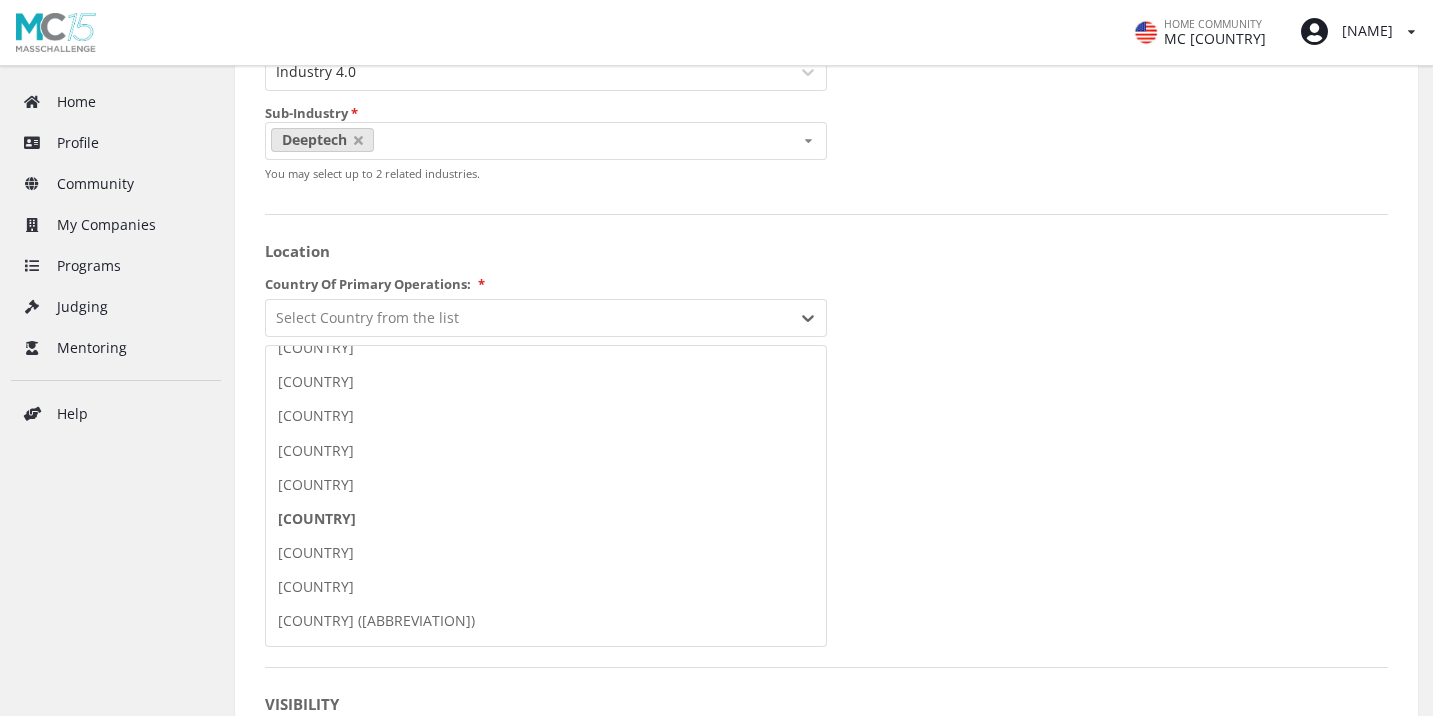 scroll, scrollTop: 7908, scrollLeft: 0, axis: vertical 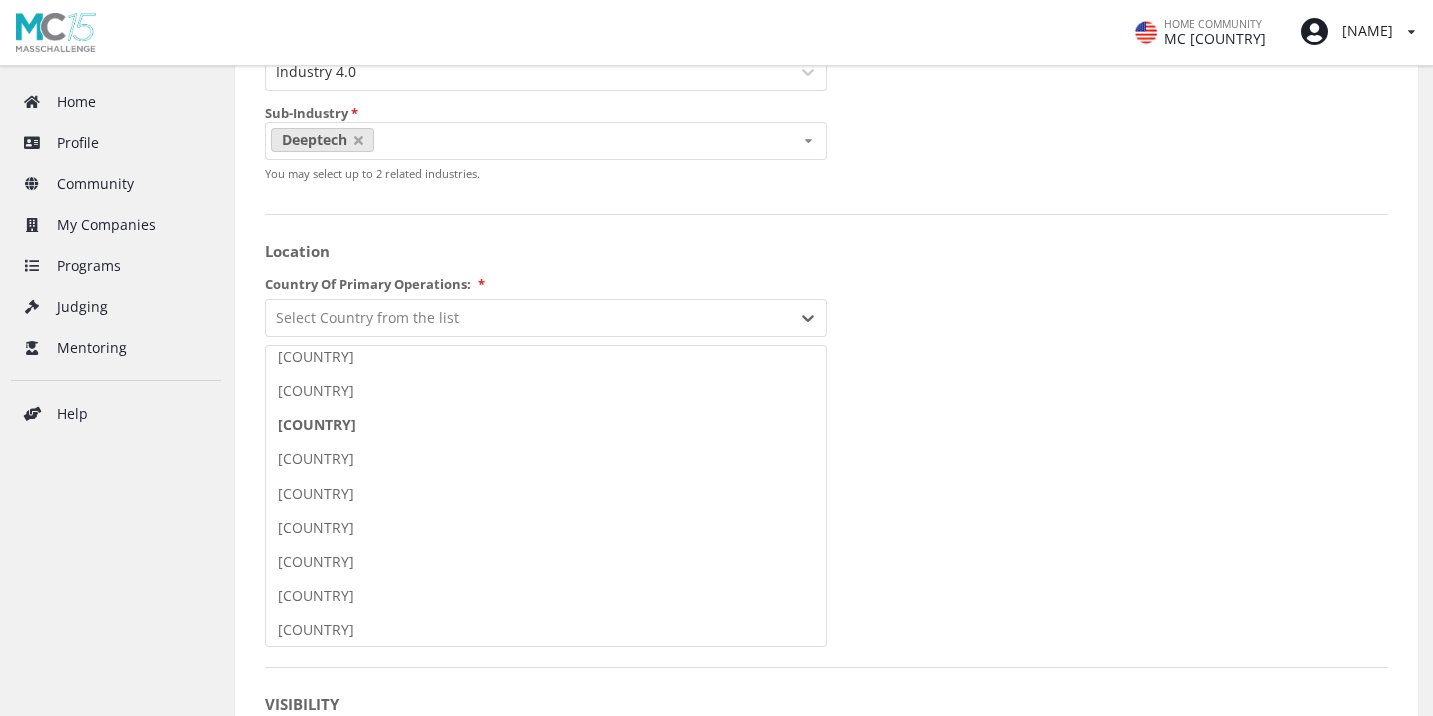 click on "[COUNTRY]" at bounding box center [546, 425] 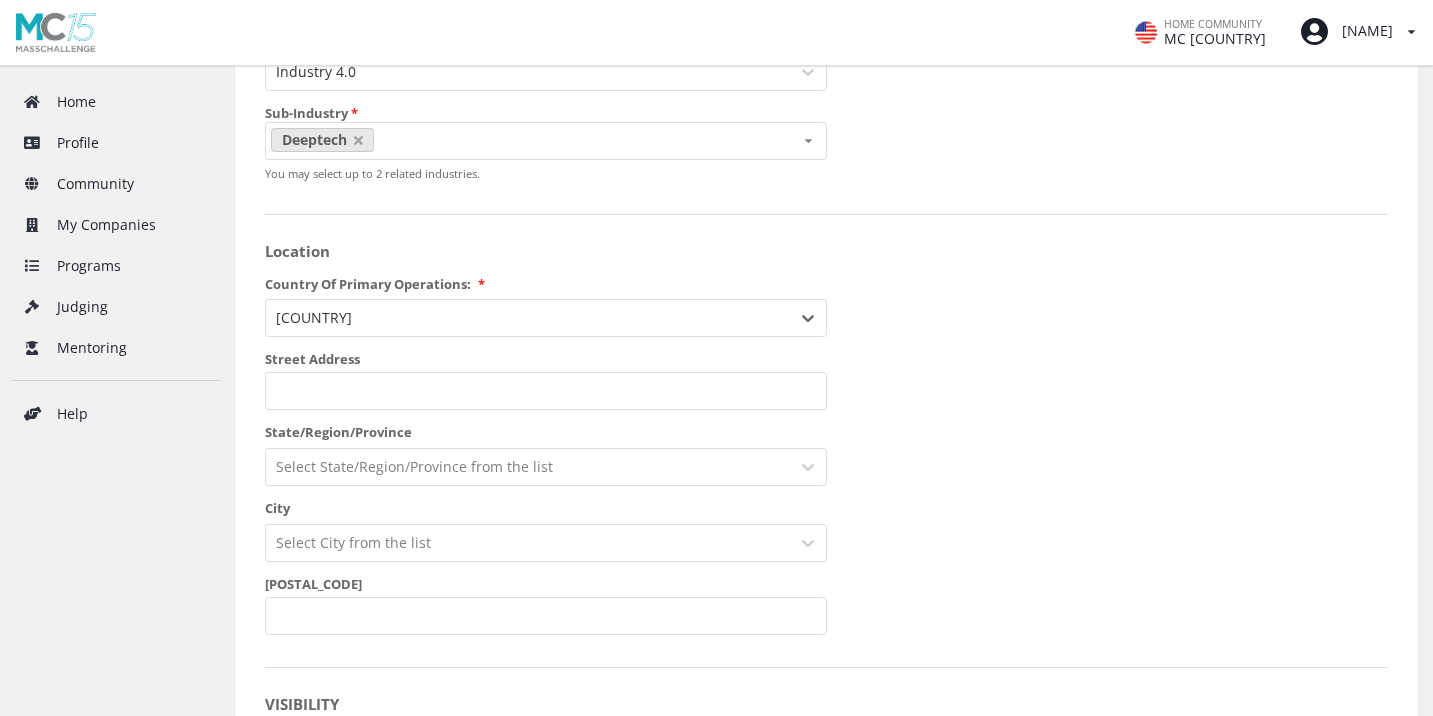 click on "[COUNTRY]" at bounding box center (528, 318) 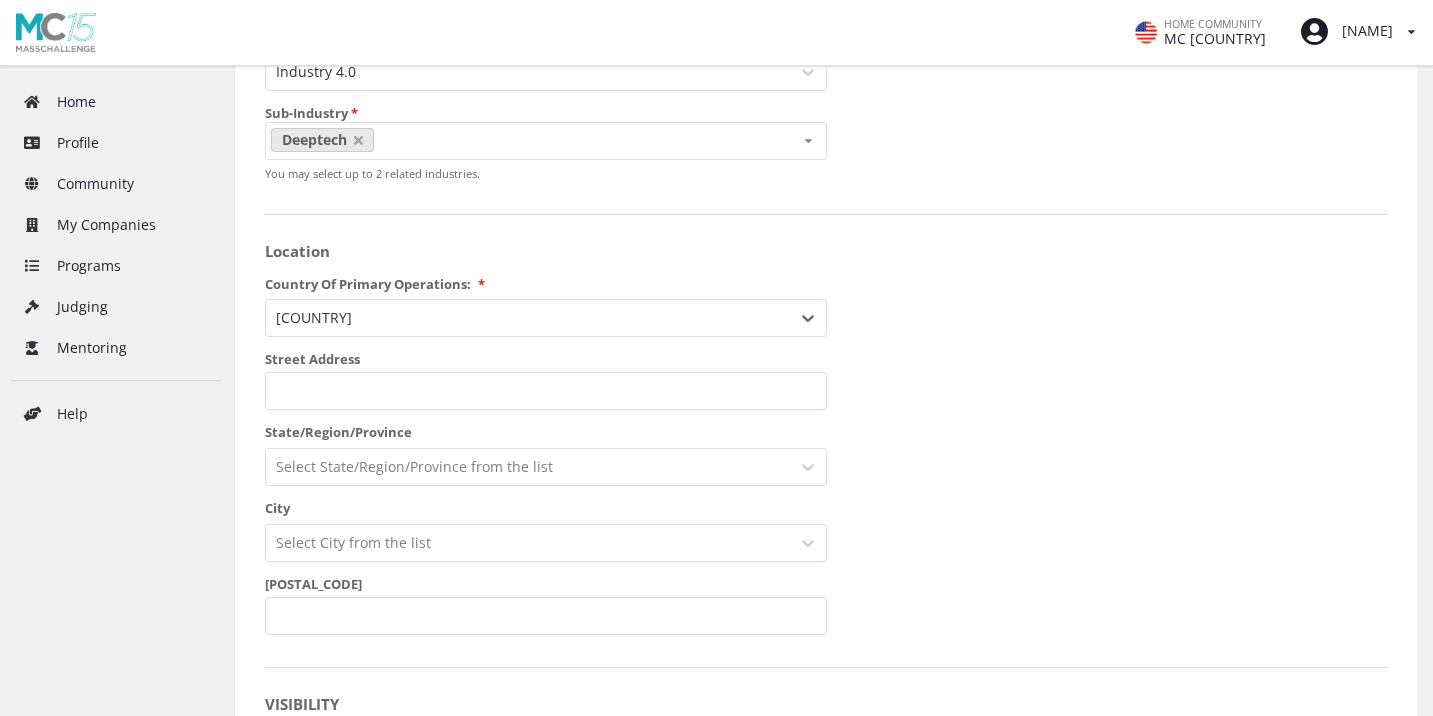 click at bounding box center [528, 318] 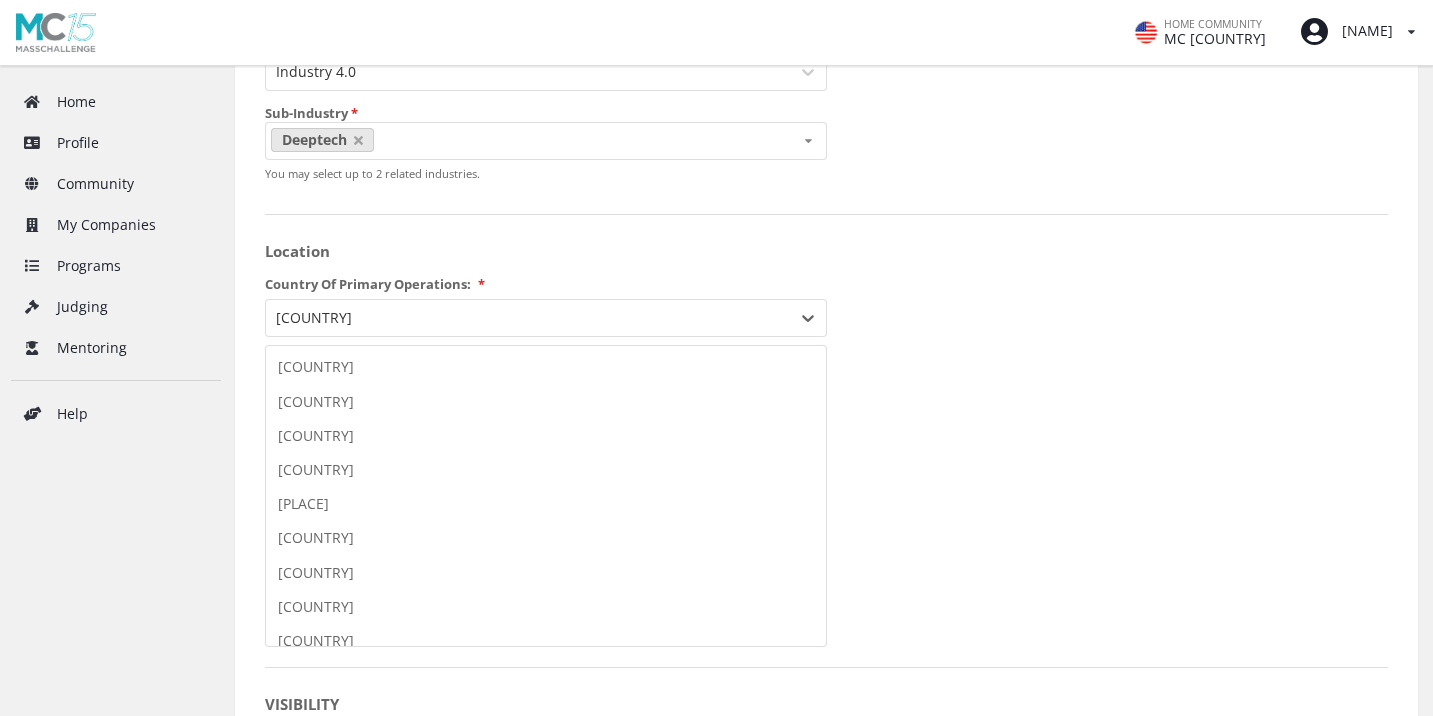 click at bounding box center (528, 318) 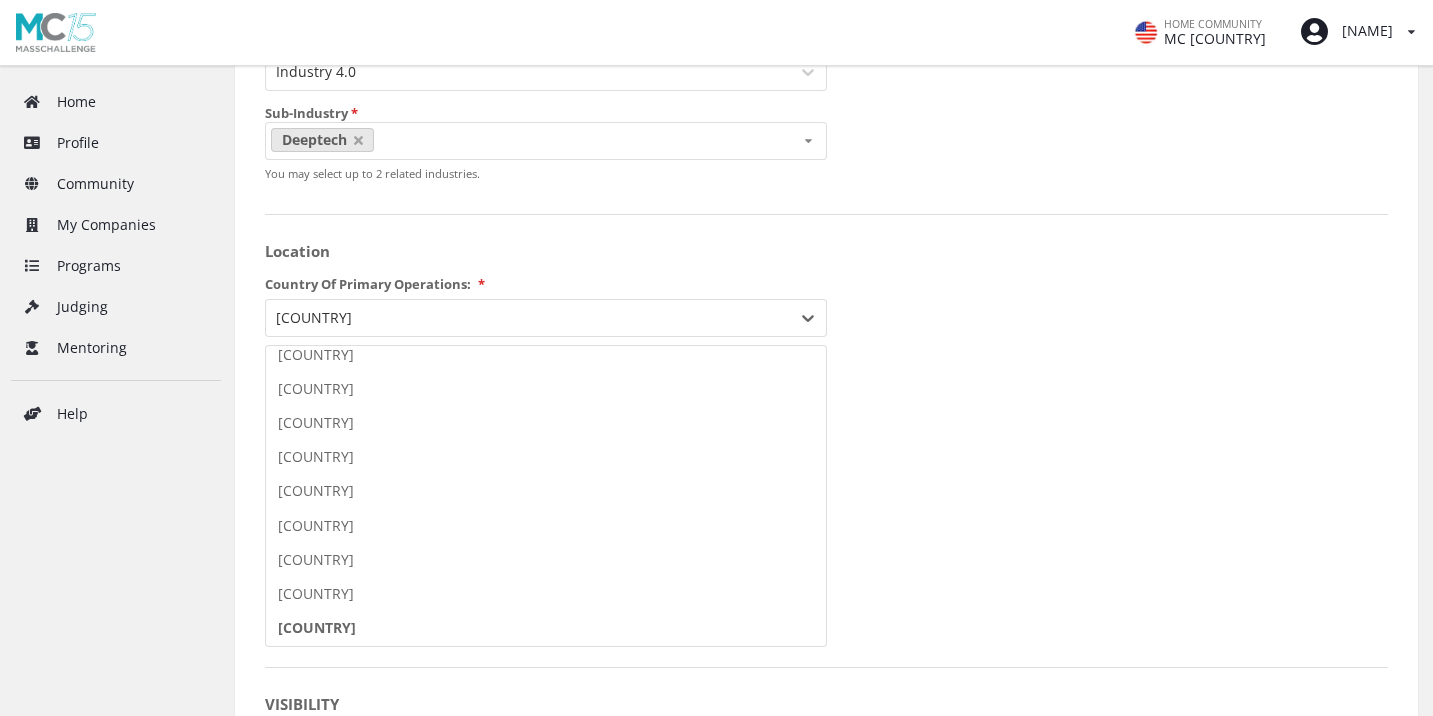 scroll, scrollTop: 7734, scrollLeft: 0, axis: vertical 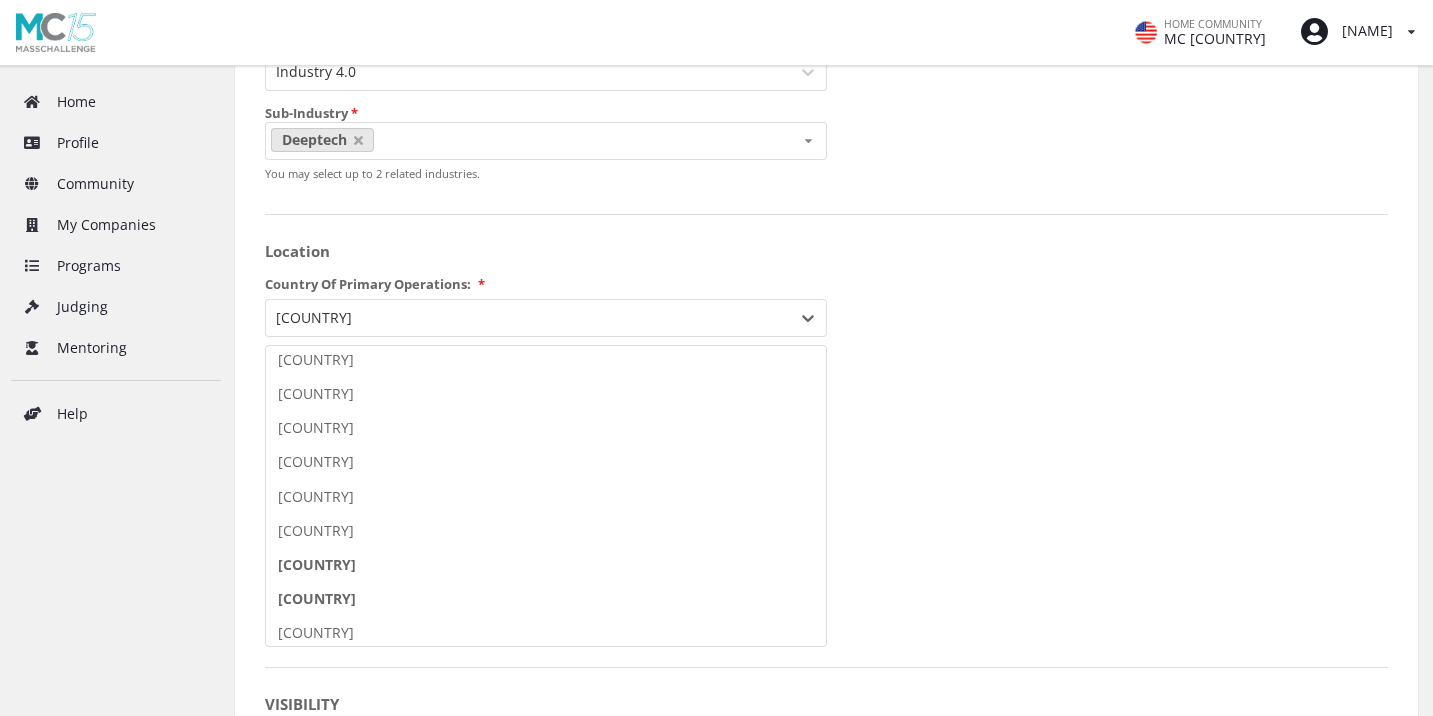 click on "•••••• ••••••" at bounding box center (546, 565) 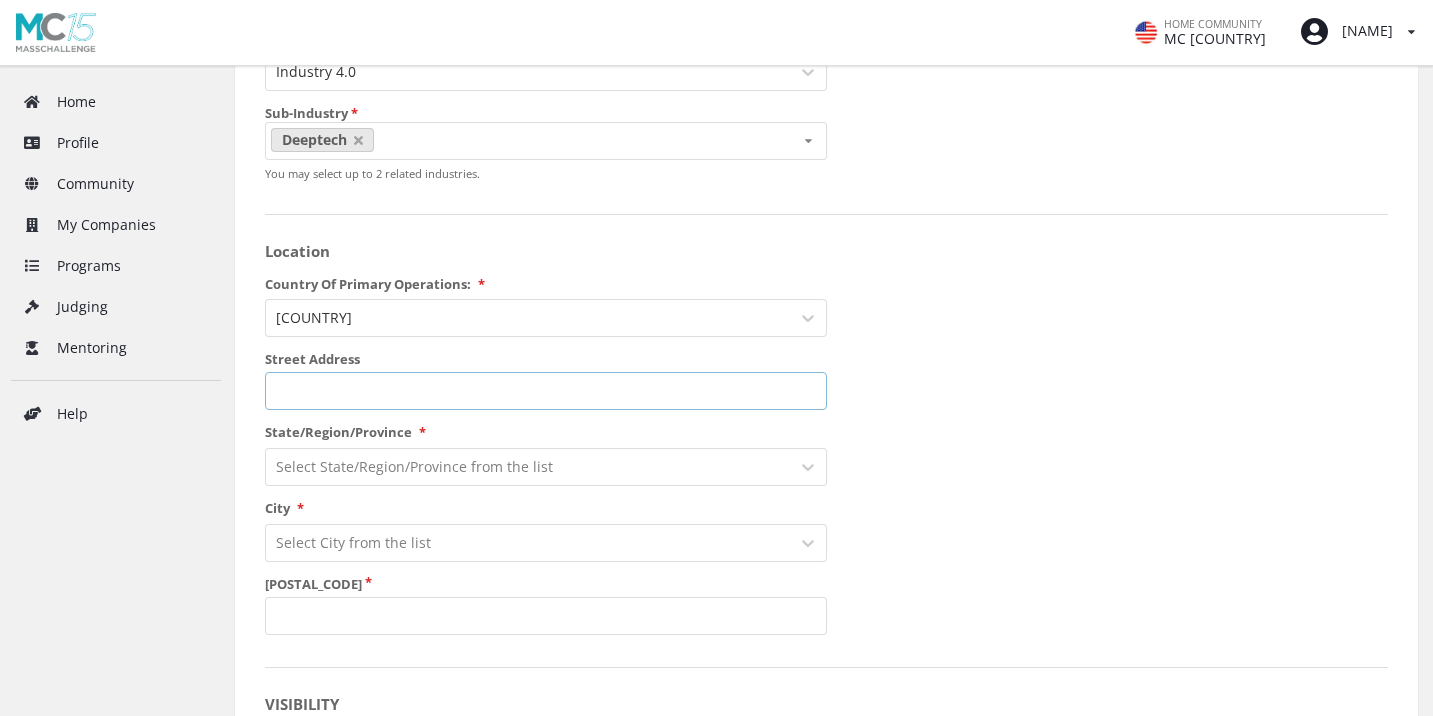 click on "•••••• •••••••" at bounding box center (546, 391) 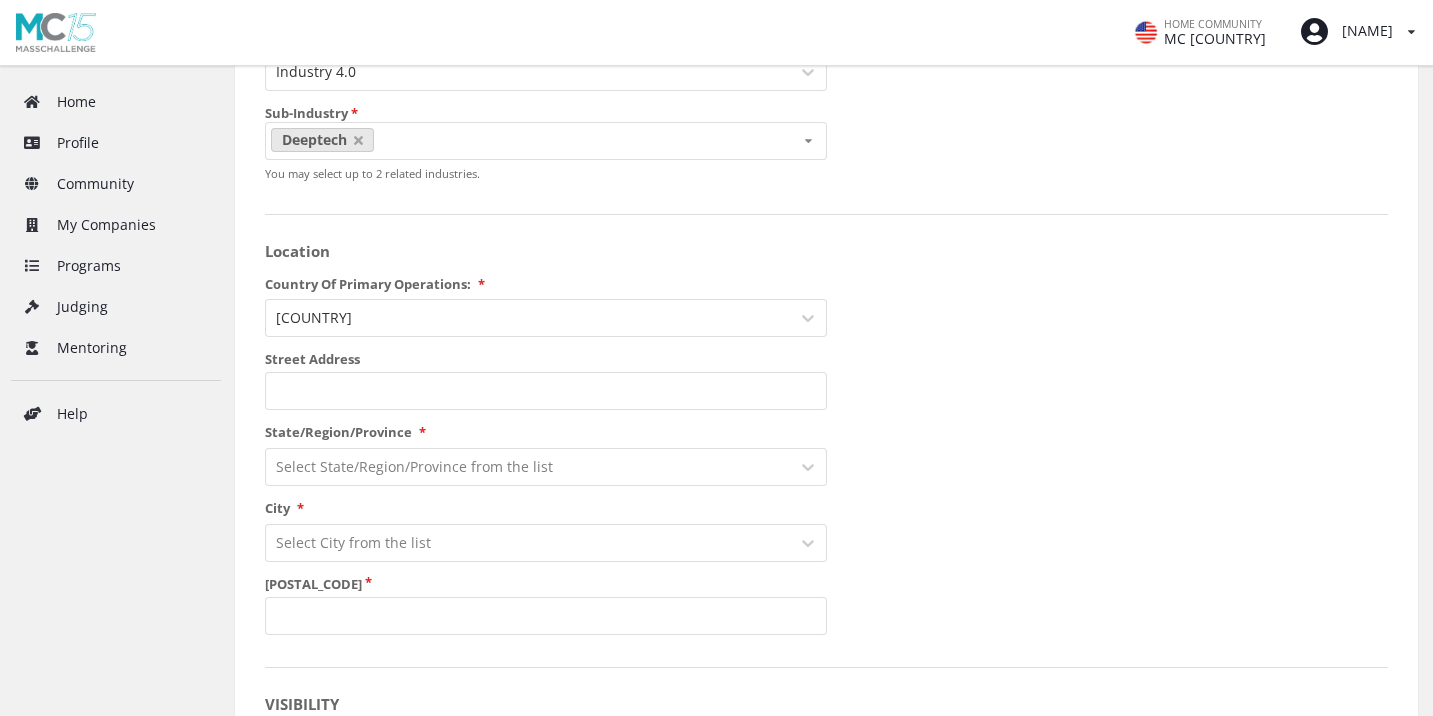 click on "•••••• •••••••" at bounding box center (546, 359) 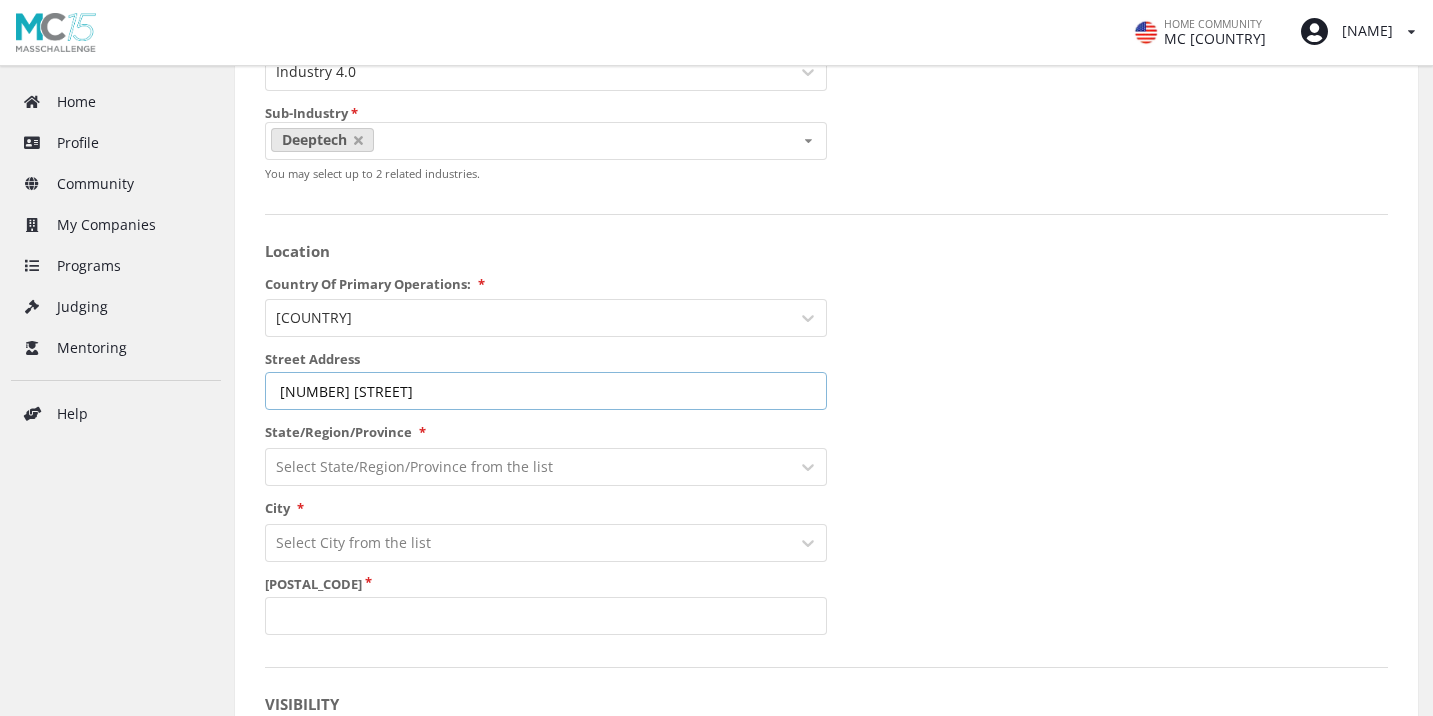 type on "[NUMBER] [STREET]" 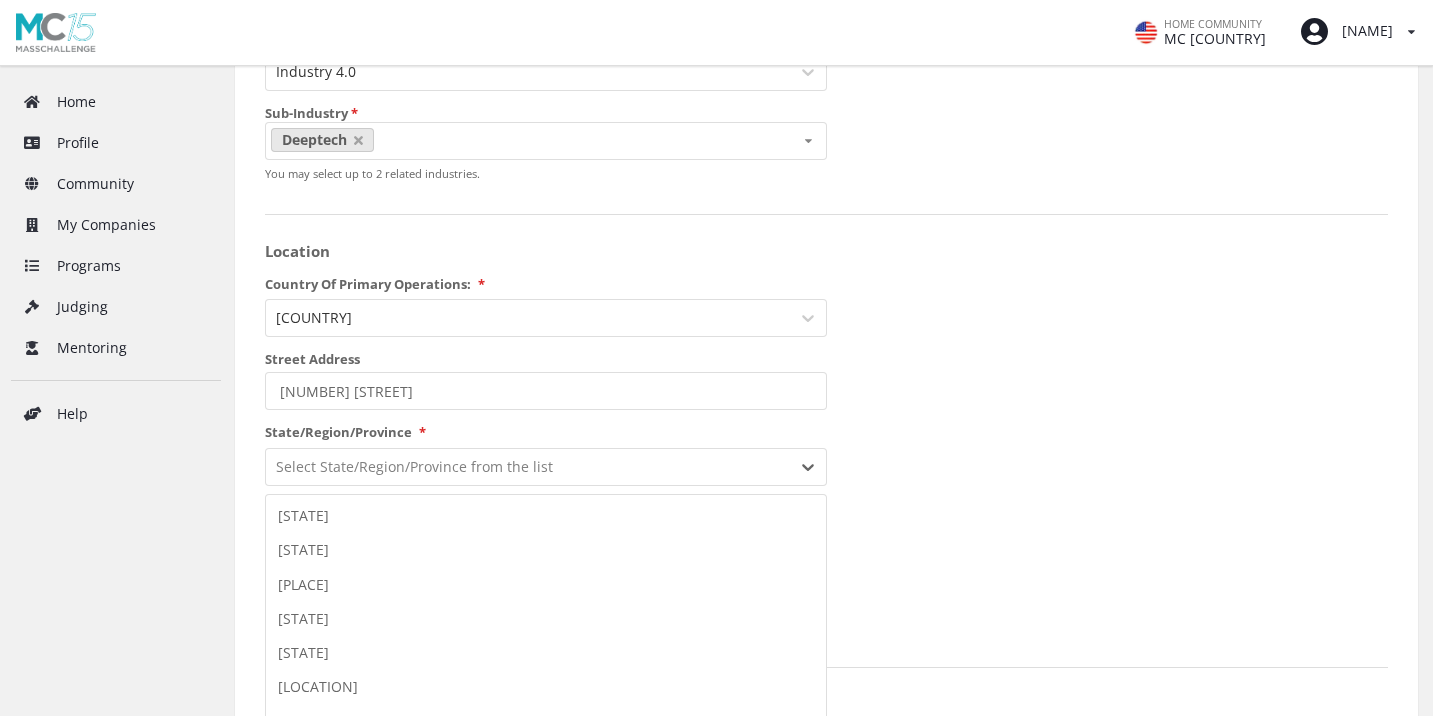 scroll, scrollTop: 921, scrollLeft: 0, axis: vertical 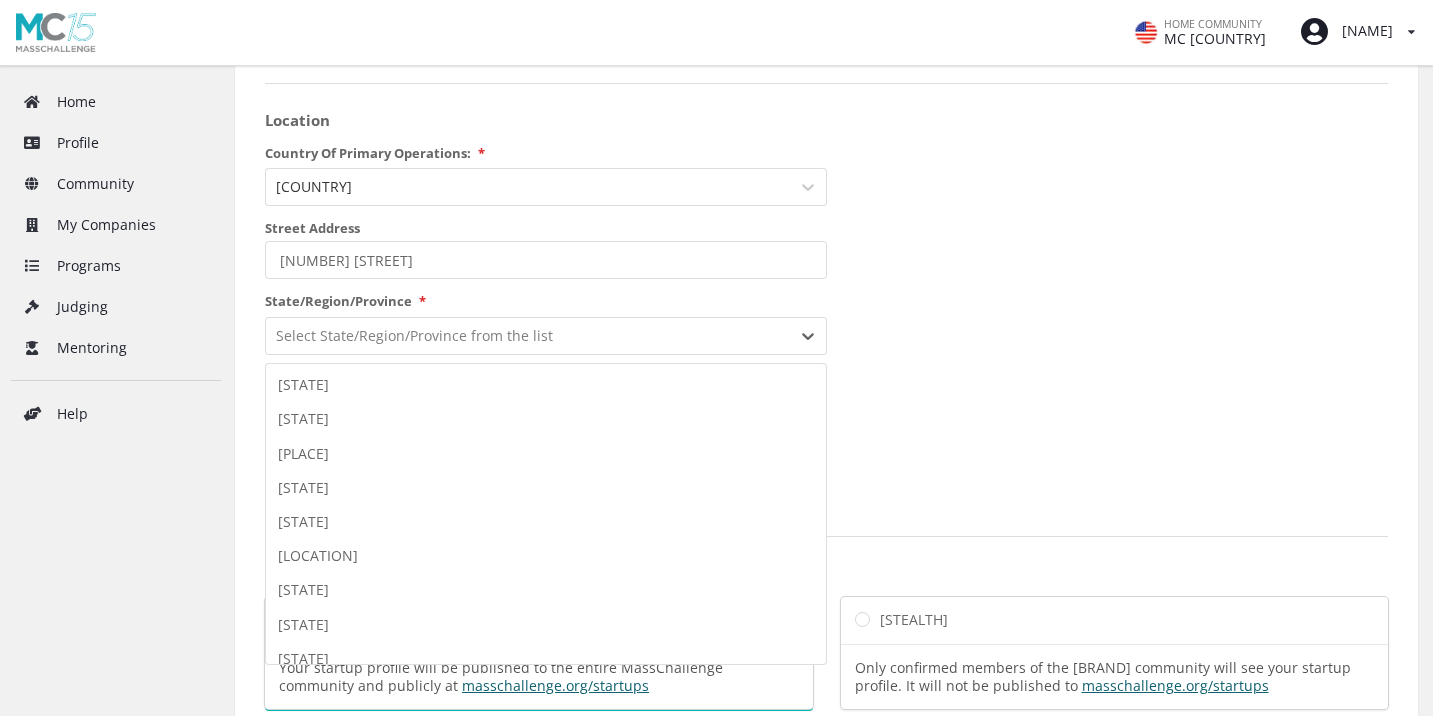 click on "•••••••• •••••• • •• ••• •• ••••••• •••••••••• ••• •• ••• •••• •• •••••• •••••••• ••••• ••••• •• •••••• ••• ••••••••• ••••••• ••••••• ••••• •••••• •• •••• ••• ••••• ••••• ••• •• •••••• ••• •••••• ••• •••• ••• ••••• •••••• ••••••••••••••••••••• •••• ••• •••• ••••••• •••••• •••••••• ••••• ••••••• •••••••• ••••• •••••• •••••••••• •••••••• ••••••••••• •••••••• •••••••• •• •••••••• ••••••• ••••••• •••• •••••• ••••••• •••••• ••••• •••••••• ••••••• •••• •••••• •••••• •••••••• ••••• •••••• •••••••• ••••••• •••• ••••••••• ••••• •••••••• ••••••••••••• •••••••• •••••• ••••• ••••••••• ••••••••••• •••••••• ••••••• ••••••• •••••• •••••••• •••••• ••• ••••••••• ••• •••••• ••• •••••• ••• •••• ••••• •••••••• ••••• •••••• •••••••• ••••••• ••••••• •••• •••••••• •••••• ••••••• ••••• •••••••••••• •••••• •••• ••••• •••••• ••••• •••••••• ••••• •••••• ••••••••• ••••• •••••• •••••• ••••• •••••••• ••••••• •••••• •••••• •••••• ••••••• •••• ••••••• •••••••• •••• •••••• •••••••••• •••• •••••••• ••••••••• •••••••" at bounding box center (546, 336) 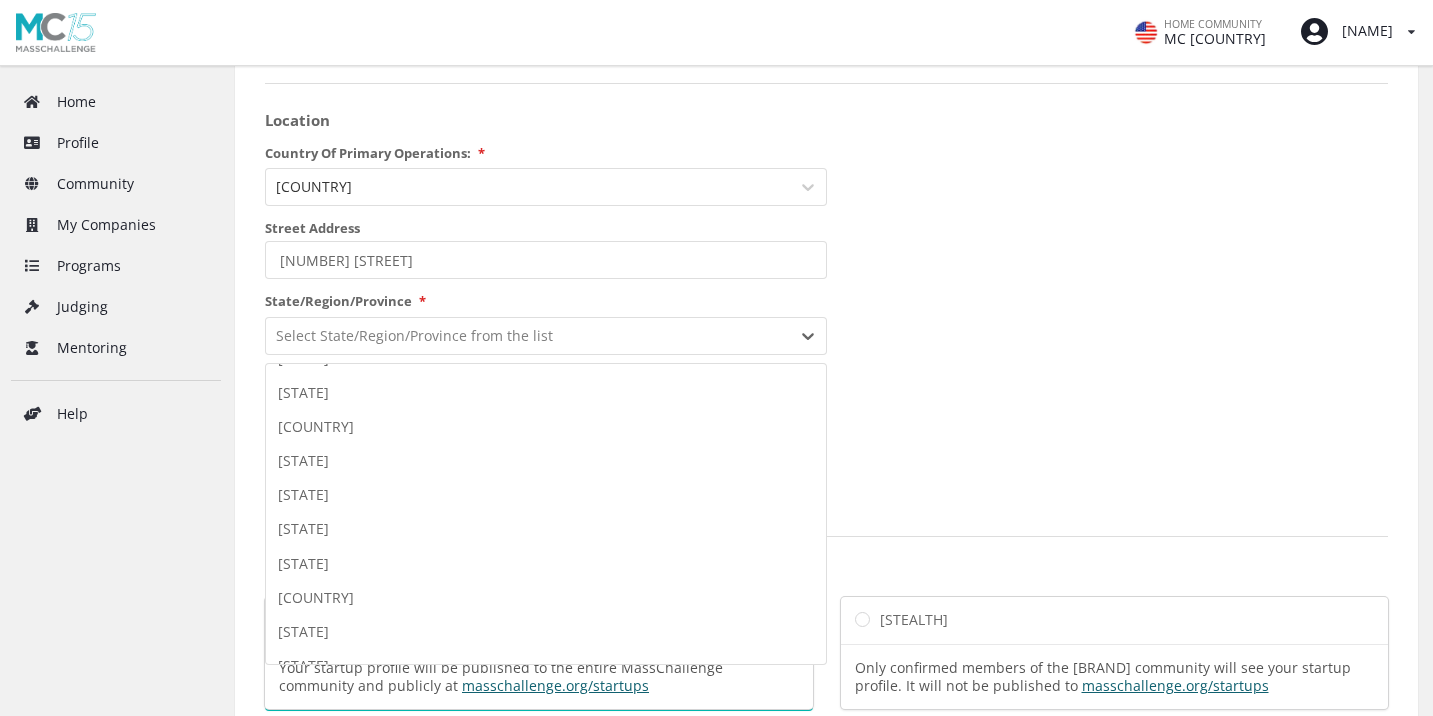 scroll, scrollTop: 1146, scrollLeft: 0, axis: vertical 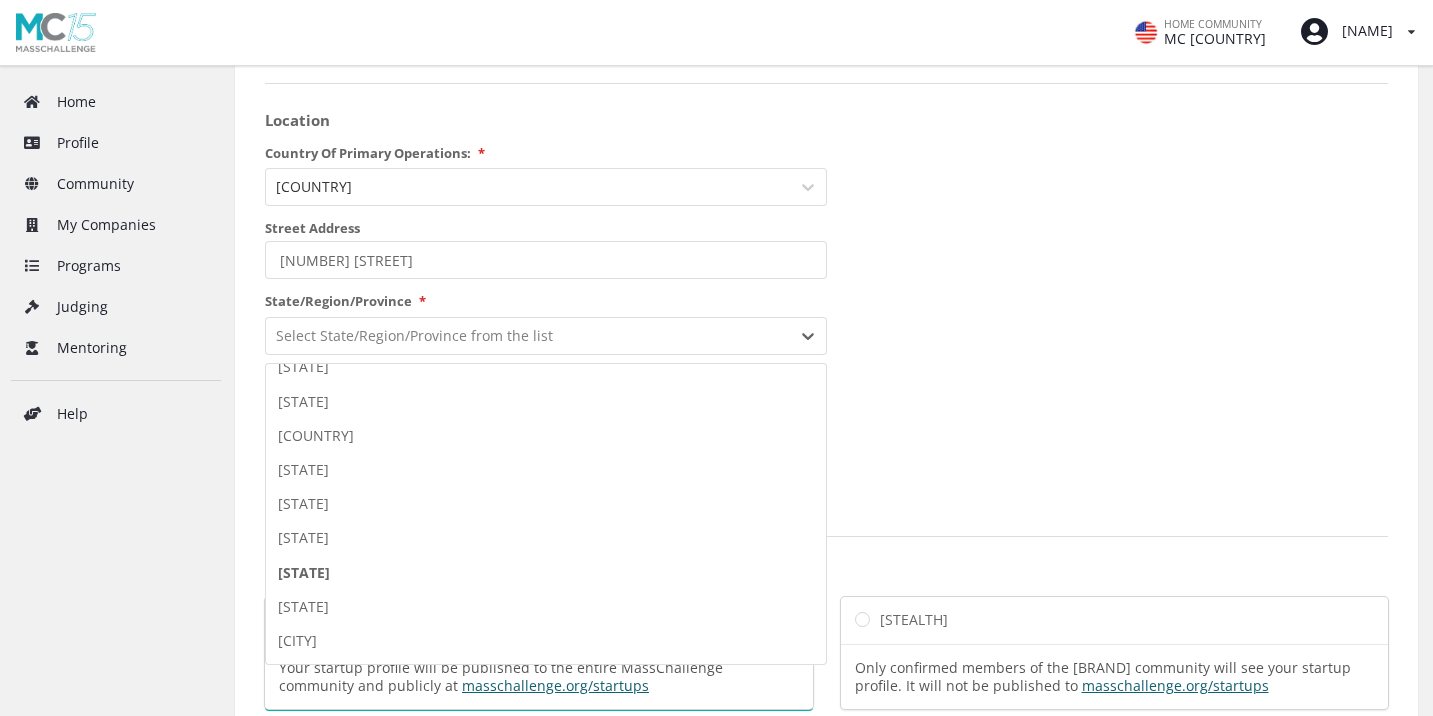 click on "[STATE]" at bounding box center [546, 573] 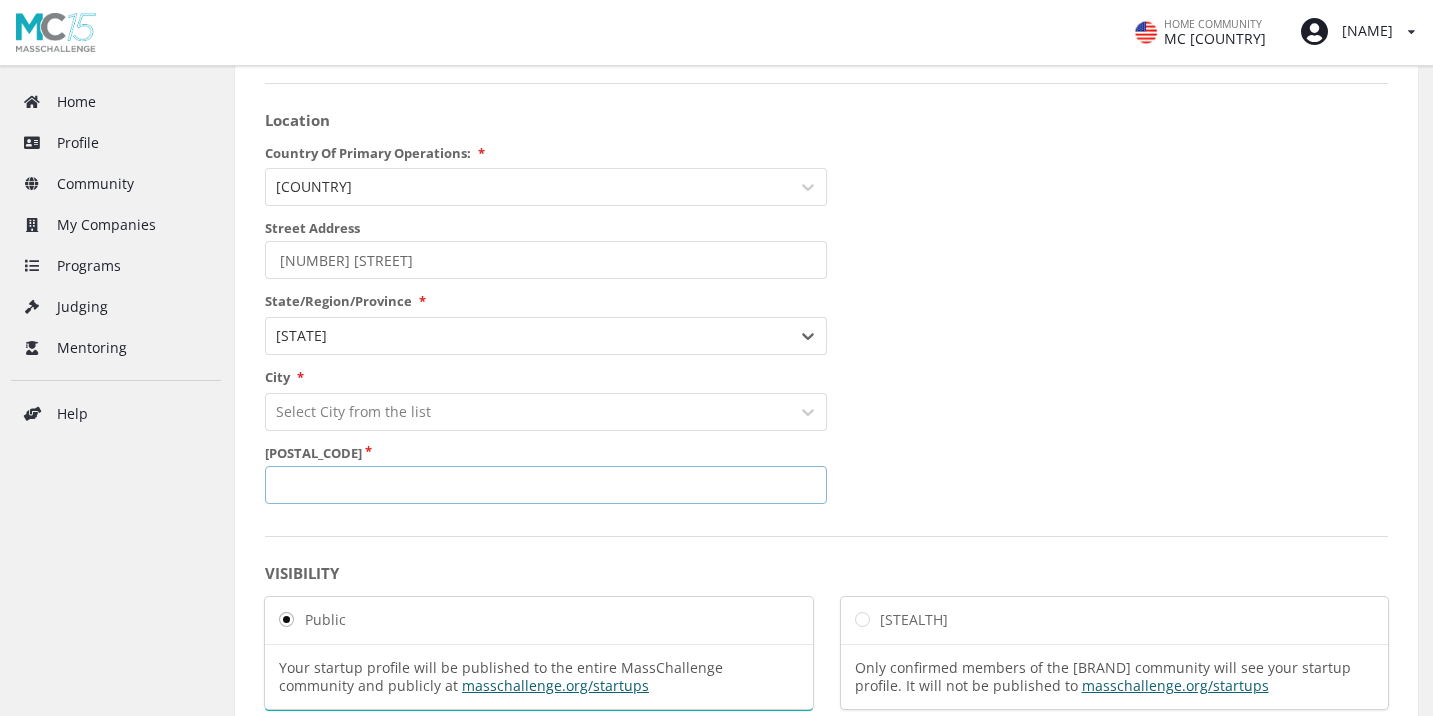 click on "Postal/Zip Code" at bounding box center [546, 485] 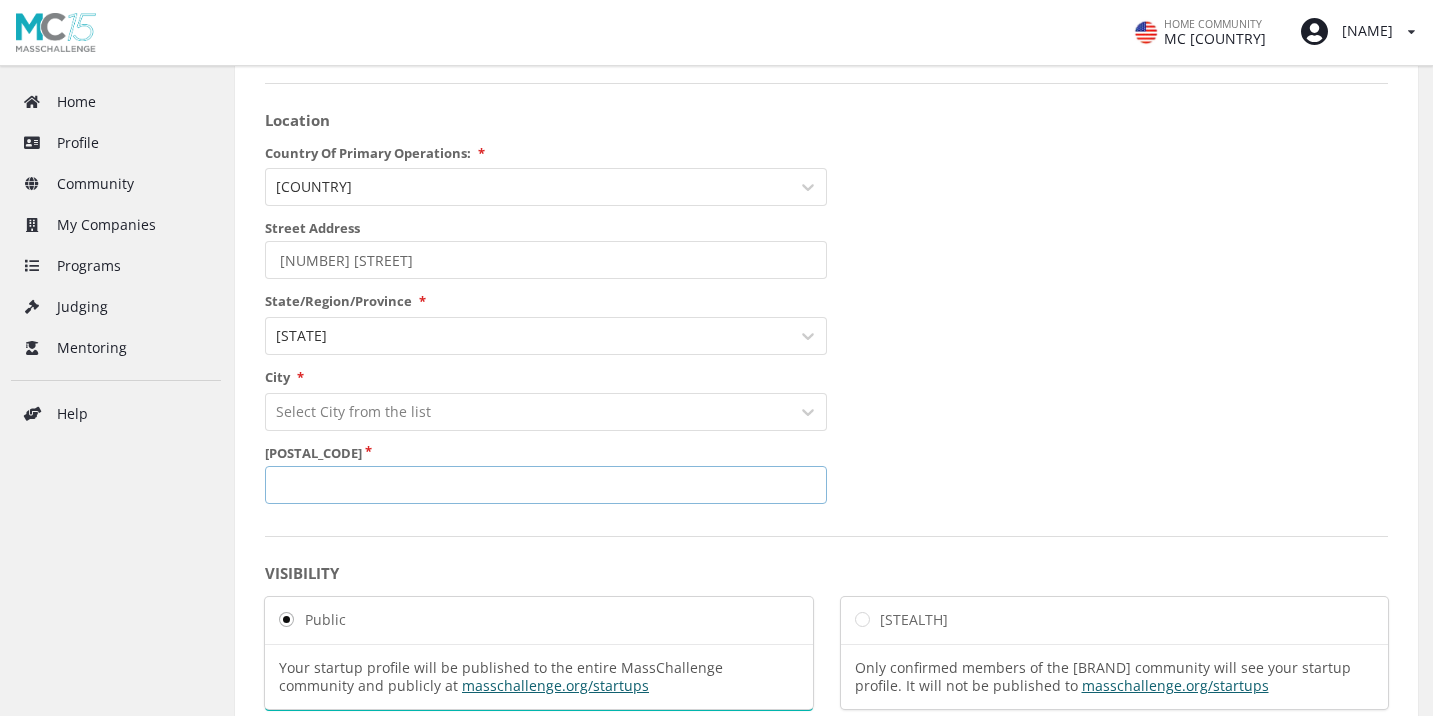 type on "[POSTAL_CODE]" 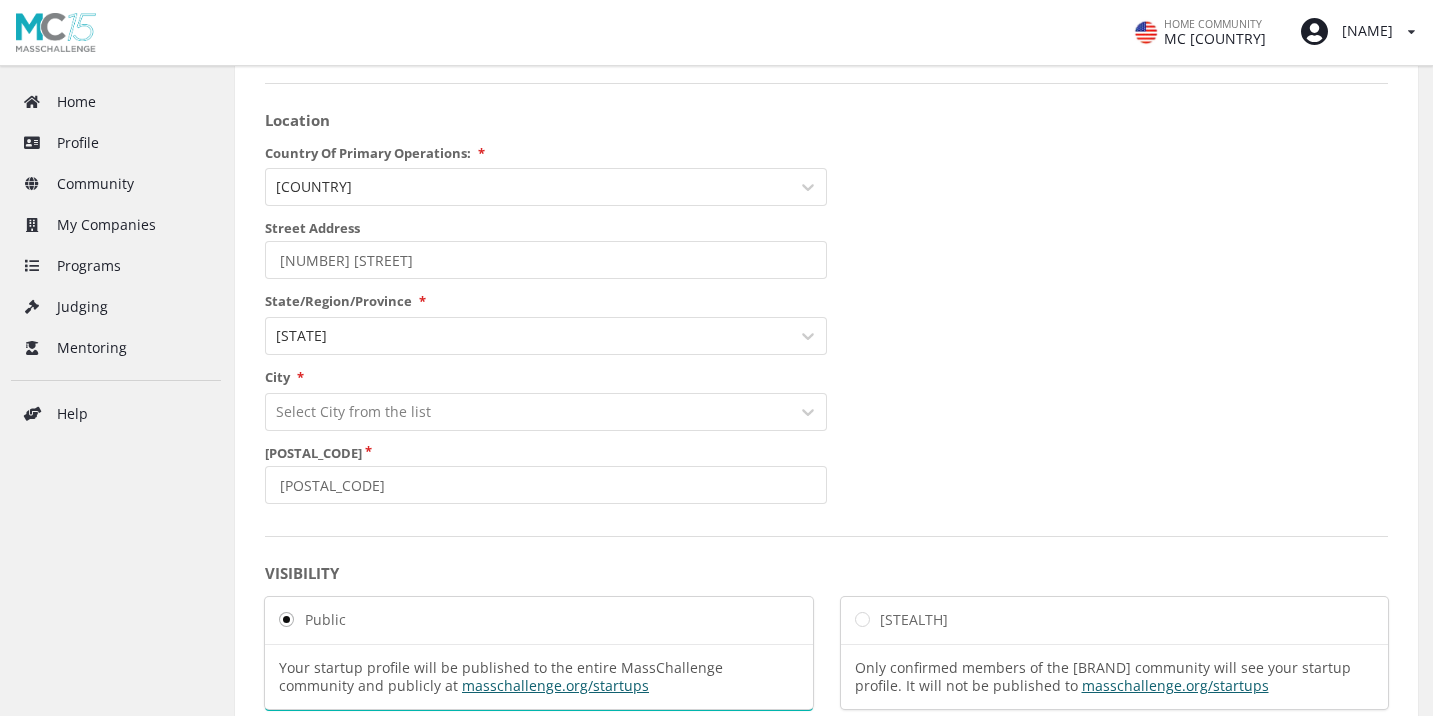 type on "•••••• ••••••" 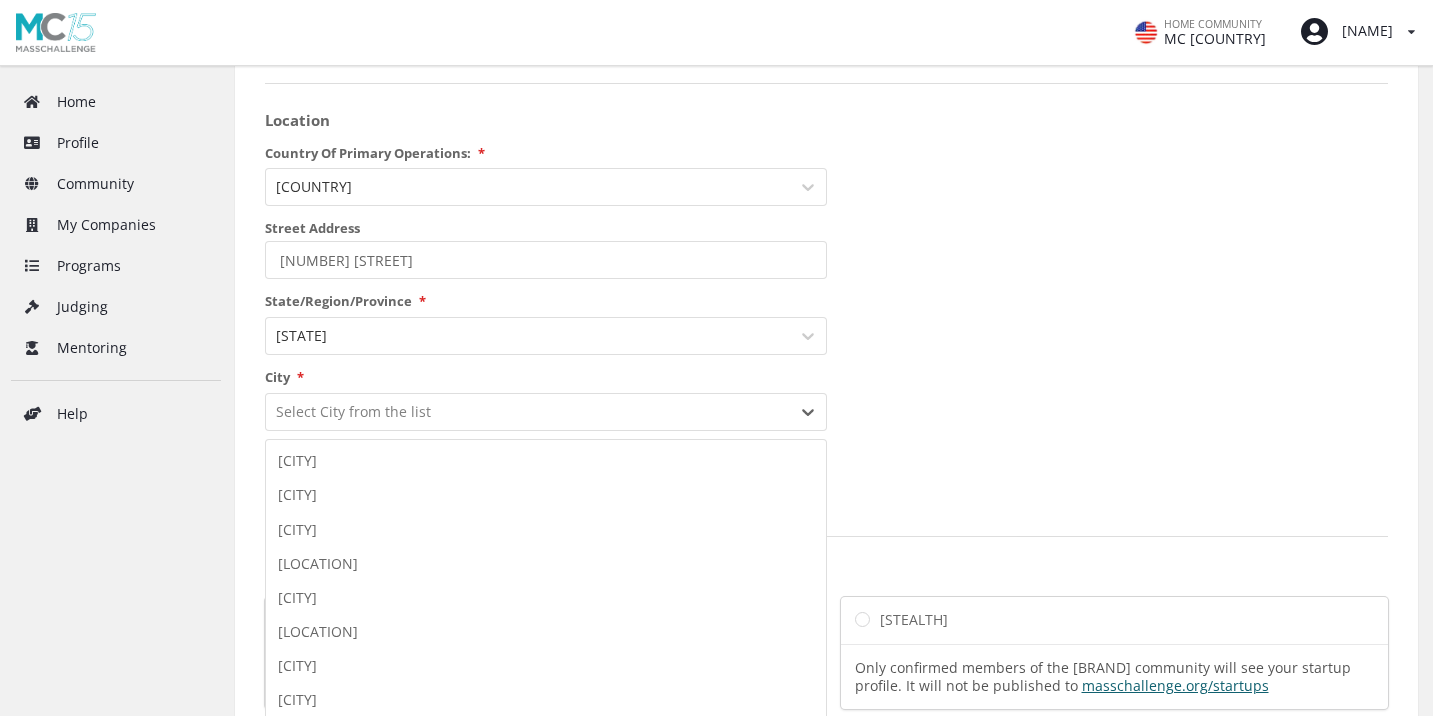 scroll, scrollTop: 997, scrollLeft: 0, axis: vertical 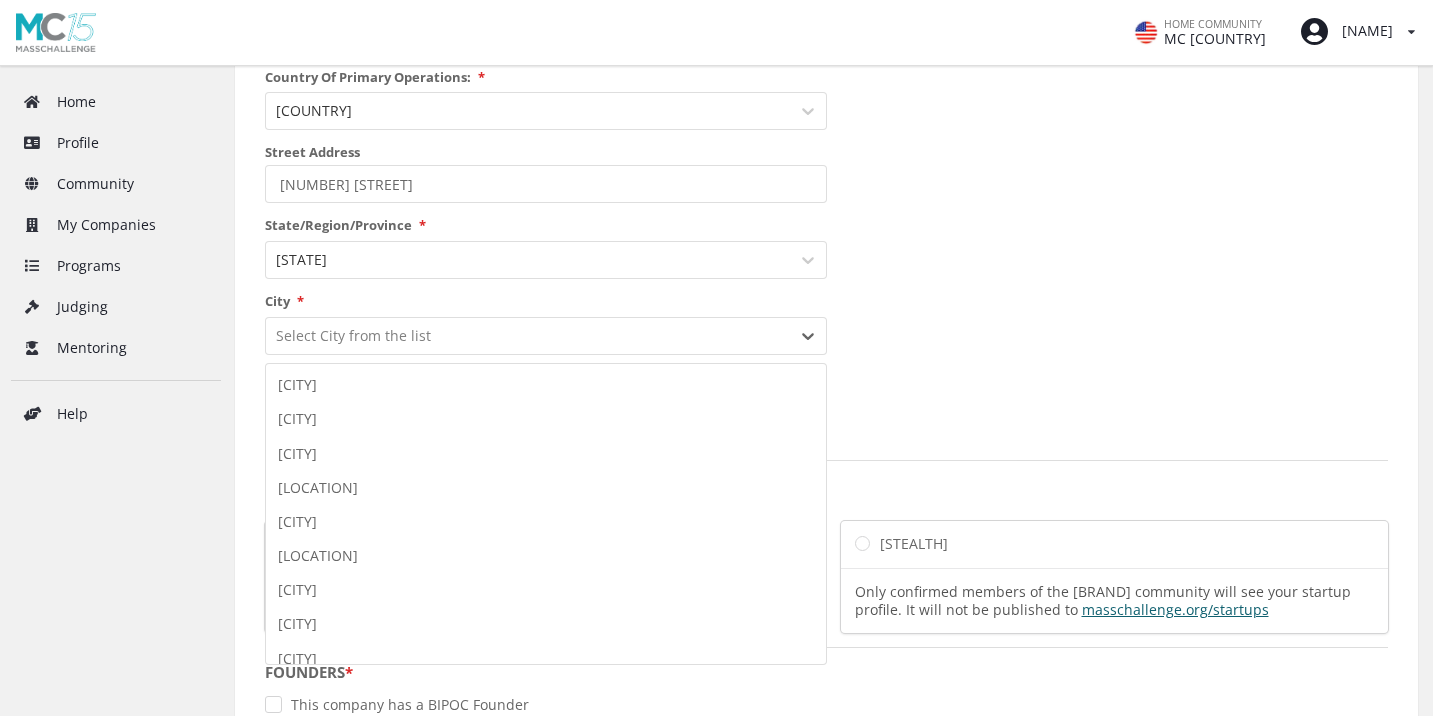 click on "•••••••• • •• •••• ••• ••••••• •••••••••• ••• •• ••• •••• •• •••••• •••••••• ••••• ••••• •• •••••• ••• ••••••••• ••••••• ••••••• ••••• •••••• •• •••• ••• ••••• ••••• ••• •• •••••• ••• •••••• ••• •••• ••• ••••• •••••• •••• •••• ••• •••• ••••••• ••••••••• ••••••••• ••••••• ••••• •••••• ••••••••• •••••• •••• ••••••• •••• •••••••• •••• •••••••• •••••• •••••••• ••••••••• ••••••• ••••••• •••• •••••• •••••• ••••••••••••••• •••••••• •••••••••• ••••••• •••••••• ••••• ••••• ••••• ••••• •••• ••••••••• ••••••••••• ••••••• •••••••••• ••••••• •••••••••• •••••••• •••••• ••••••••• •••••• •••••• ••••••••••• •••••••• ••••••• •••••• ••••••••••••• ••••••• ••••••••• •••••••••• •••••••••••• •••••• ••••••• •••••••••• ••••• ••••• ••••••• ••••• ••••••• ••••••• ••••• •••••• ••••••••• ••••••••••• ••••••• •••••••••• ••••••••• ••••••••• •••••• ••••• •••••••••• •••• •••• ••••• •••••••••• •••••••••• •••••• •••••• •••••••• ••••••• •••••• •••••• •••••• •••• ••• •••• ••• •••••• •••• ••• ••••• ••••• ••••••••• ••••••• ••••• •••••••• ••••• •••••" at bounding box center [546, 336] 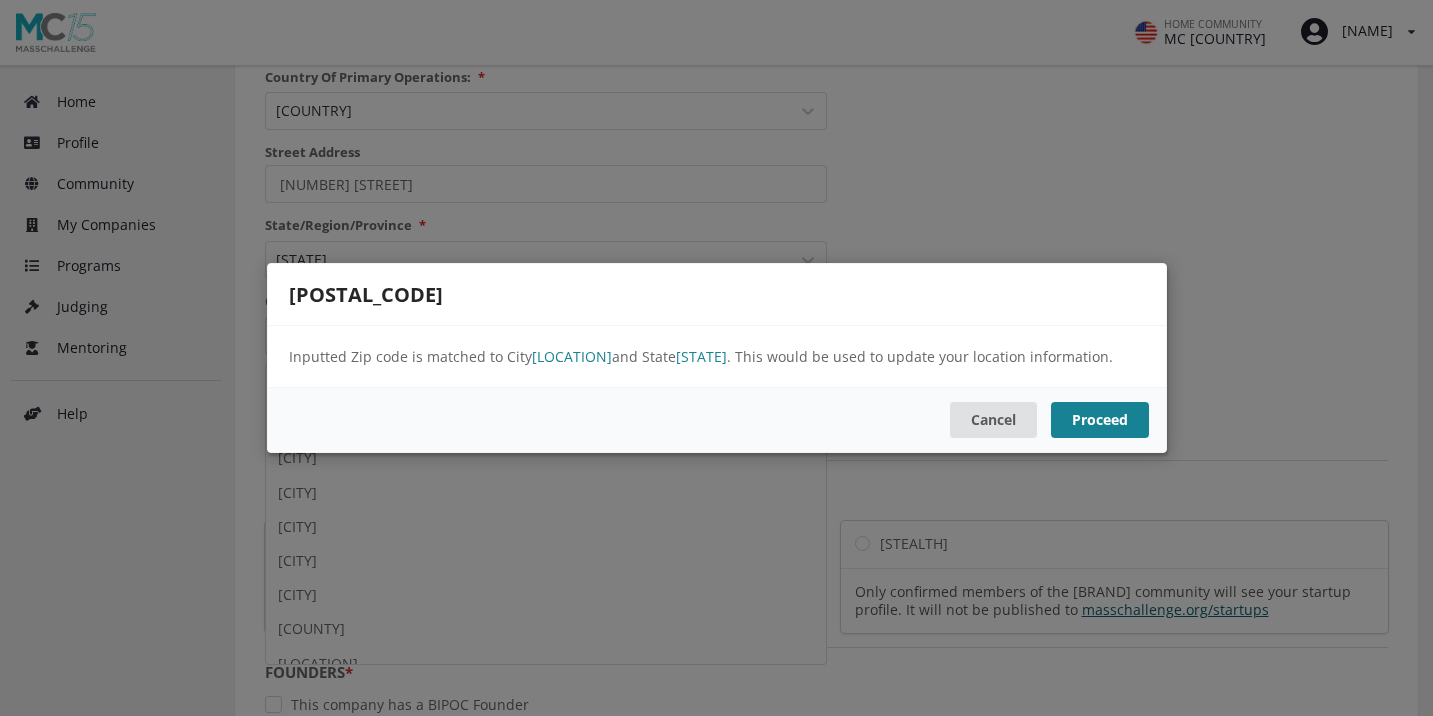 scroll, scrollTop: 1947, scrollLeft: 0, axis: vertical 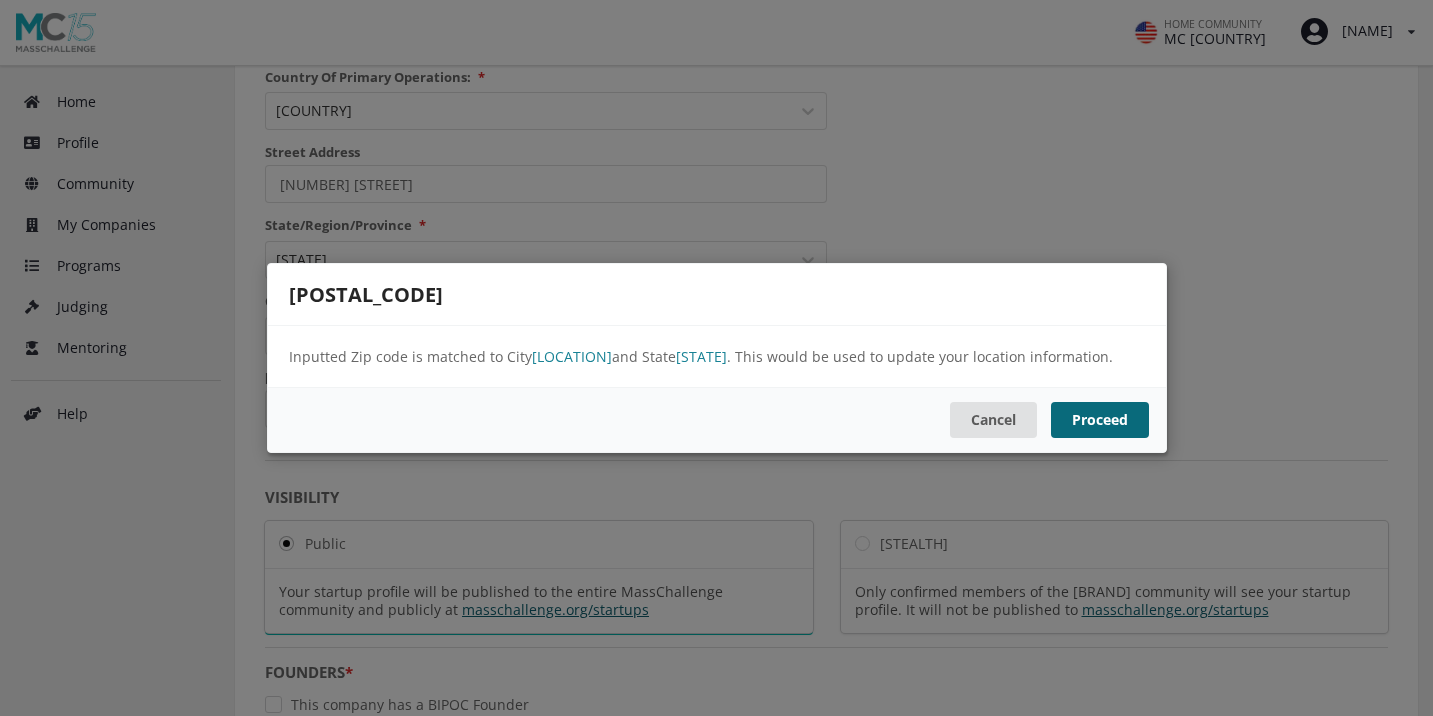 click on "Proceed" at bounding box center [1099, 420] 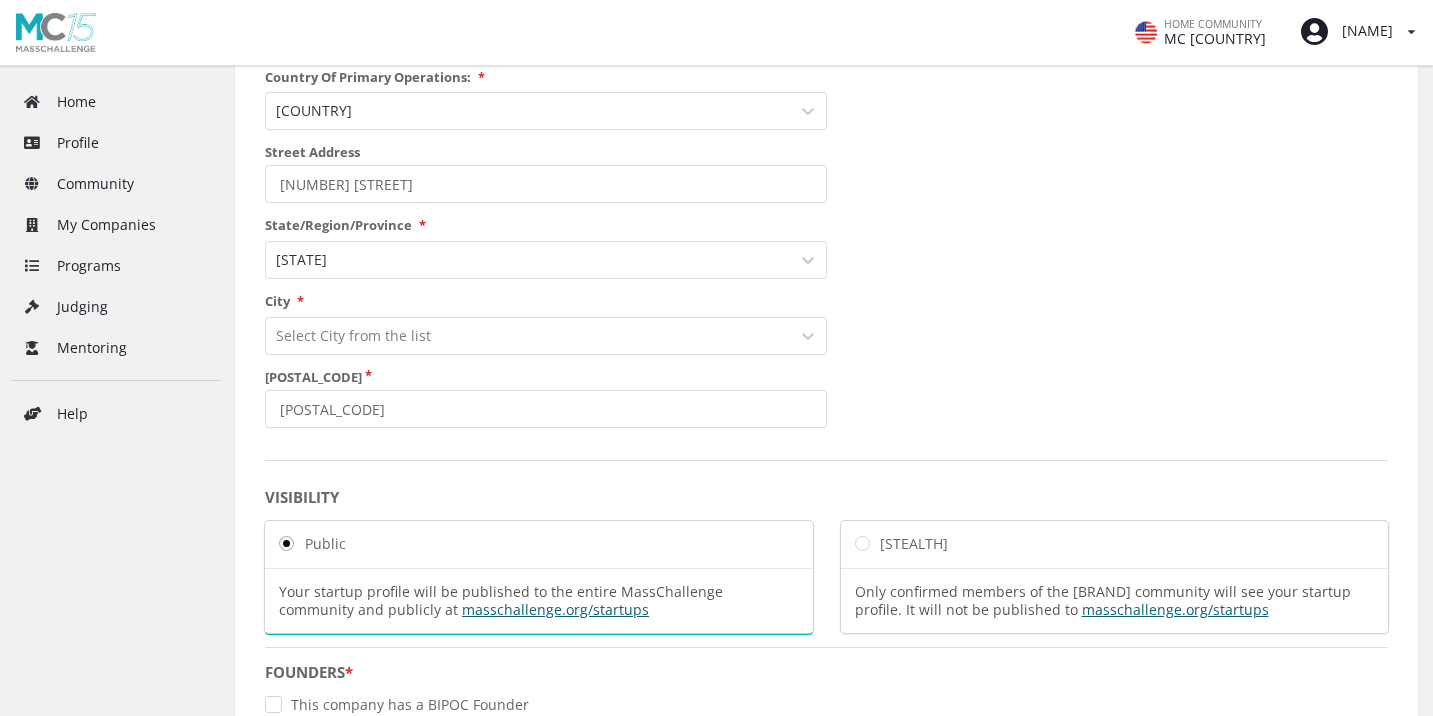 click at bounding box center (528, 336) 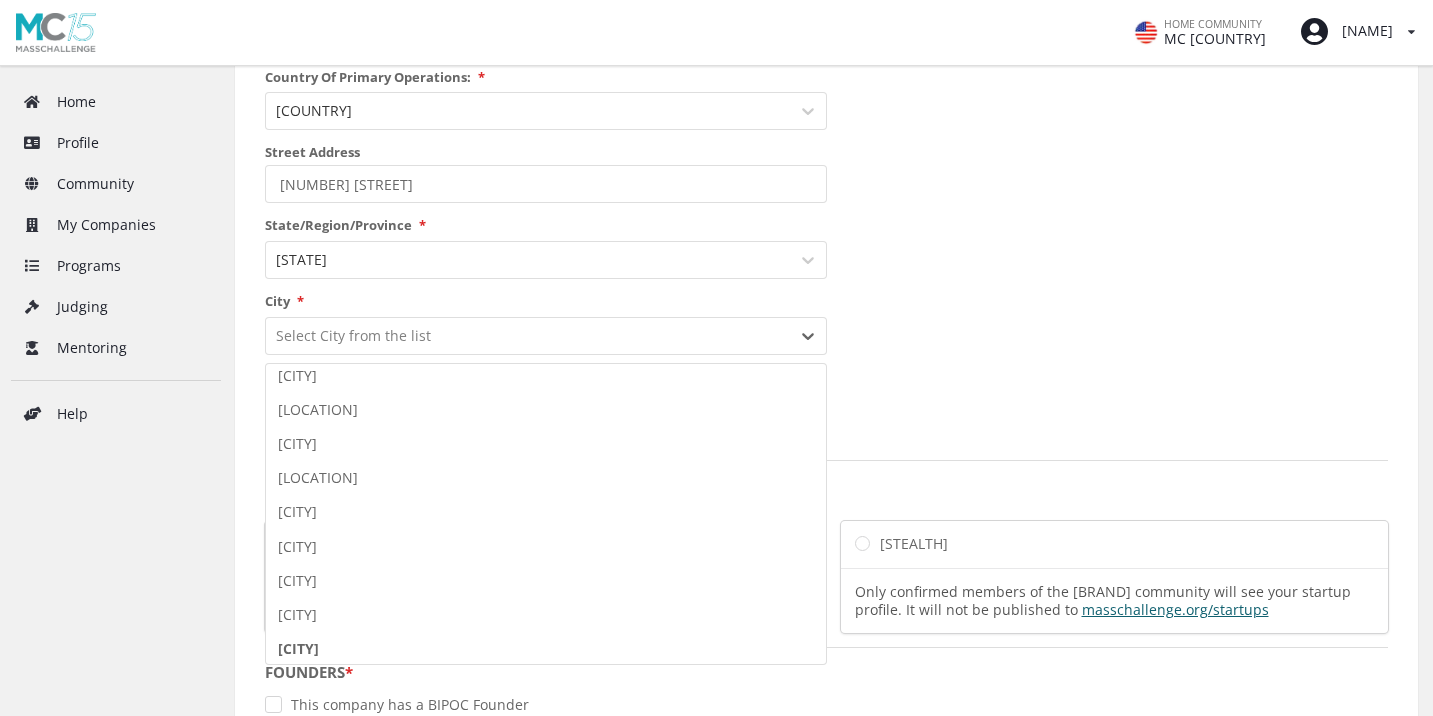 scroll, scrollTop: 5376, scrollLeft: 0, axis: vertical 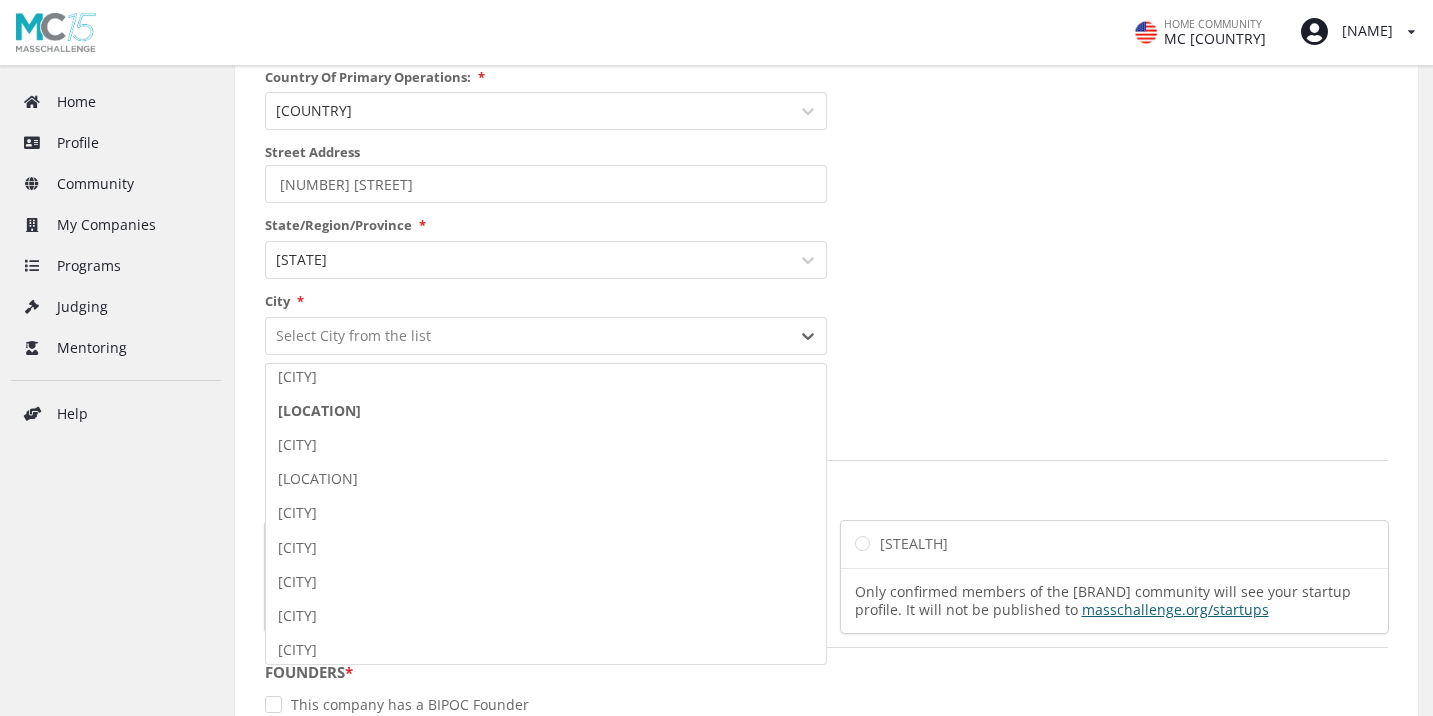 click on "••••••••" at bounding box center [546, 411] 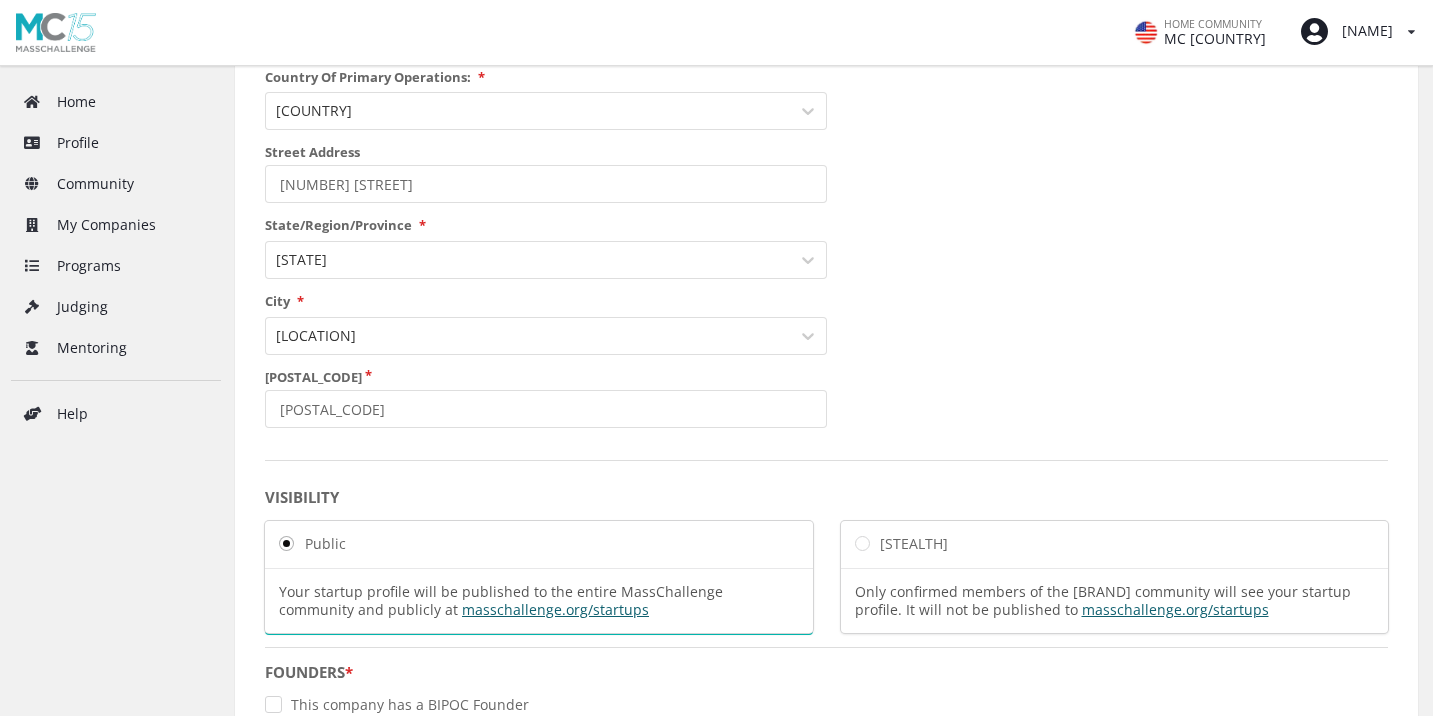 click on "••••••• •••• ••••• •••• •••• ••••••• ••••••• ••••••• ••••   ••• ••• •• ••• •• ••  ••• • ••••• ••••••••••• ••• • ••• ••••••• •••••••• ••••• ••••• •••• •• •• •••••••••• •••••••• ••••••••••••••• ••••• •••••••••• •• •••••••••• ••••••••••• •••••••• ••• •••••••• ••••••••••• •• •••• ••••••• ••••• ••••••••• •••••• ••••••• ••• •••••• ••••• ••• •• ••••••• •••••• •••••••• ••••••• ••• ••••• •• ••••• •••   •   •••  •••••••••• ••••• •••••••• ••••• ••• •••••• •••• ••• •••••• ••••• ••••• •• ••••• •• •••••••• ••••• ••• •••••• •••• ••••• ••••••• •••••••• •   •••••••• ••• ••••••••••••   • •••••••• •••••••• ••••••••••••• •••••••••• •••••••• •••••••••• ••• ••••••••••••• ••• ••••••••• • ••••••••• •••••••••• •••••••• • •••••••••• •••••••••••••• •••••• ••••• • ••••••••• ••• ••• •••••• •• •• • ••••••• ••••••••••• •••••••• ••••••• •• ••••••• •••••••••••  •   •••••• •••••• •••••• ••••••• ••• ••••• •• ••••••••••••••••••••• •   ••• •••••• •••• •   •••••••• •••••••••• •••• ••••• •••••••••• ••••••   •••••••••••••••••••••••••• •••••••    •" at bounding box center [826, 330] 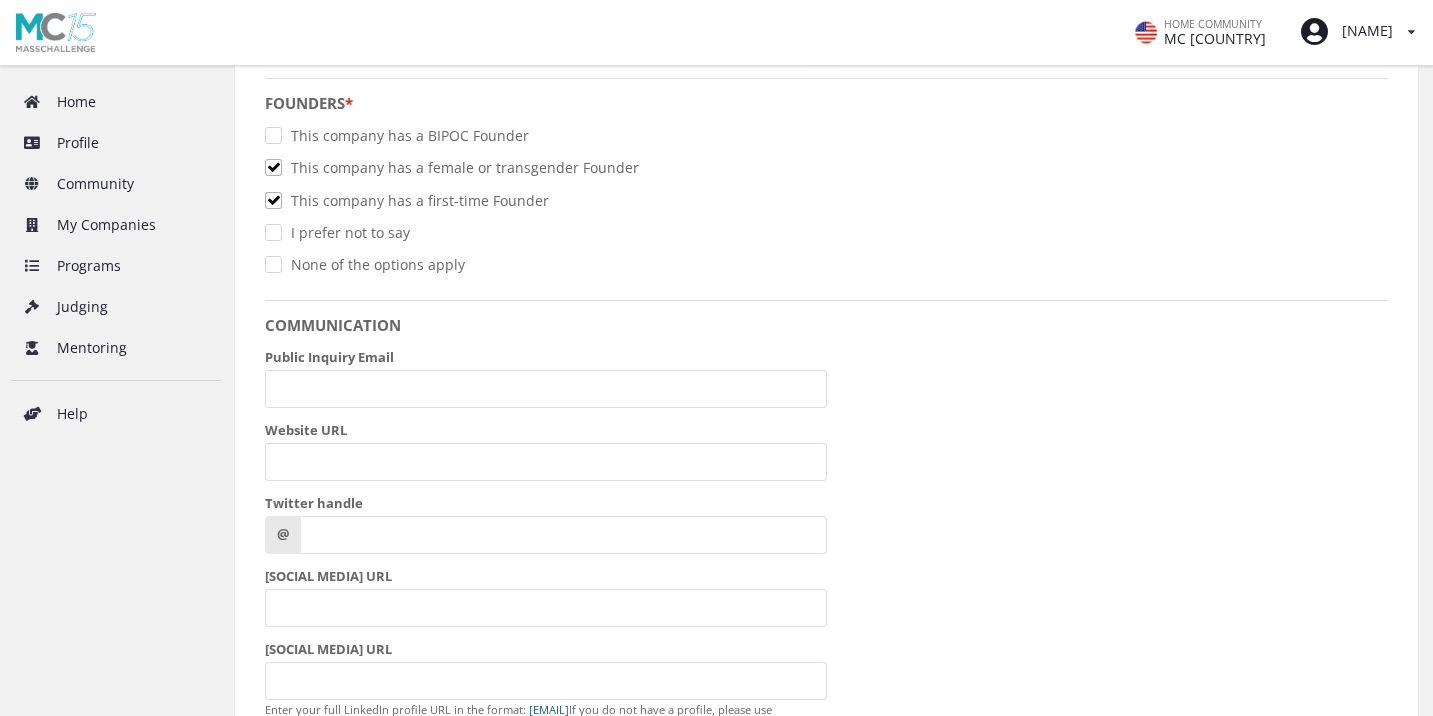 scroll, scrollTop: 1586, scrollLeft: 0, axis: vertical 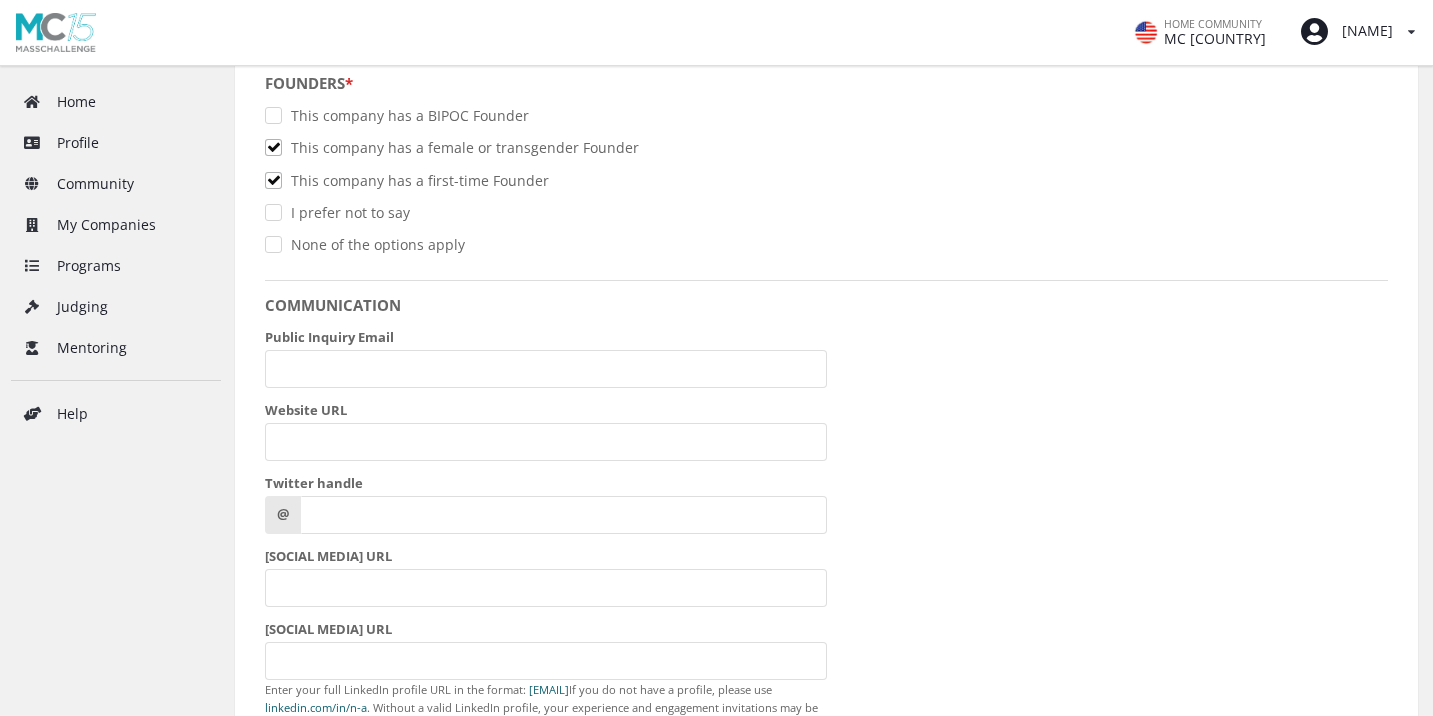 click on "linkedin.com/in/[ID] . Without a valid LinkedIn profile, your experience and engagement invitations may be limited." at bounding box center (546, 531) 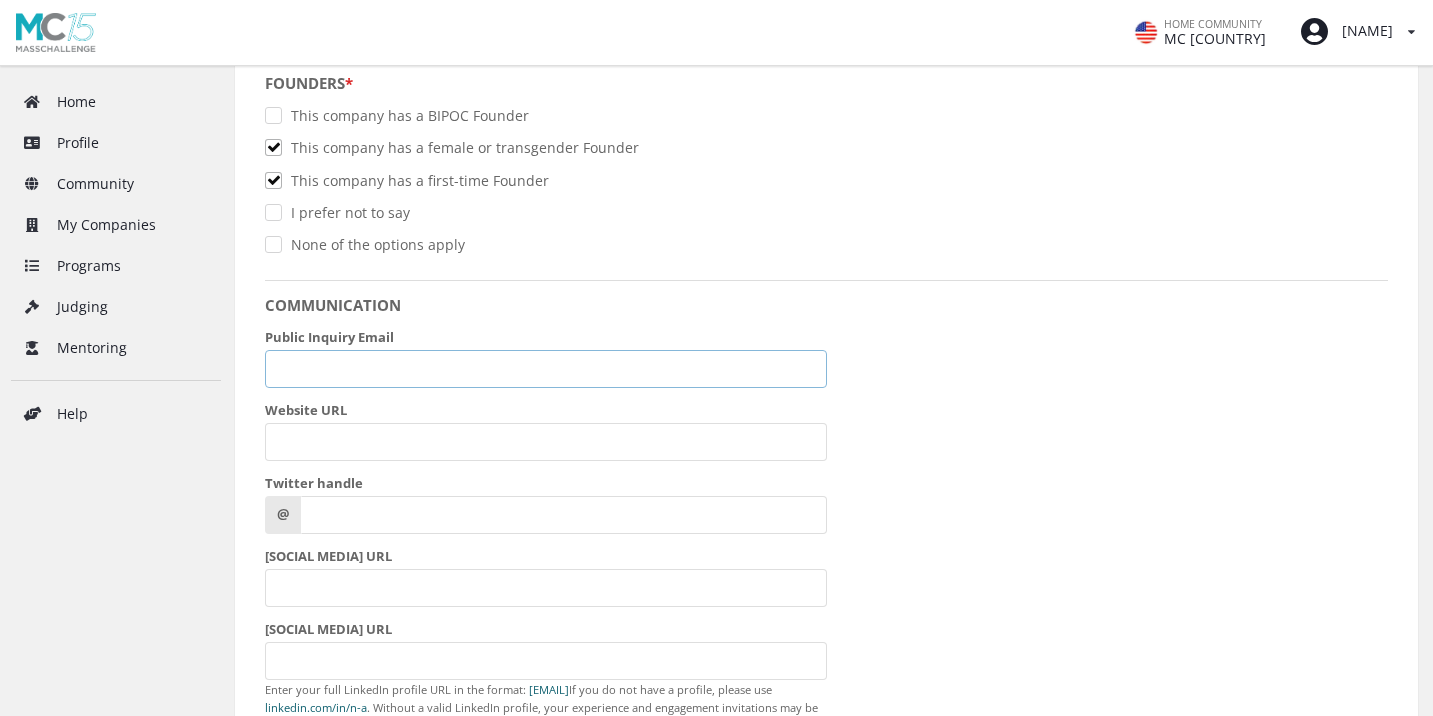 click on "•••••• ••••••• •••••" at bounding box center [546, 369] 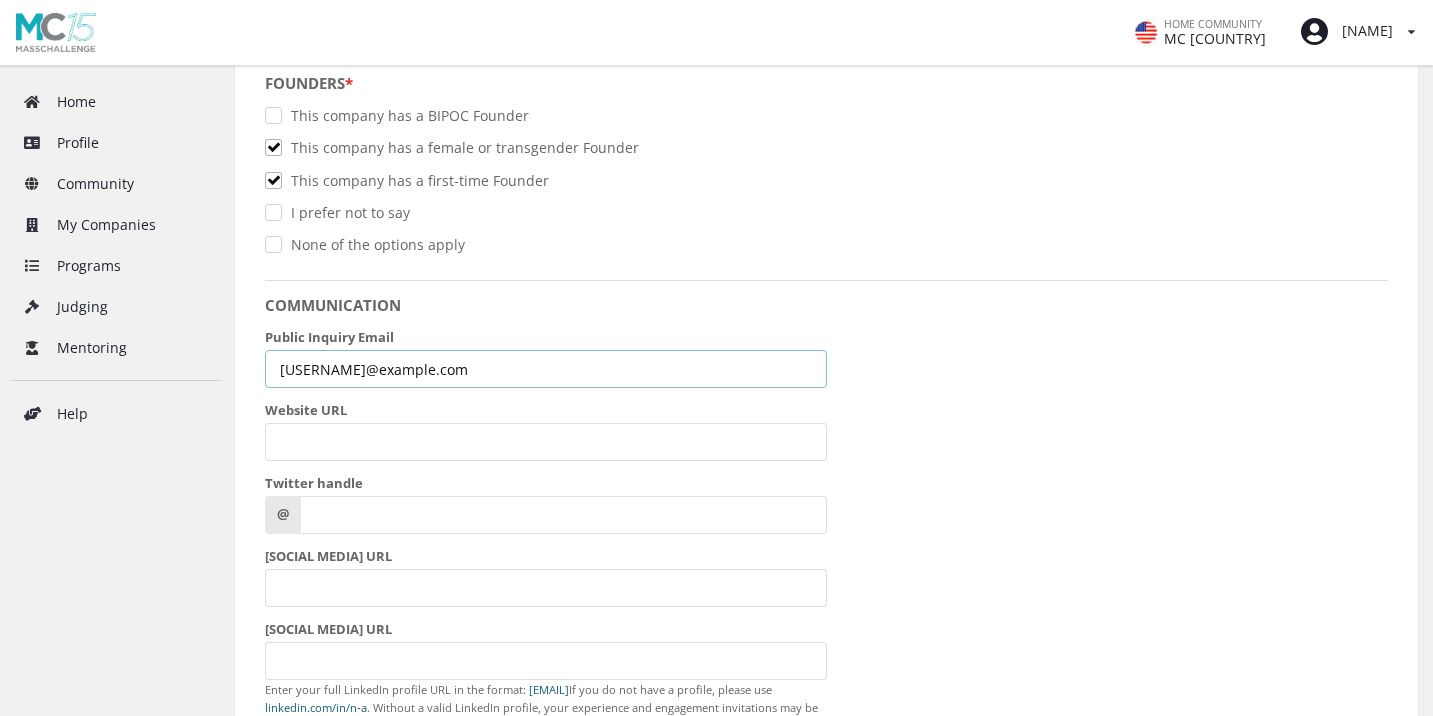 type on "wastsync@[DOMAIN].com" 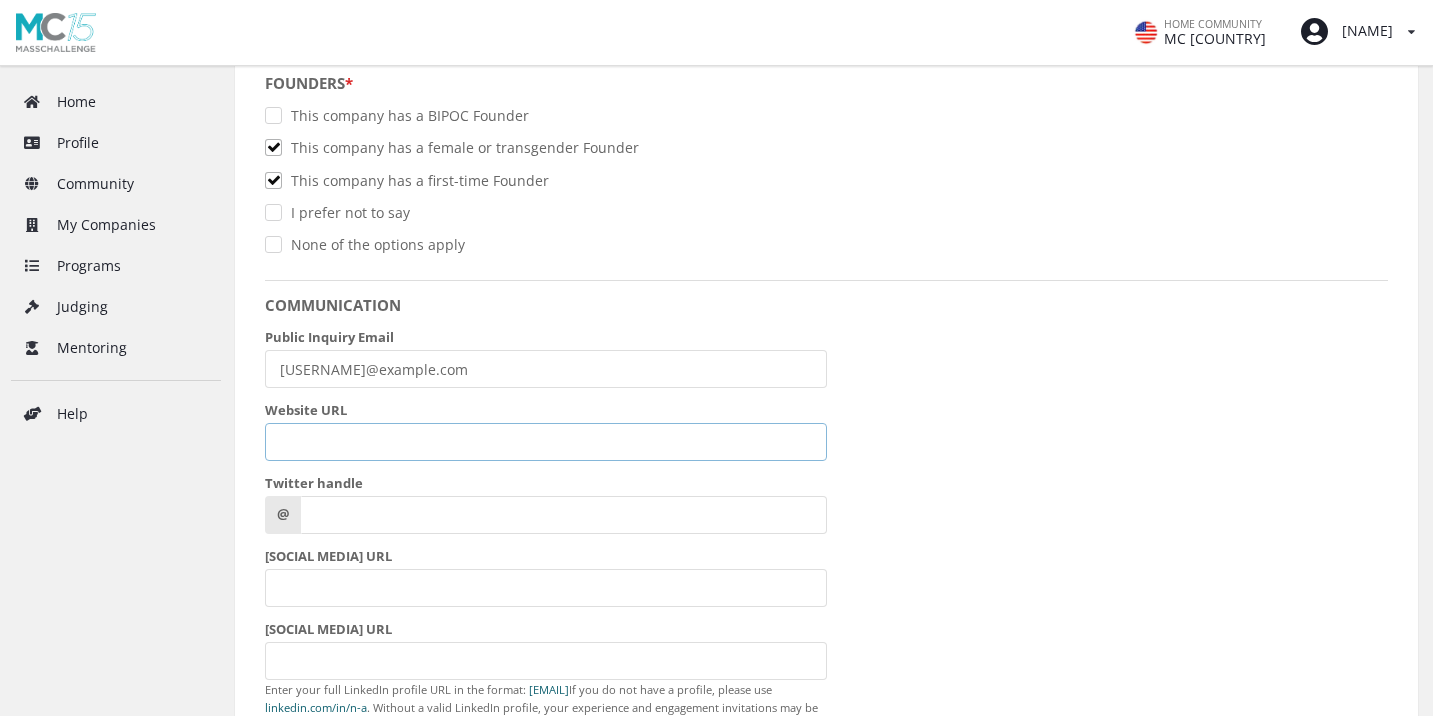 paste on "https://trywastesync.com/" 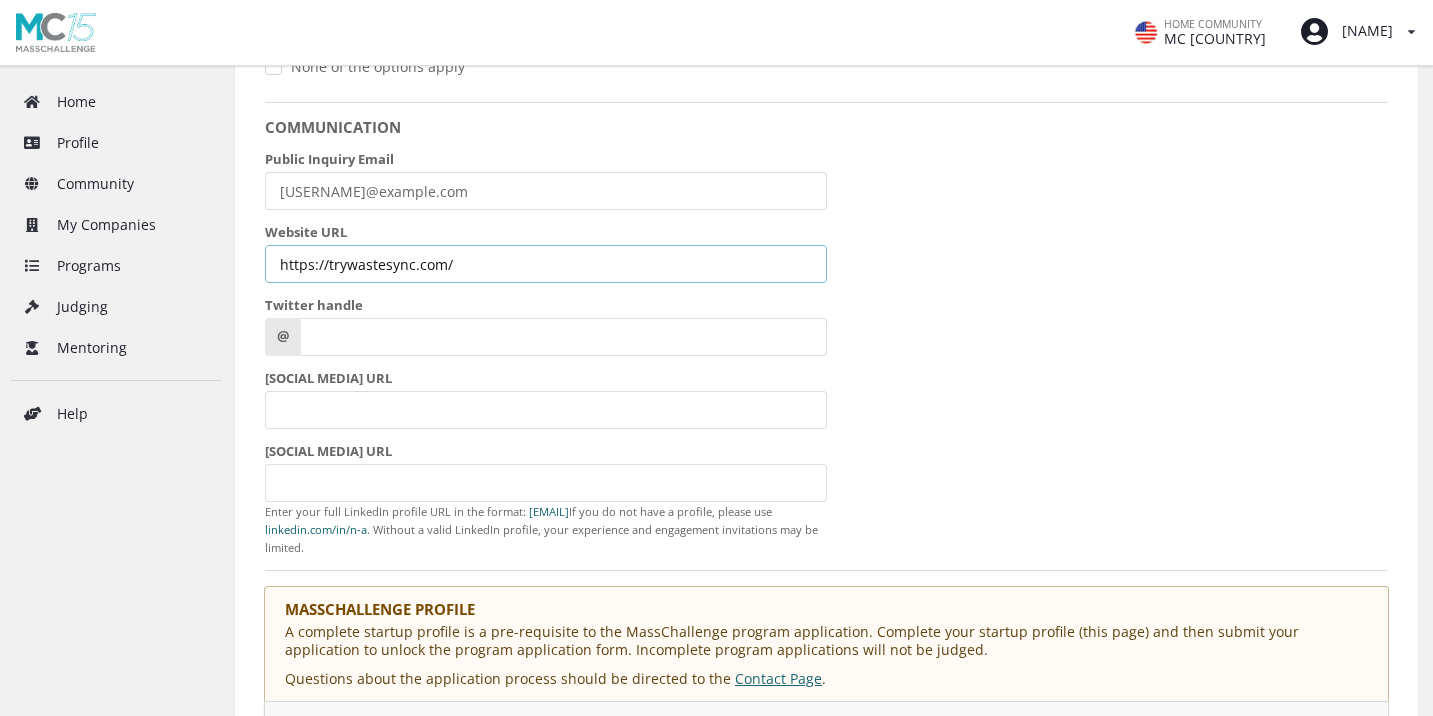 scroll, scrollTop: 1784, scrollLeft: 0, axis: vertical 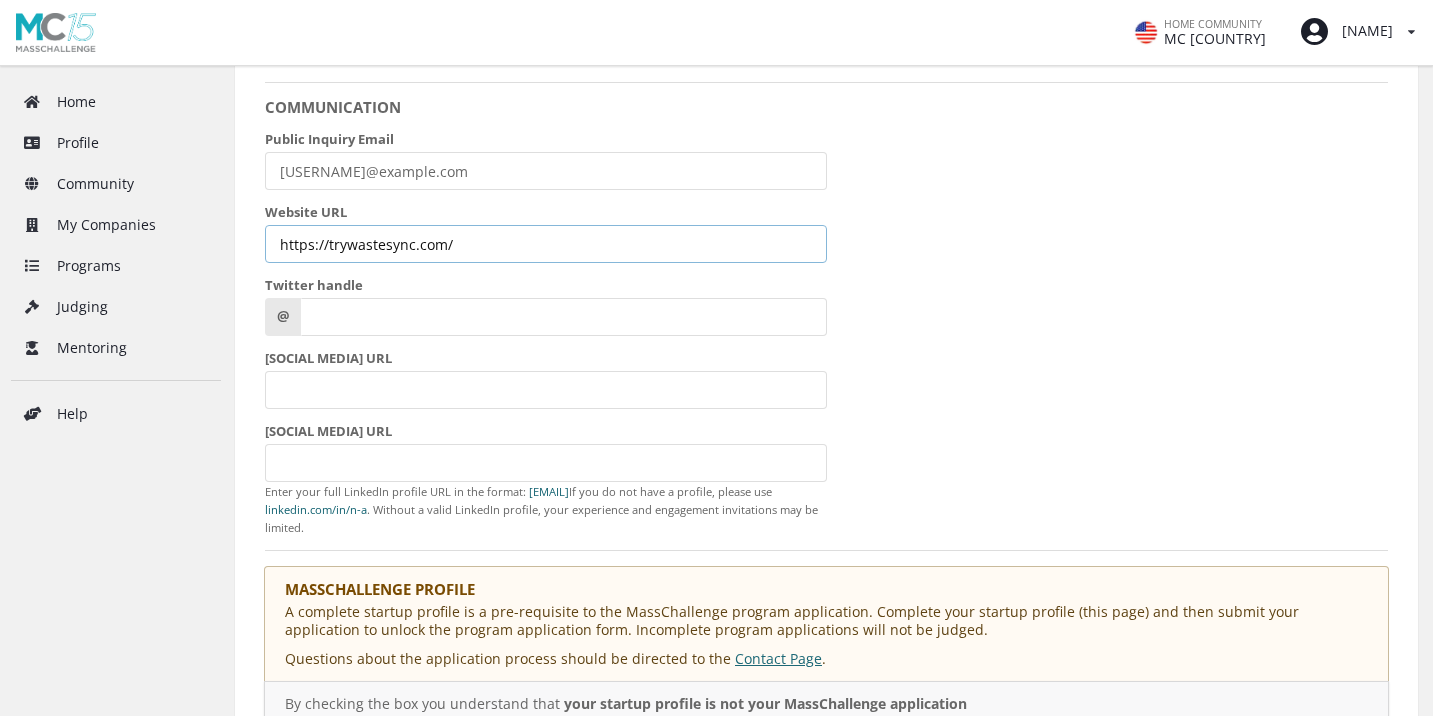 type on "https://trywastesync.com/" 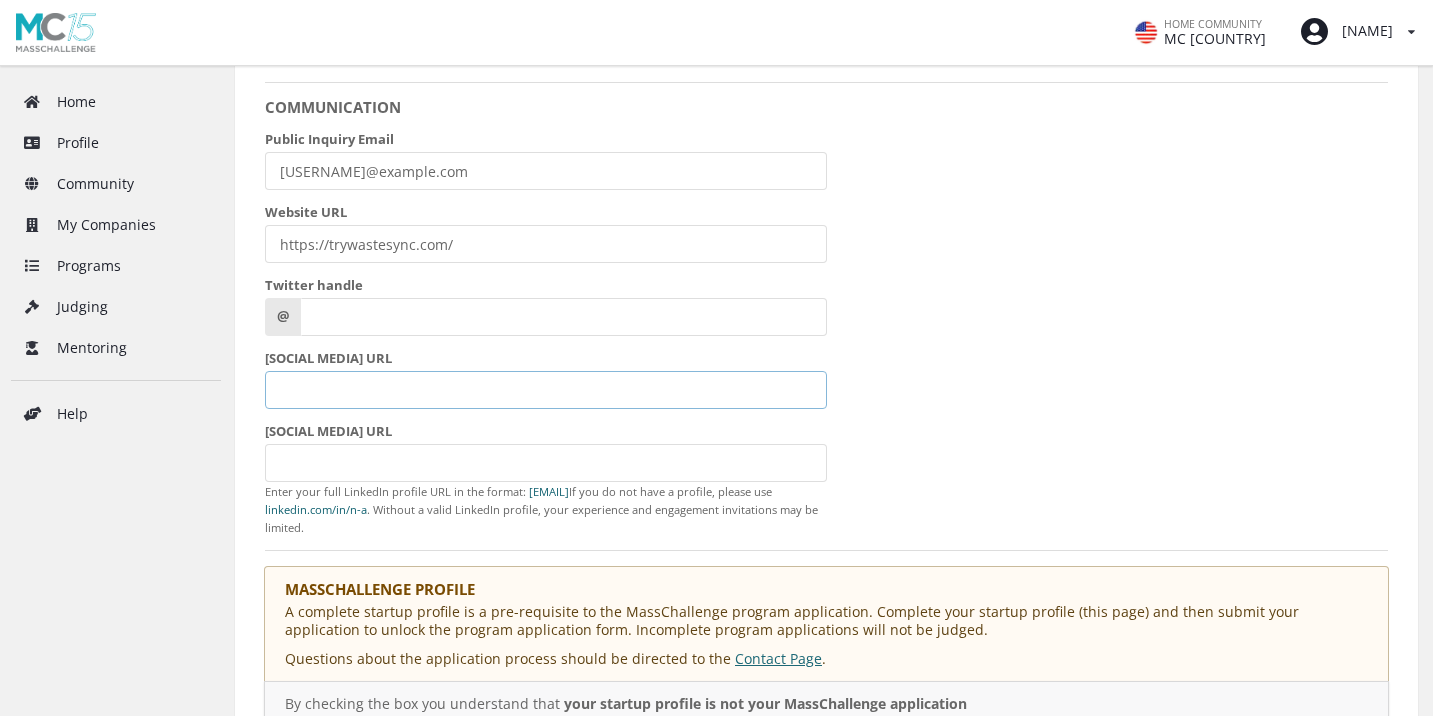 click on "[URL]" at bounding box center (546, 390) 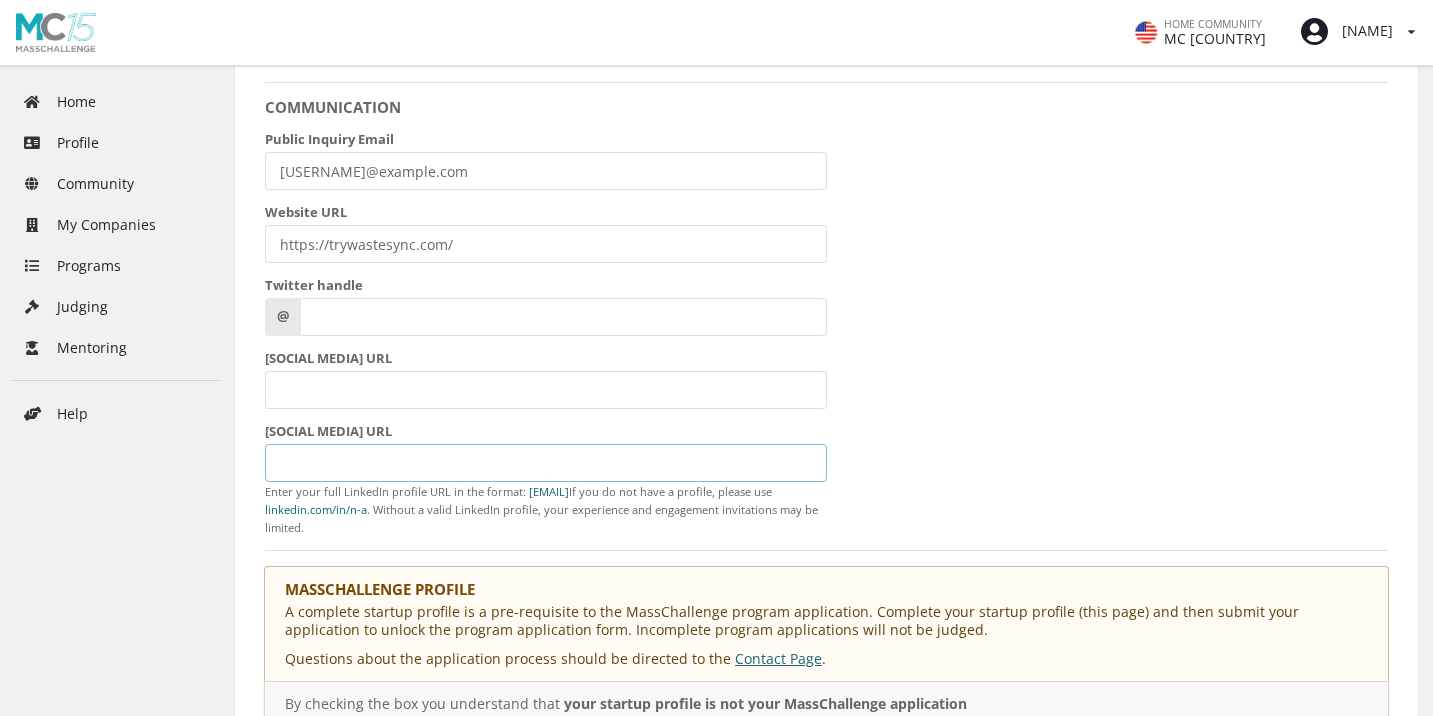 click on "LinkedIn Profile URL" at bounding box center [546, 463] 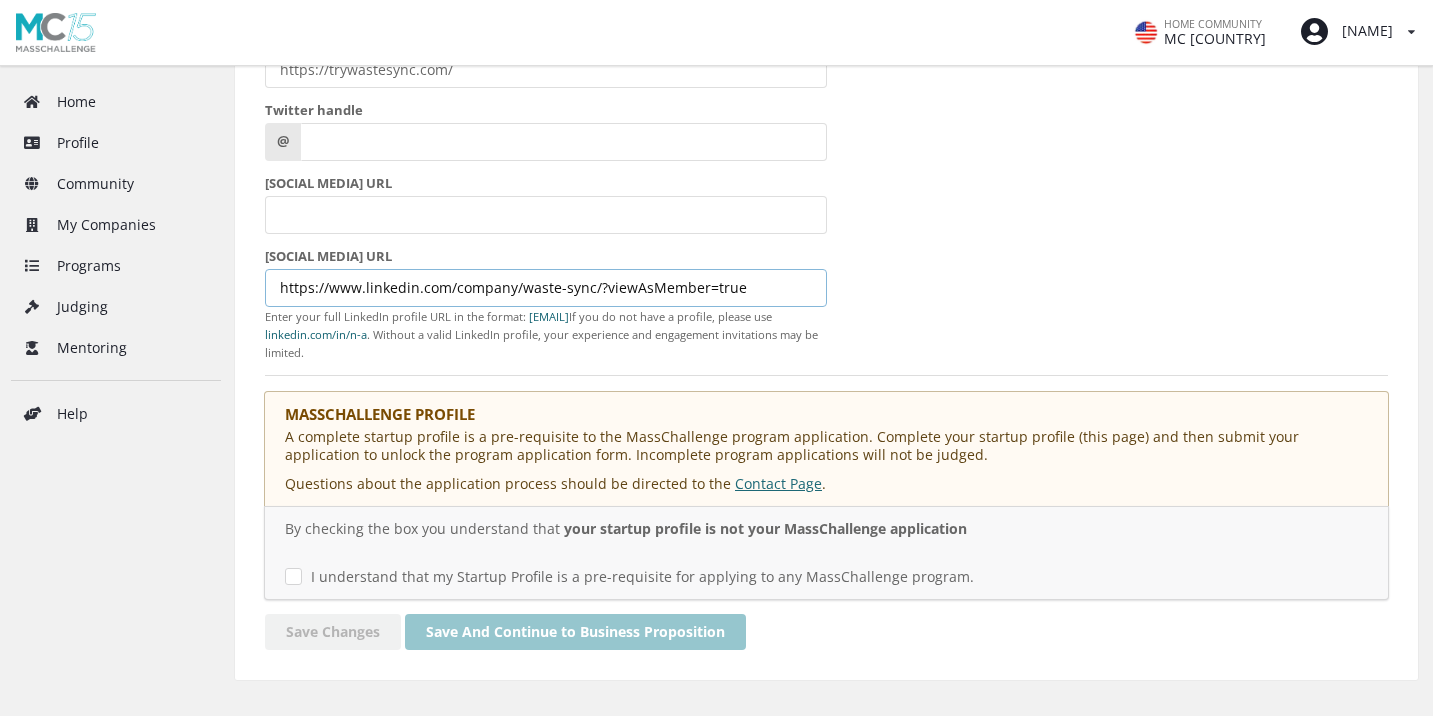 scroll, scrollTop: 1965, scrollLeft: 0, axis: vertical 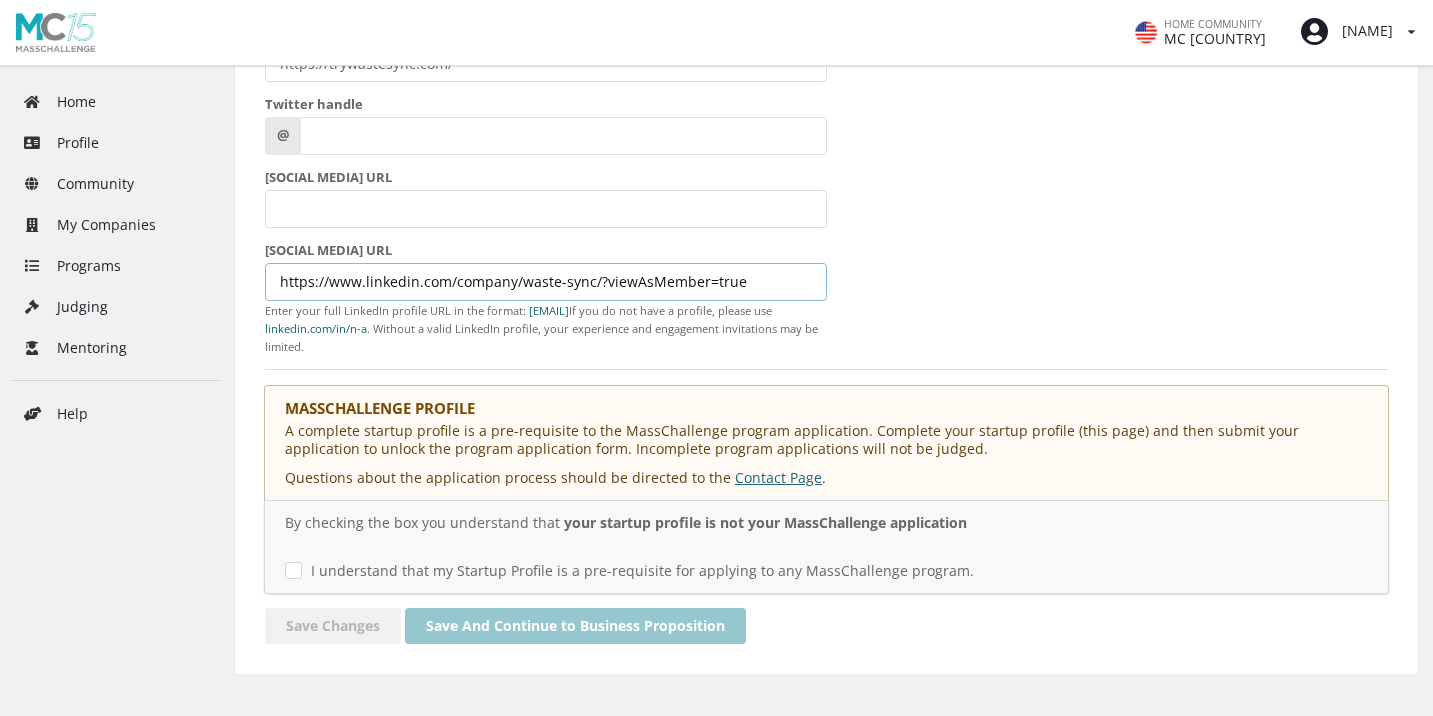 type on "https://www.linkedin.com/company/waste-sync/?viewAsMember=true" 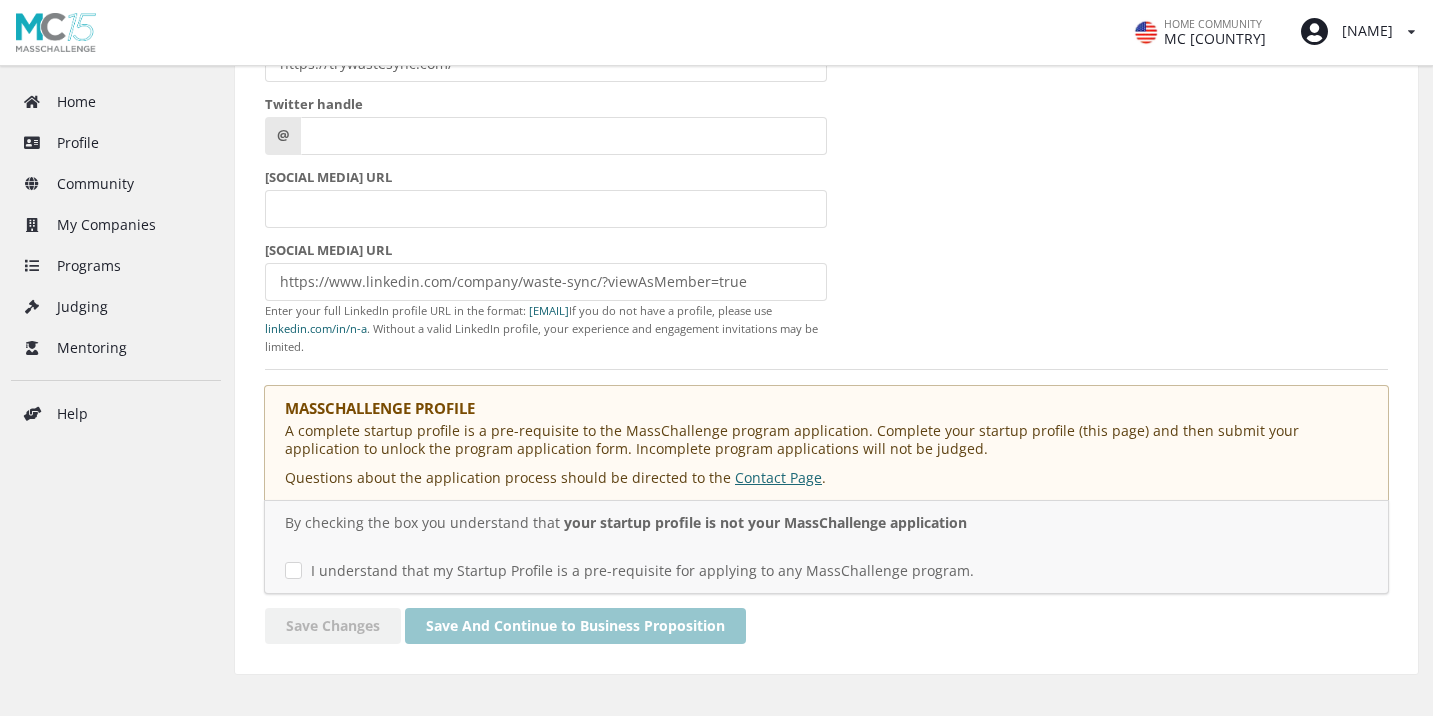click on "••••••• •••• ••••• •••• •••• ••••••• ••••••• ••••••• ••••   ••• ••• •• ••• •• ••  ••• • ••••• ••••••••••• ••• • ••• ••••••• •••••••• ••••• ••••• •••• •• •• •••••••••• •••••••• ••••••••••••••• ••••• •••••••••• •• •••••••••• ••••••••••• •••••••• ••• •••••••• ••••••••••• •• •••• ••••••• ••••• ••••••••• •••••• ••••••• ••• •••••• ••••• ••• •• ••••••• •••••• •••••••• ••••••• ••• ••••• •• ••••• •••   •   •••  •••••••••• ••••• •••••••• ••••• ••• •••••• •••• ••• •••••• ••••• ••••• •• ••••• •• •••••••• ••••• ••• •••••• •••• ••••• ••••••• •••••••• •   •••••••• ••• ••••••••••••   • •••••••• •••••••• ••••••••••••• •••••••••• •••••••• •••••••••• ••• ••••••••••••• ••• ••••••••• • ••••••••• •••••••••• •••••••• • •••••••••• •••••••••••••• •••••• ••••• • ••••••••• ••• ••• •••••• •• •• • ••••••• ••••••••••• •••••••• ••••••• •• ••••••• •••••••••••  •   •••••• •••••• •••••• ••••••• ••• ••••• •• ••••••••••••••••••••• •   ••• •••••• •••• •   •••••••• •••••••••• •••• ••••• •••••••••• ••••••   •••••••••••••••••••••••••• •••••••    •" at bounding box center (826, -638) 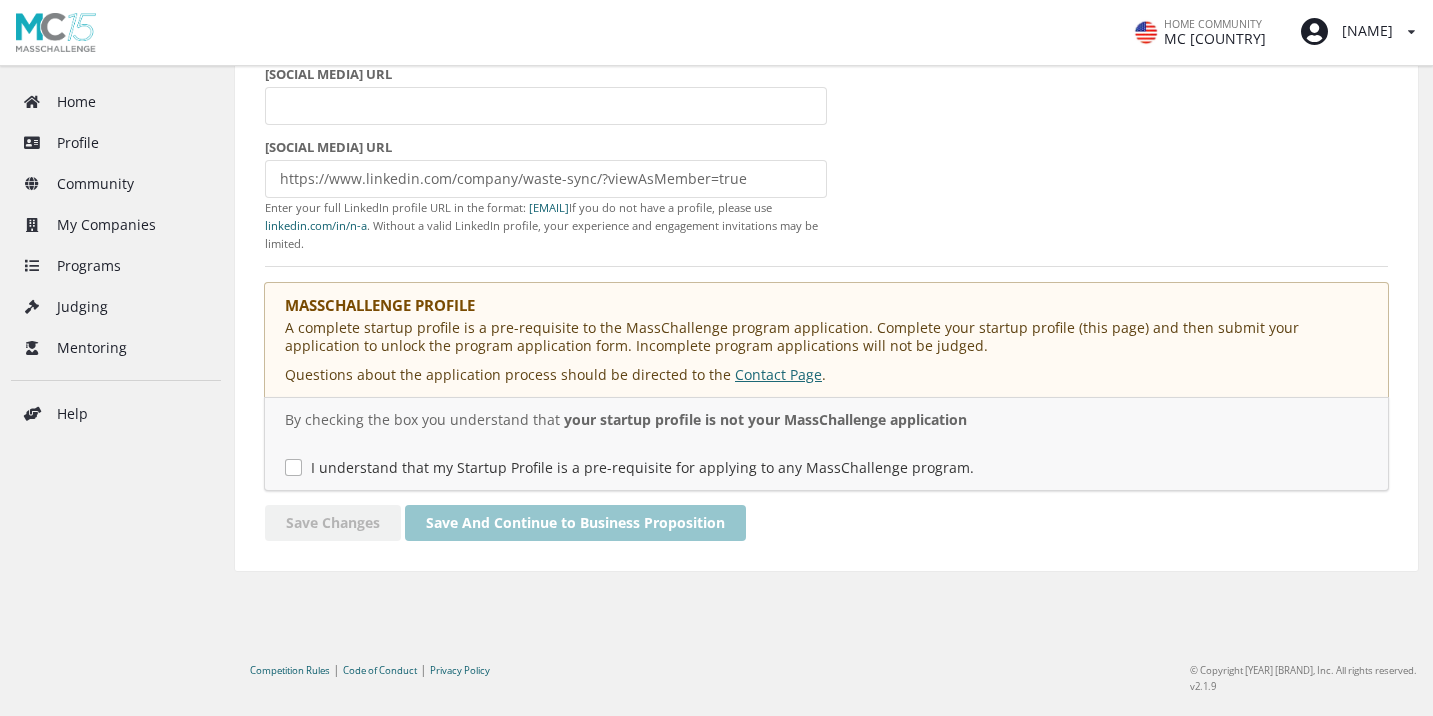 click on "• •••••••••• •••• •• ••••••• ••••••• •• • ••••••••••••• ••• •••••••• •• ••• ••••••••••••• ••••••••" at bounding box center [536, 467] 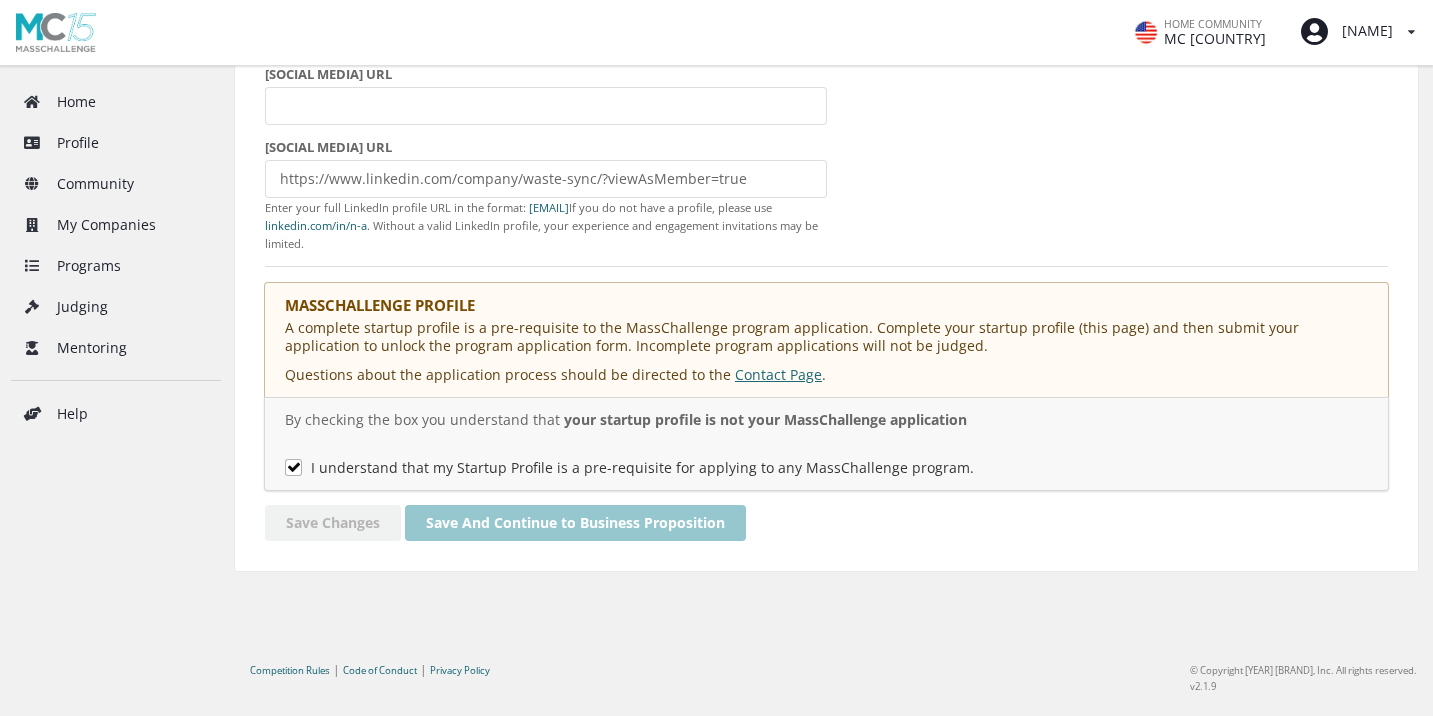 checkbox on "true" 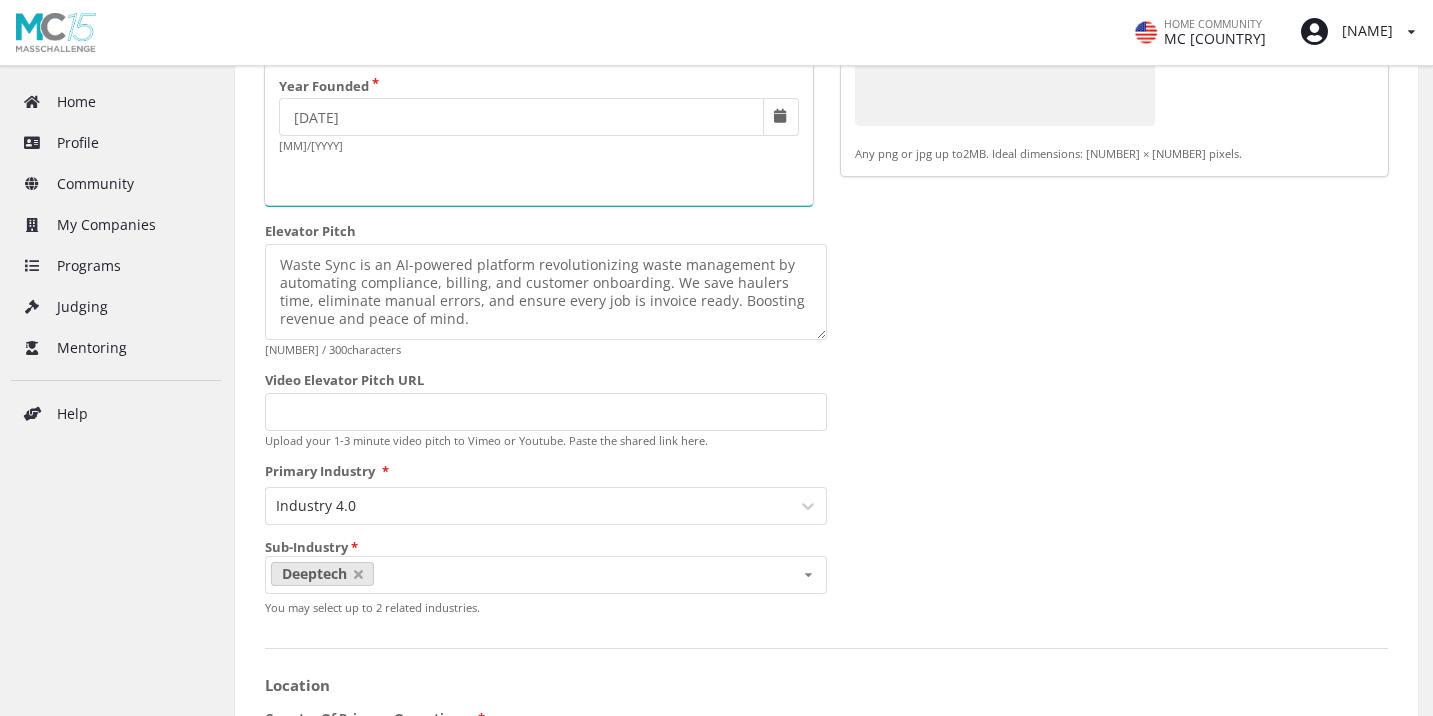 scroll, scrollTop: 341, scrollLeft: 0, axis: vertical 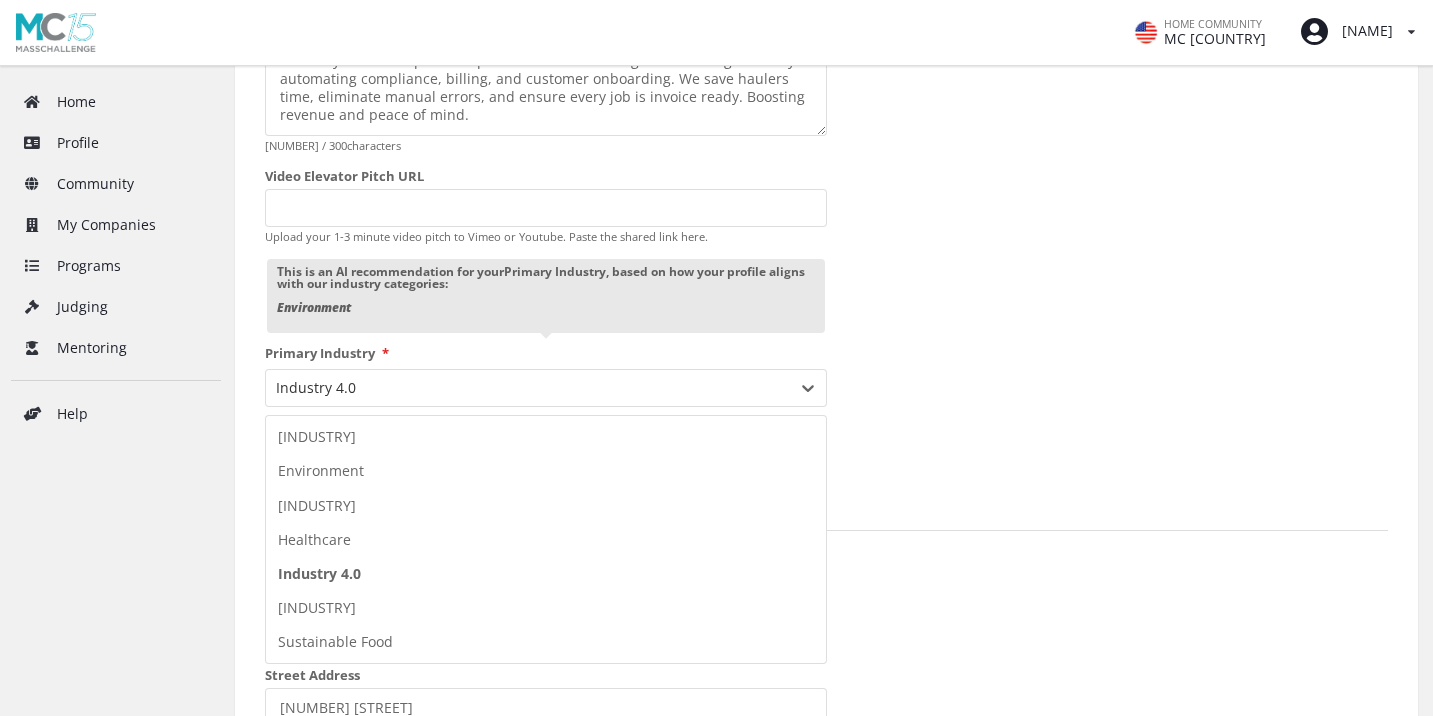 click at bounding box center (528, 388) 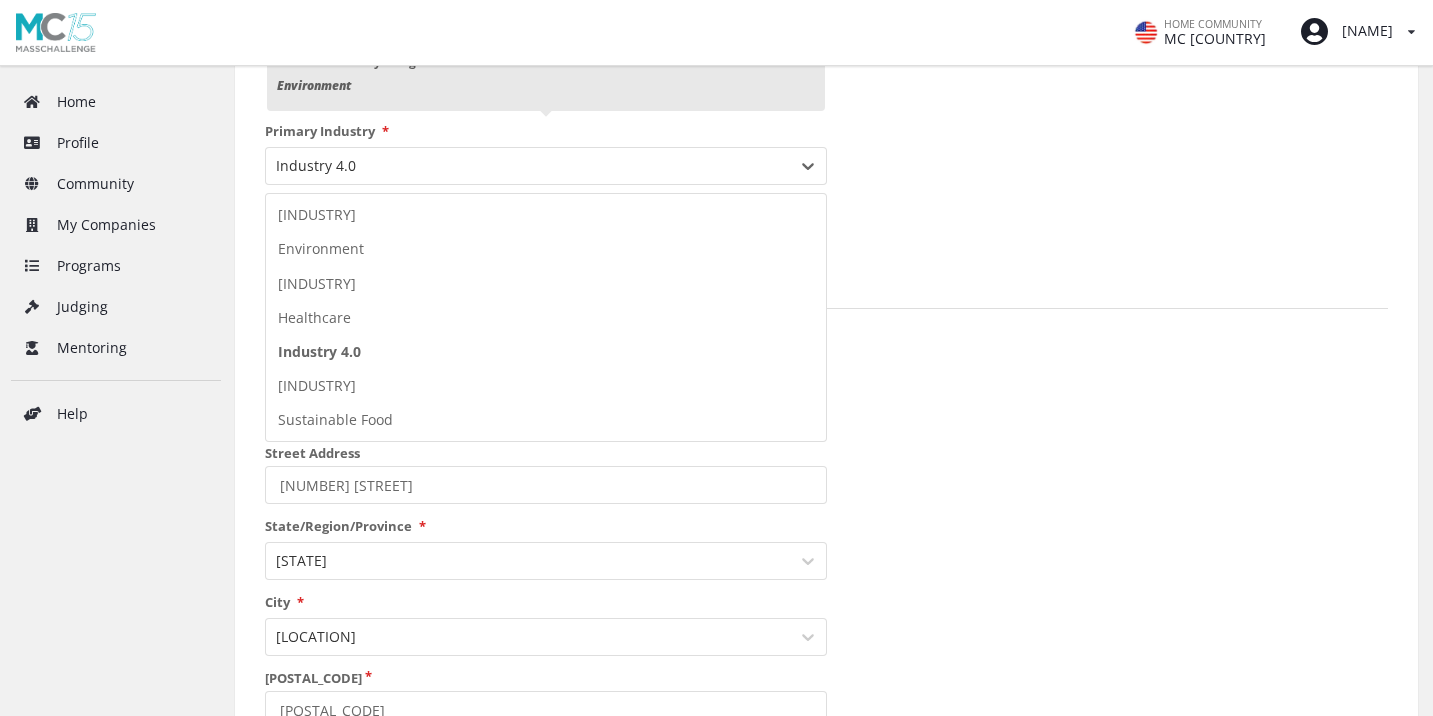 scroll, scrollTop: 788, scrollLeft: 0, axis: vertical 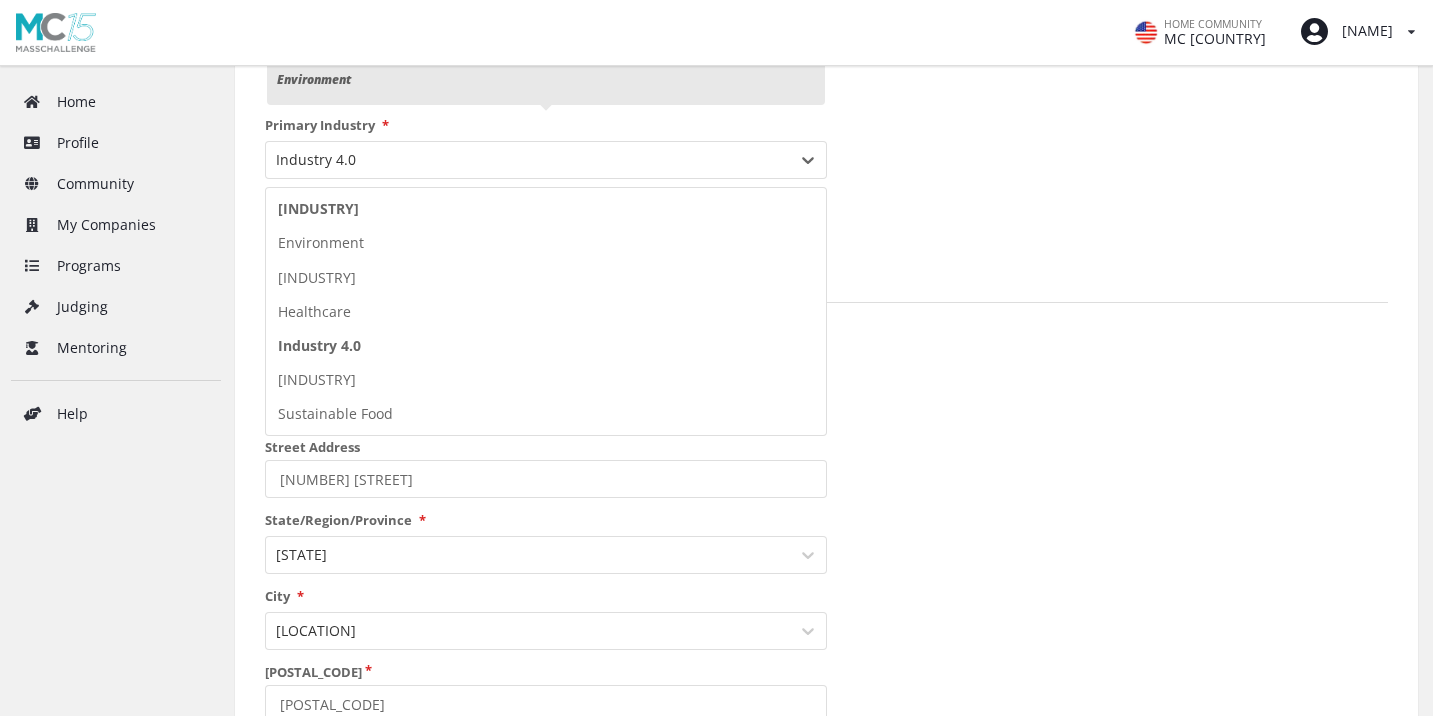 click on "Cross-Industry" at bounding box center (546, 209) 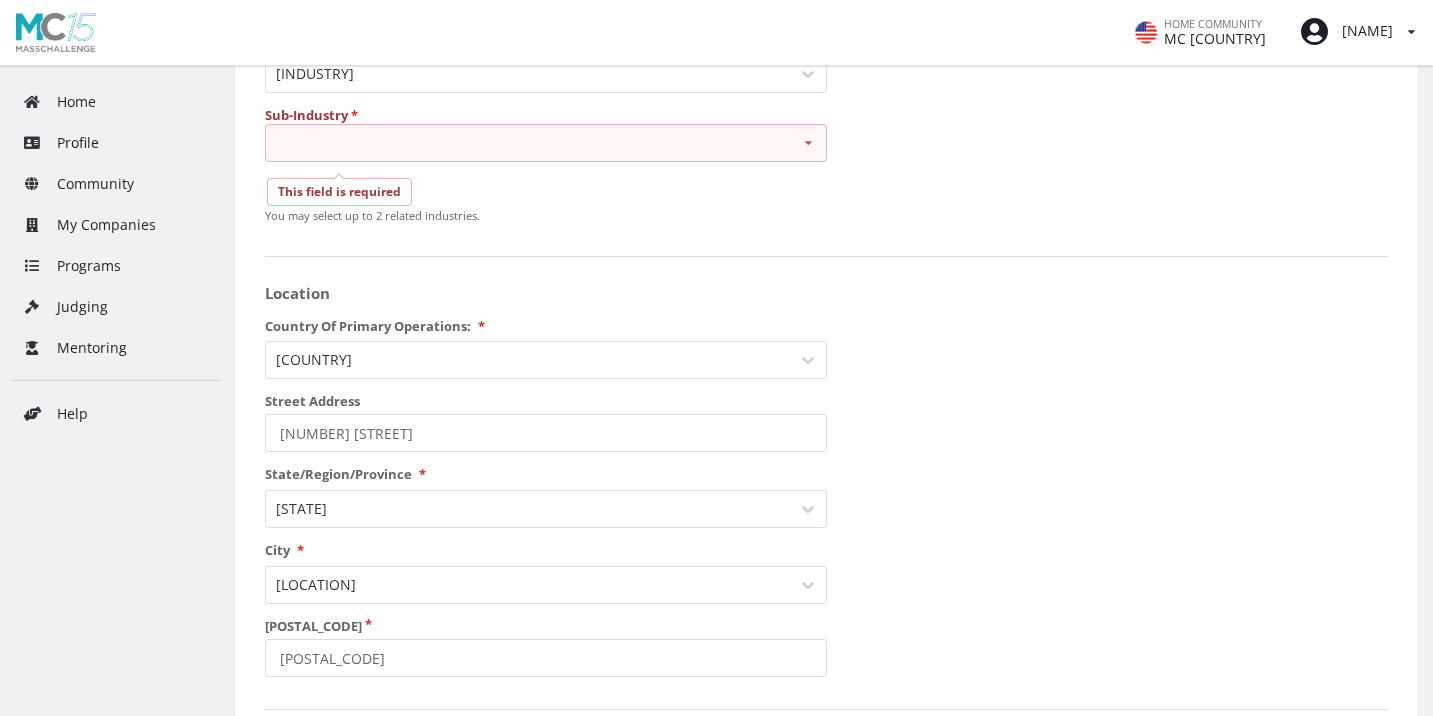 click on "AI/Machine Learning Brand & Retail Consumer Goods and Services Creative and Media Technologies E-Commerce & Marketplaces Educational Technology and Platforms Media & Ad Other Real Estate & Construction Travel & Hospitality" at bounding box center (546, 143) 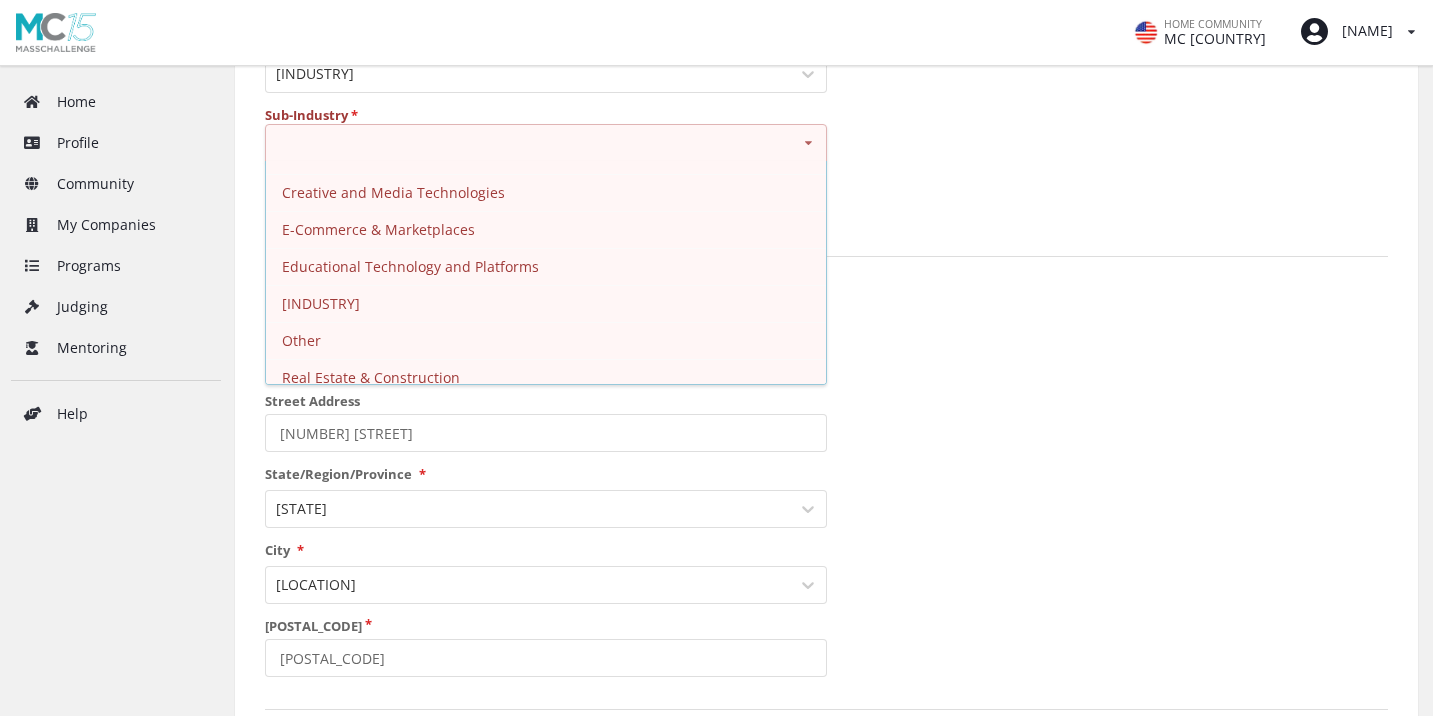 scroll, scrollTop: 0, scrollLeft: 0, axis: both 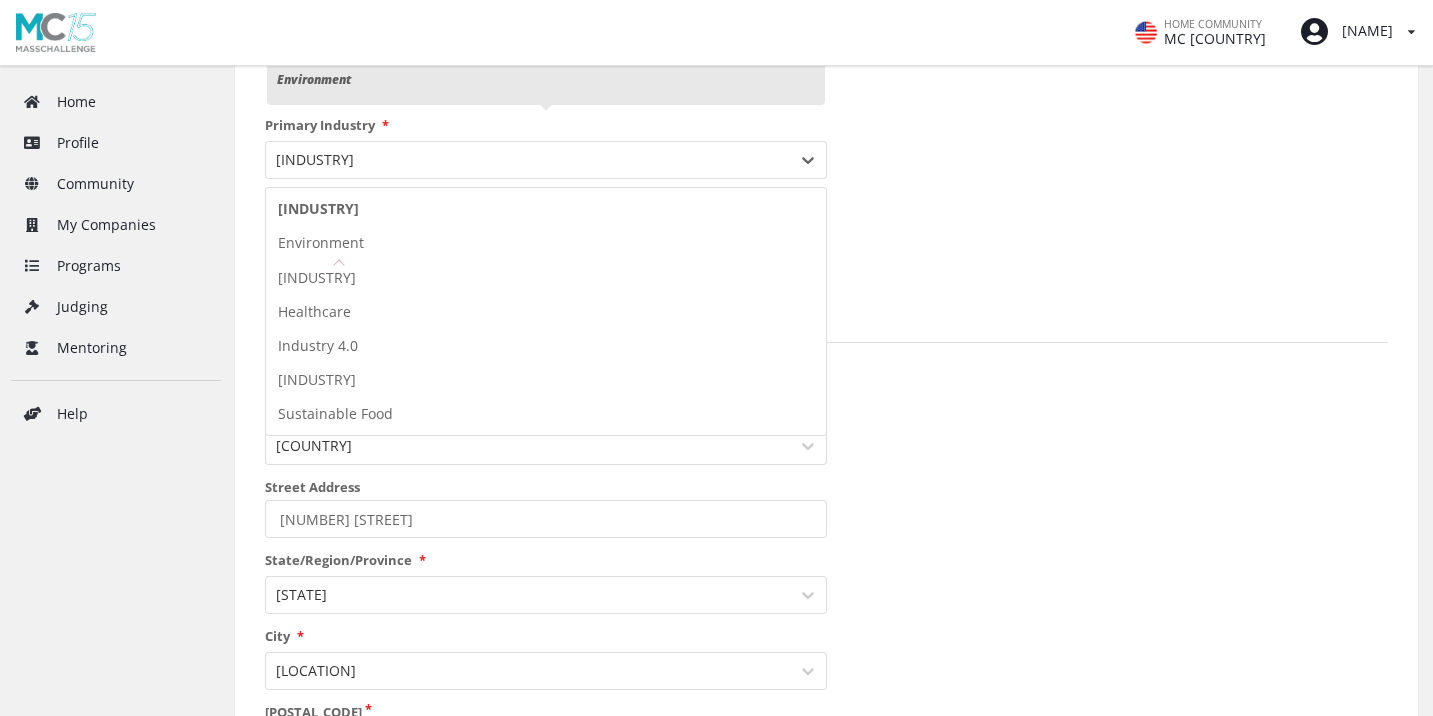 click on "This is an AI recommendation for your  Primary Industry , based on how your profile aligns with our industry categories: Environment Primary Industry *   Cross-Industry, 1 of 7. 7 results available. Use Up and Down to choose options, press Enter to select the currently focused option, press Escape to exit the menu, press Tab to select the option and exit the menu. Cross-Industry Cross-Industry Environment Finance Healthcare Industry 4.0 Security and Resiliency Sustainable Food Sub-Industry   * AI/Machine Learning Brand & Retail Consumer Goods and Services Creative and Media Technologies E-Commerce & Marketplaces" at bounding box center [546, 50] 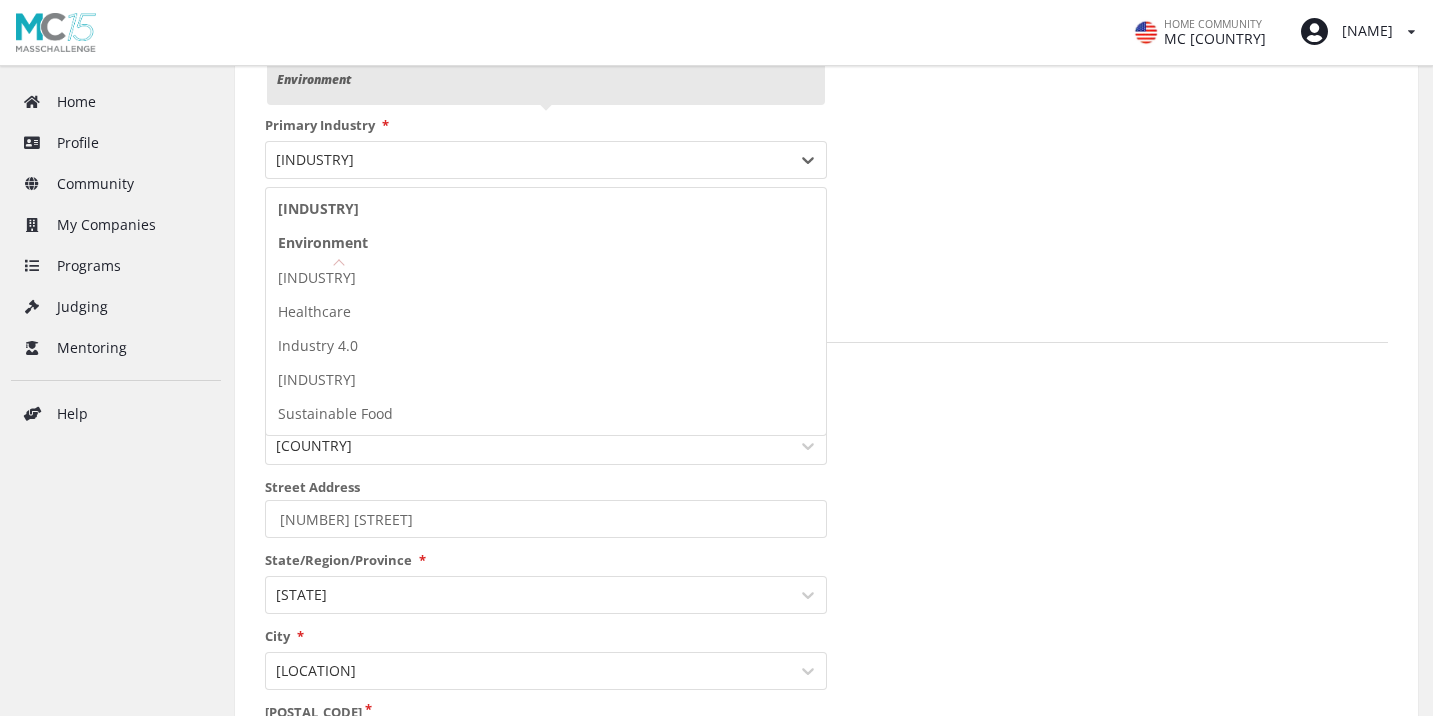 click on "Environment" at bounding box center [546, 243] 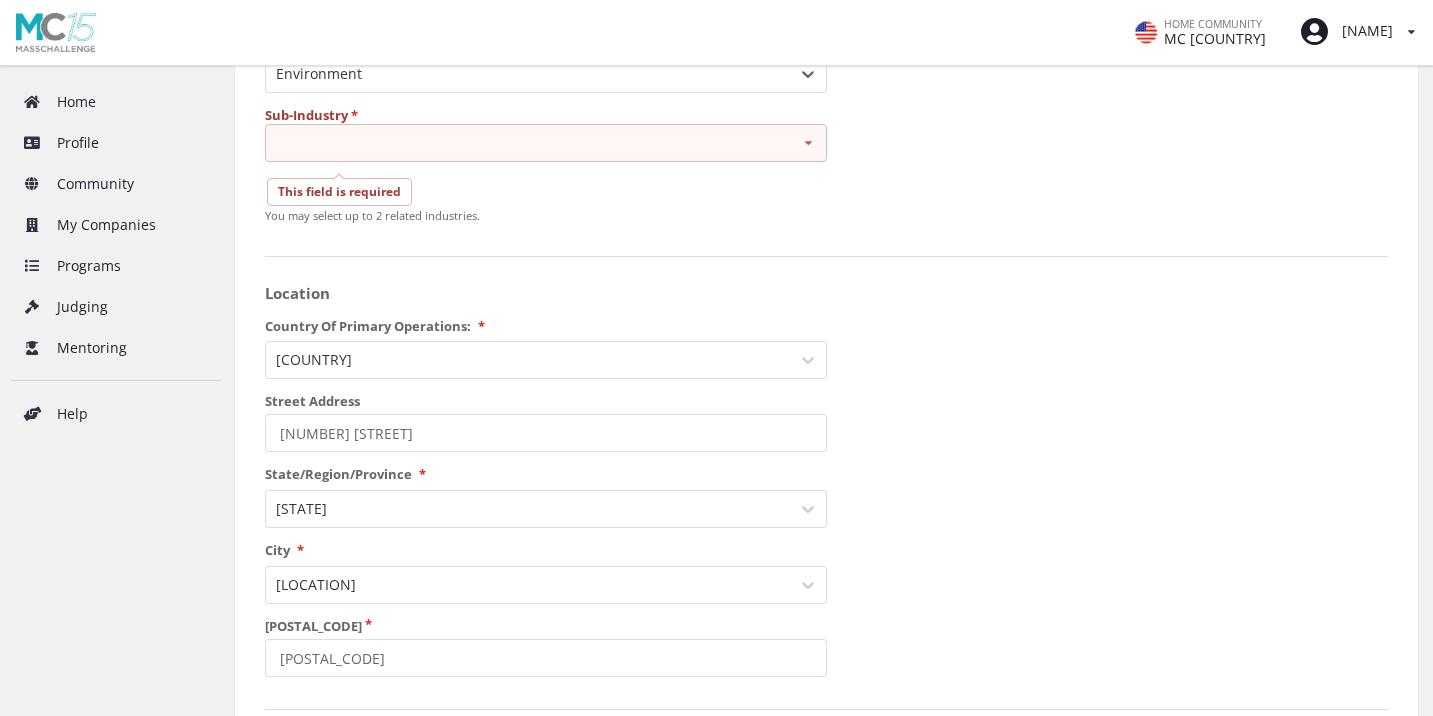 click on "Carbon Management and Storage Circular Economy and Resource Management Land Use, Conservation, and Biodiversity Renewable Energy and Energy Efficiency Sustainable Transportation and Urban Solutions Water Solutions and Conservation" at bounding box center (546, 143) 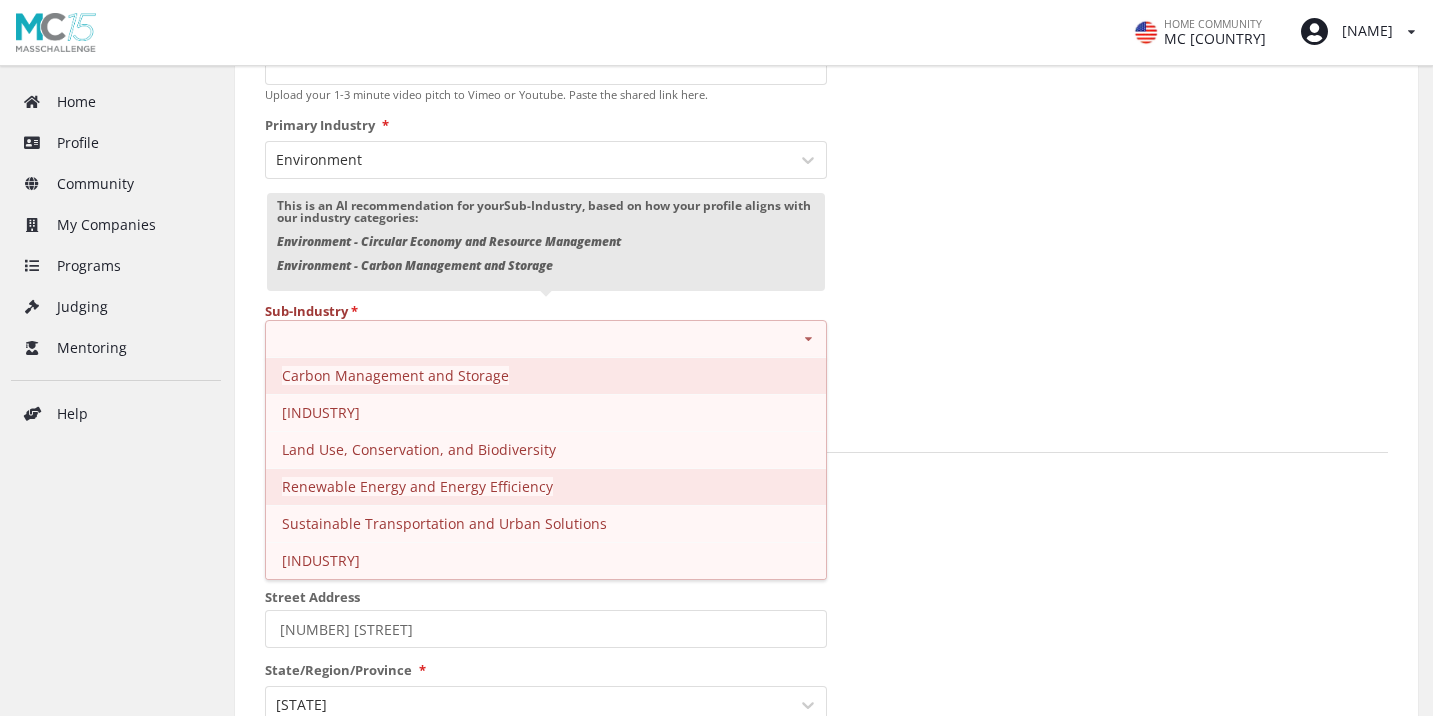 scroll, scrollTop: 691, scrollLeft: 0, axis: vertical 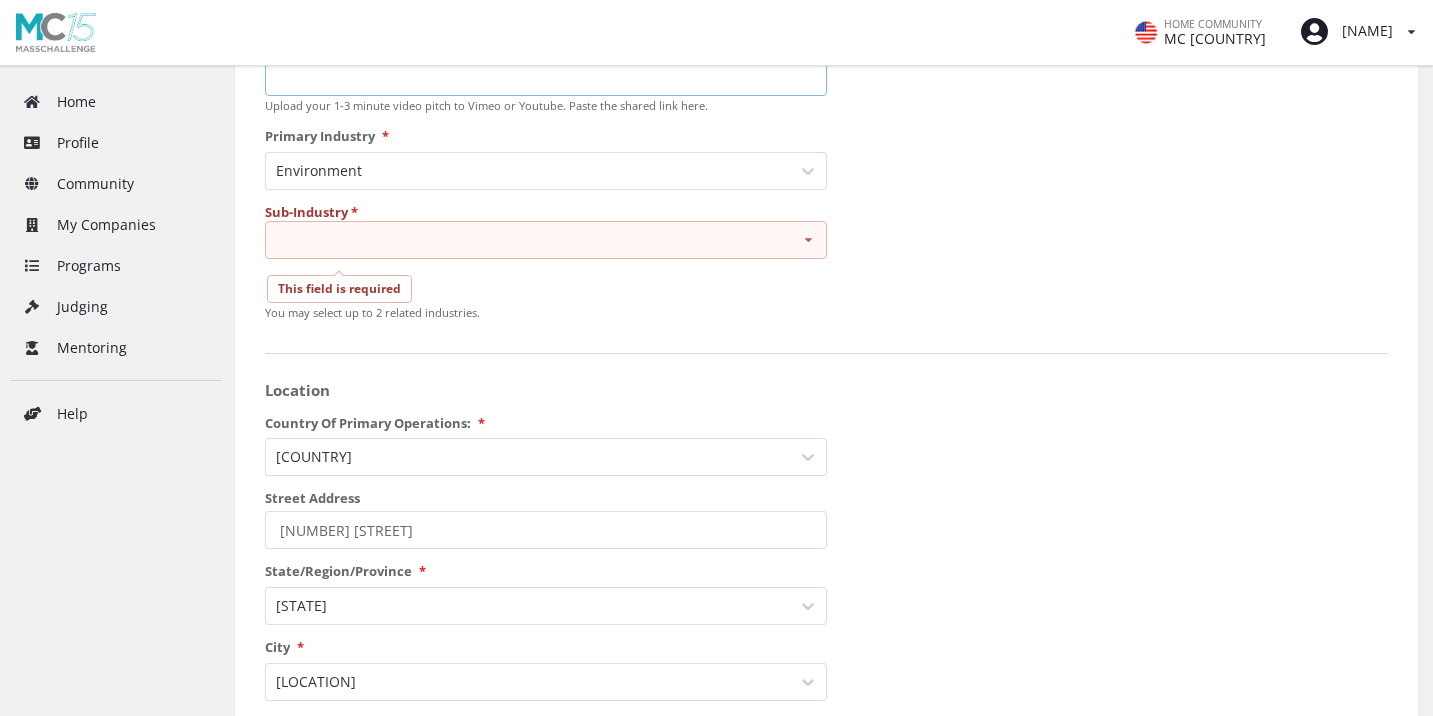 click on "Video Elevator Pitch URL" at bounding box center [546, 77] 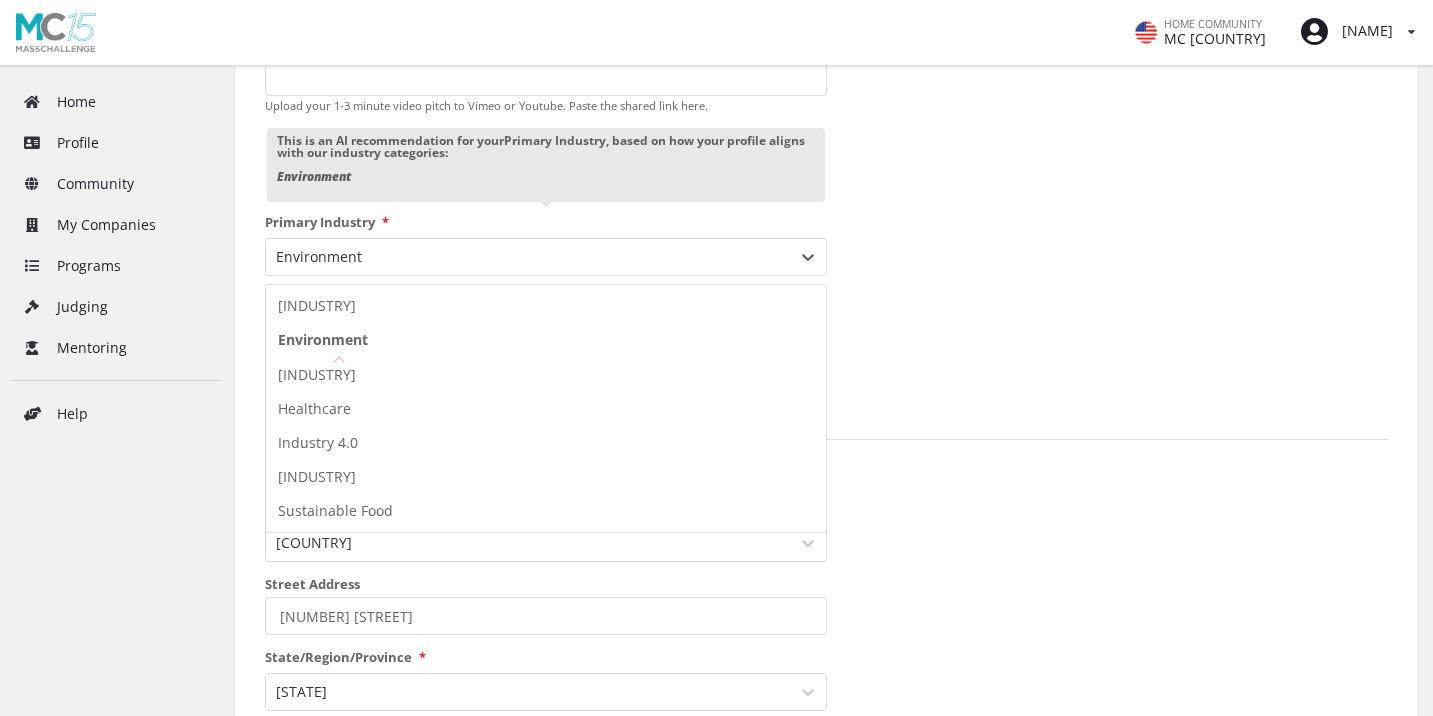 click on "•••••••• ••••• ••••• •••• •• •• •••••••••• •••••••• ••••••••••••••• ••••• •••••••••• •• •••••••••• ••••••••••• •••••••• ••• •••••••• ••••••••••• •• •••• ••••••• ••••• ••••••••• •••••• ••••••• ••• •••••• ••••• ••• •• ••••••• •••••• •••••••• ••••••• ••• ••••• •• ••••• •••   •   •••  •••••••••• ••••• •••••••• ••••• ••• •••••• •••• ••• •••••• ••••• ••••• •• ••••• •• •••••••• ••••• ••• •••••• •••• ••••• •••• •• •• •• •••••••••••••• ••• ••••  ••••••• •••••••• • ••••• •• ••• •••• ••••••• •••••• •••• ••• •••••••• ••••••••••• ••••••••••• ••••••• •••••••• •   ••••••••••••••• • •• •• • ••••••• •••••••••• ••• •• ••• •••• •• •••••• •••••••• ••••• ••••• •• •••••• ••• ••••••••• ••••••• ••••••• ••••• •••••• •• •••• ••• ••••• ••••• ••• •• •••••• ••• •••••• ••• •••• ••• ••••• ••••••••••• •••••••••••••• ••••••••••• ••••••• •••••••••• •••••••• ••• •••••••• ••• •••••••••• ••••••••••• •••• ••••••••••••   • •••••• •••••••••• ••• ••••••• •••••••• ••••••• ••• •••••••• •••••••••• •••• •••• ••••••••••••• ••• ••••••••••••" at bounding box center (546, 147) 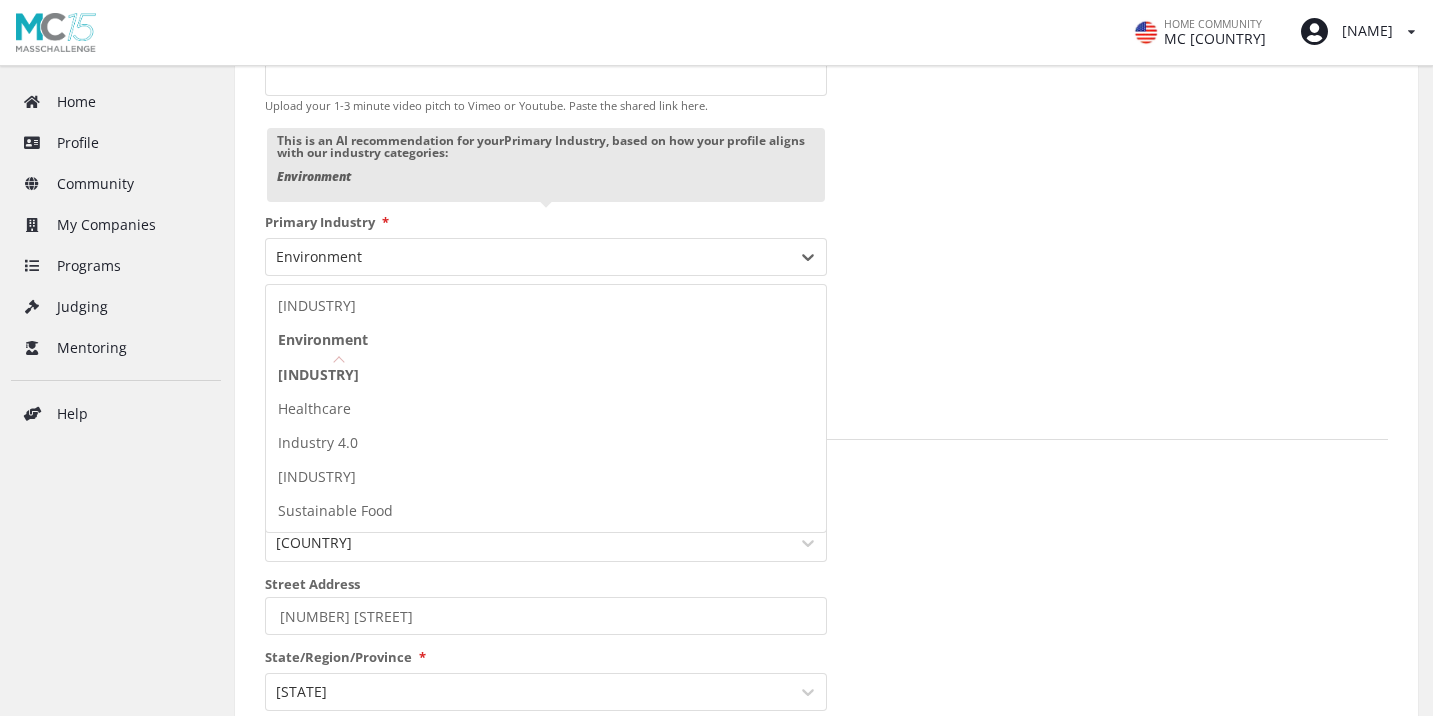 click on "Finance" at bounding box center [546, 375] 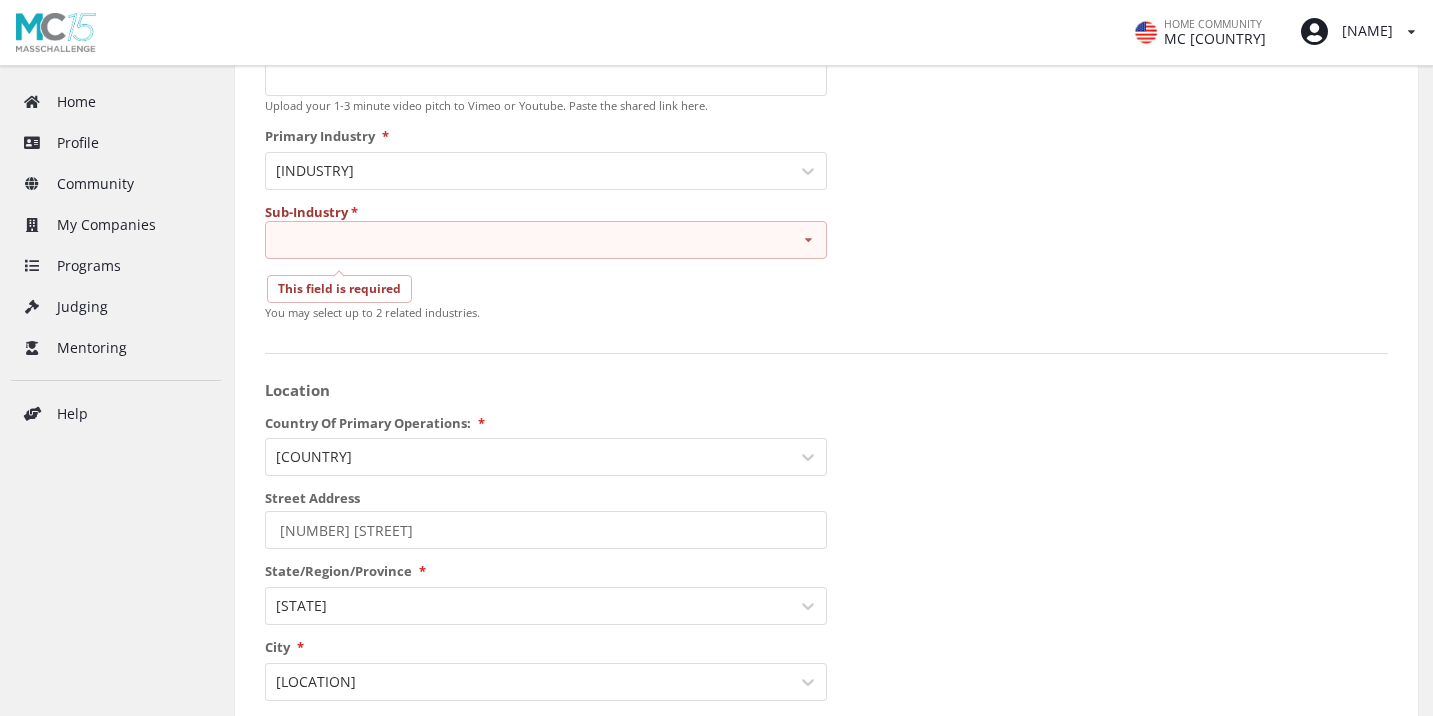 click on "Banking and Neobanking Blockchain and Financial Infrastructure Digital Payments and Remittances Financial Access, Education, and Democratization Insurance Technology (Insurtech) Investment & Wealth Management Lending and Credit Innovations Regulatory Technology (RegTech)" at bounding box center [546, 240] 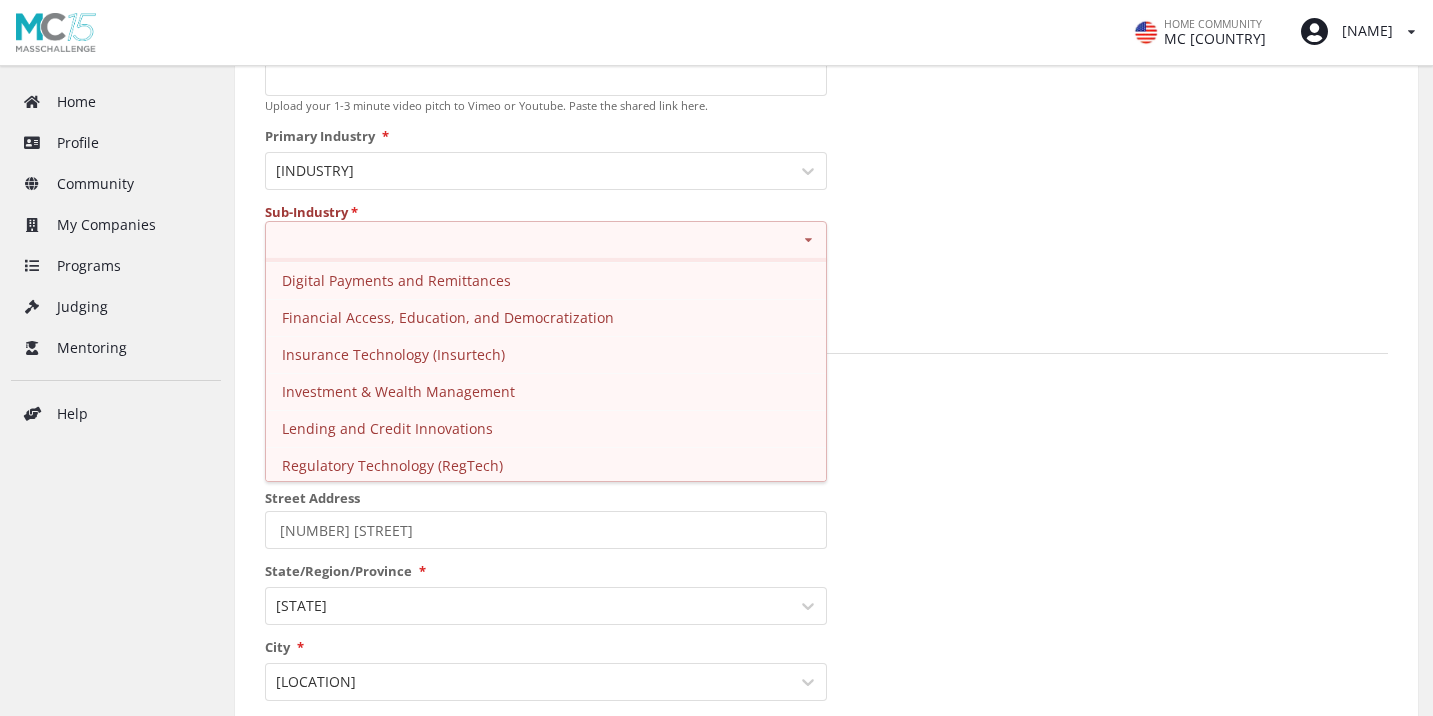 scroll, scrollTop: 72, scrollLeft: 0, axis: vertical 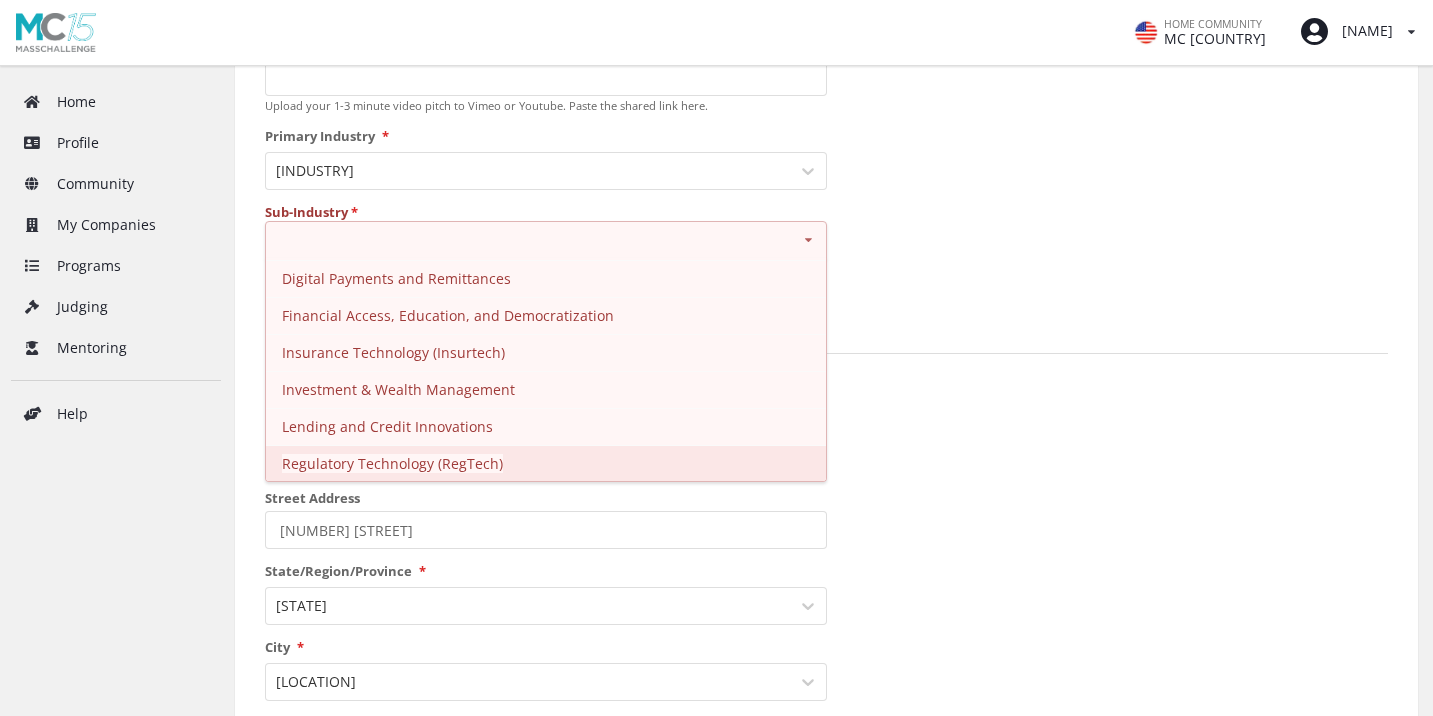 click on "•••••••••• •••••••••• •••••••••" at bounding box center [336, 204] 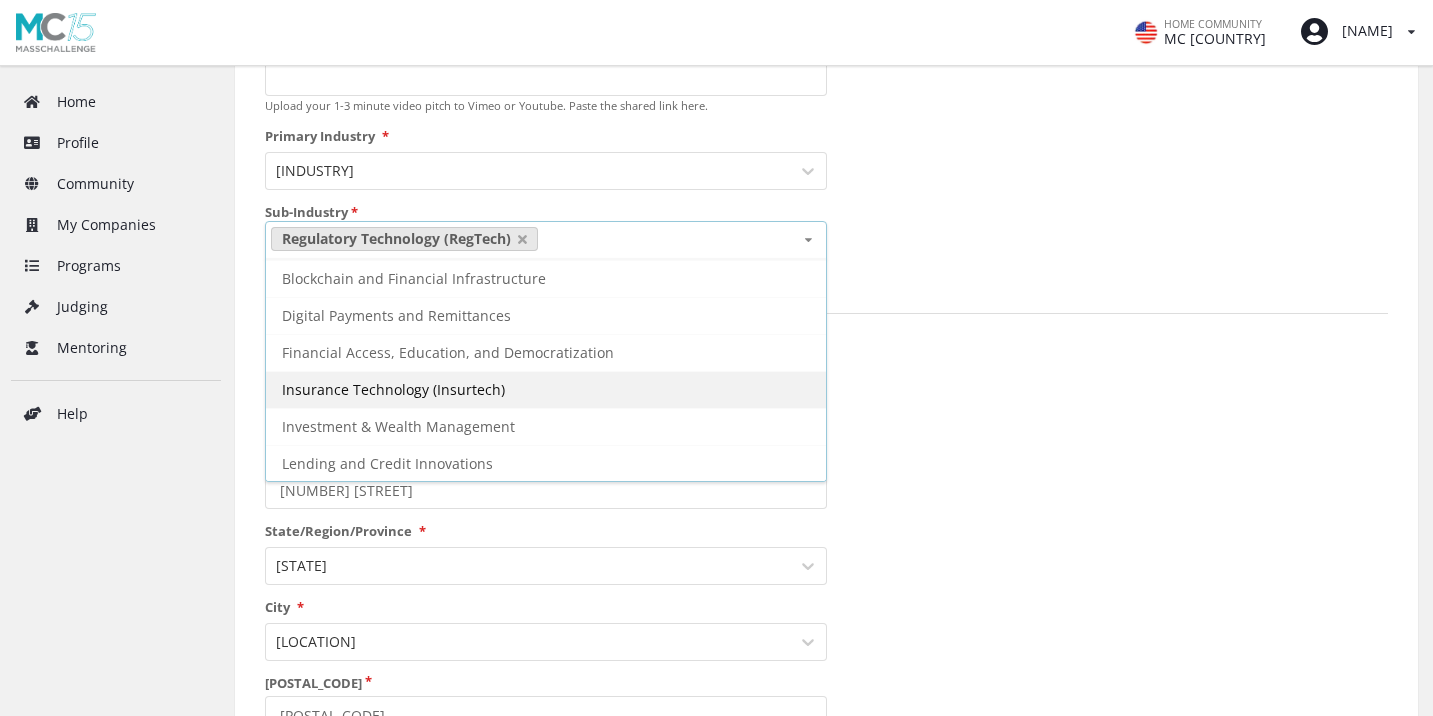 scroll, scrollTop: 0, scrollLeft: 0, axis: both 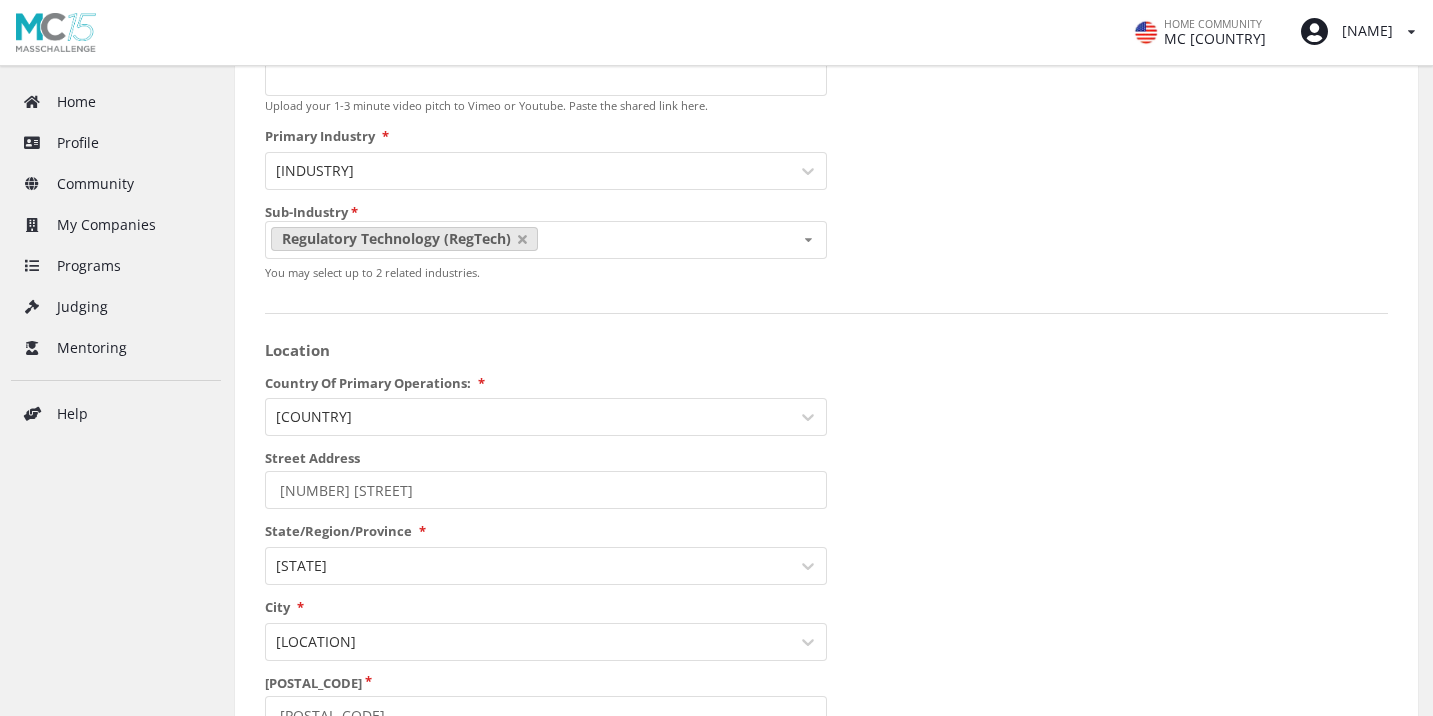 click on "Startup Name Waste Sync Year Founded 10/2024 MM/YYYY Logo   Any png or jpg up to  2MB . Ideal dimensions: 600 × 400 pixels. Elevator Pitch Waste Sync is an AI-powered platform revolutionizing waste management by automating compliance, billing, and customer onboarding. We save haulers time, eliminate manual errors, and ensure every job is invoice ready. Boosting revenue and peace of mind. 251   /   300  characters Video Elevator Pitch URL Upload your 1-3 minute video pitch to Vimeo or Youtube. Paste the shared link here. Primary Industry *   Finance Sub-Industry   * Regulatory Technology (RegTech) Banking and Neobanking Blockchain and Financial Infrastructure Digital Payments and Remittances Financial Access, Education, and Democratization Insurance Technology (Insurtech) Investment & Wealth Management Lending and Credit Innovations You may select up to 2 related industries. Location Country Of Primary Operations:  *   United States Street Address 353 River Dr State/Region/Province *   New Jersey City *" at bounding box center [826, 636] 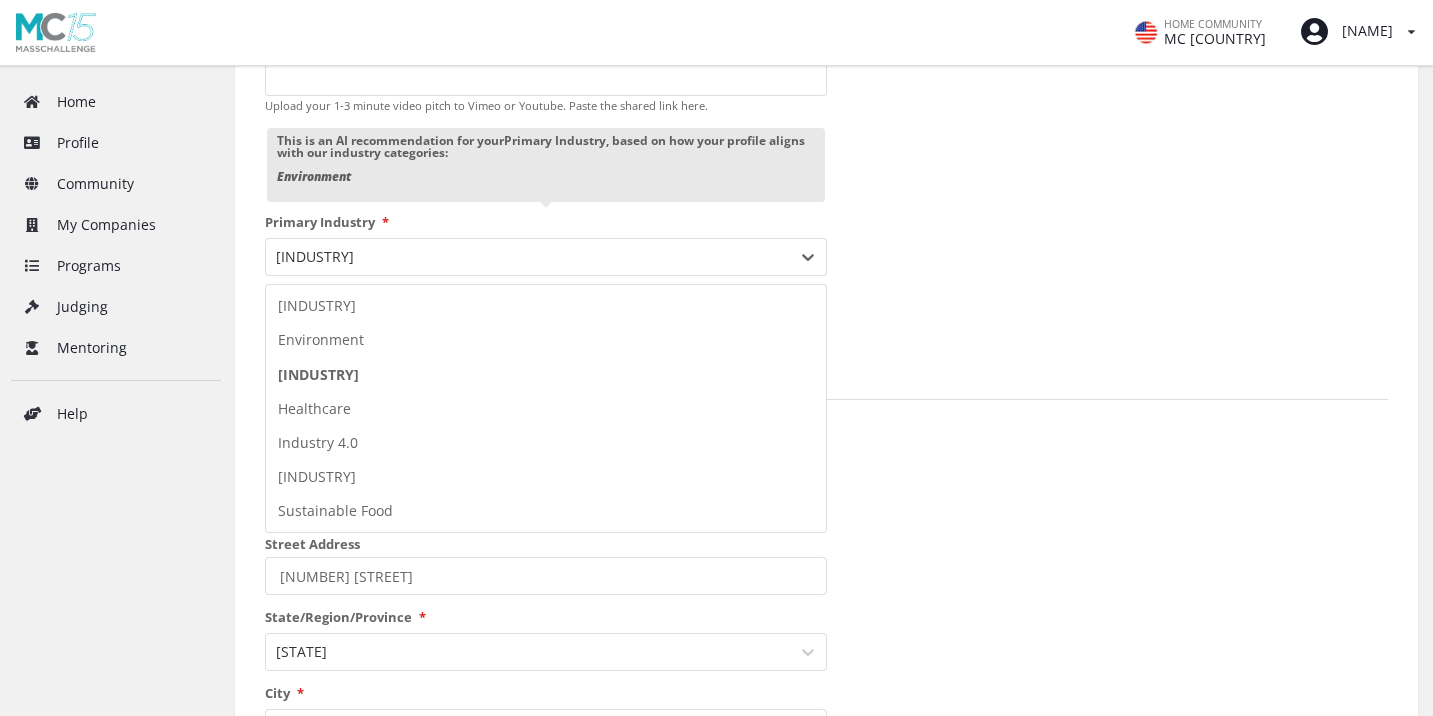 click on "This is an AI recommendation for your  Primary Industry , based on how your profile aligns with our industry categories: Environment Primary Industry *   Cross-Industry, 1 of 7. 7 results available. Use Up and Down to choose options, press Enter to select the currently focused option, press Escape to exit the menu, press Tab to select the option and exit the menu. Finance Healthcare Industry 4.0 Security and Resiliency Sustainable Food Sub-Industry   * Regulatory Technology (RegTech) Banking and Neobanking Blockchain and Financial Infrastructure Digital Payments and Remittances" at bounding box center [546, 127] 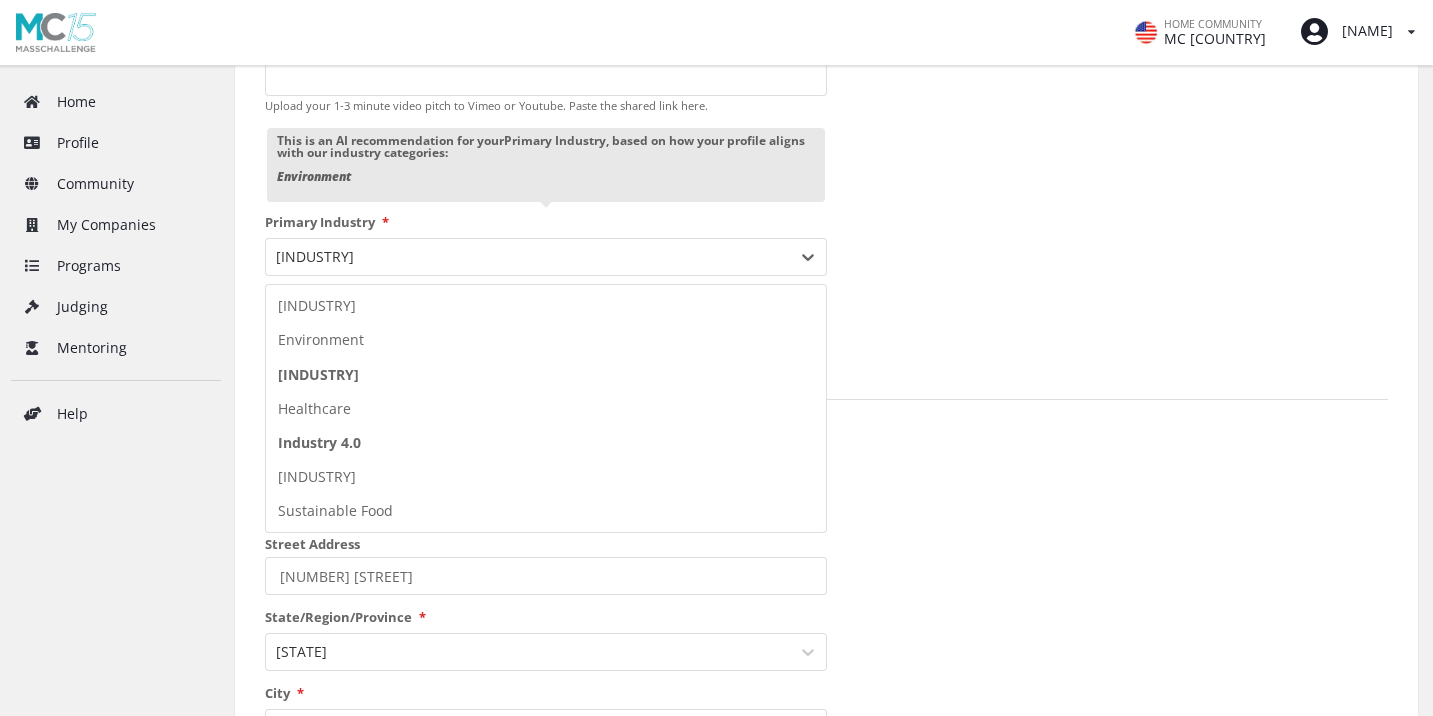 drag, startPoint x: 604, startPoint y: 456, endPoint x: 604, endPoint y: 475, distance: 19 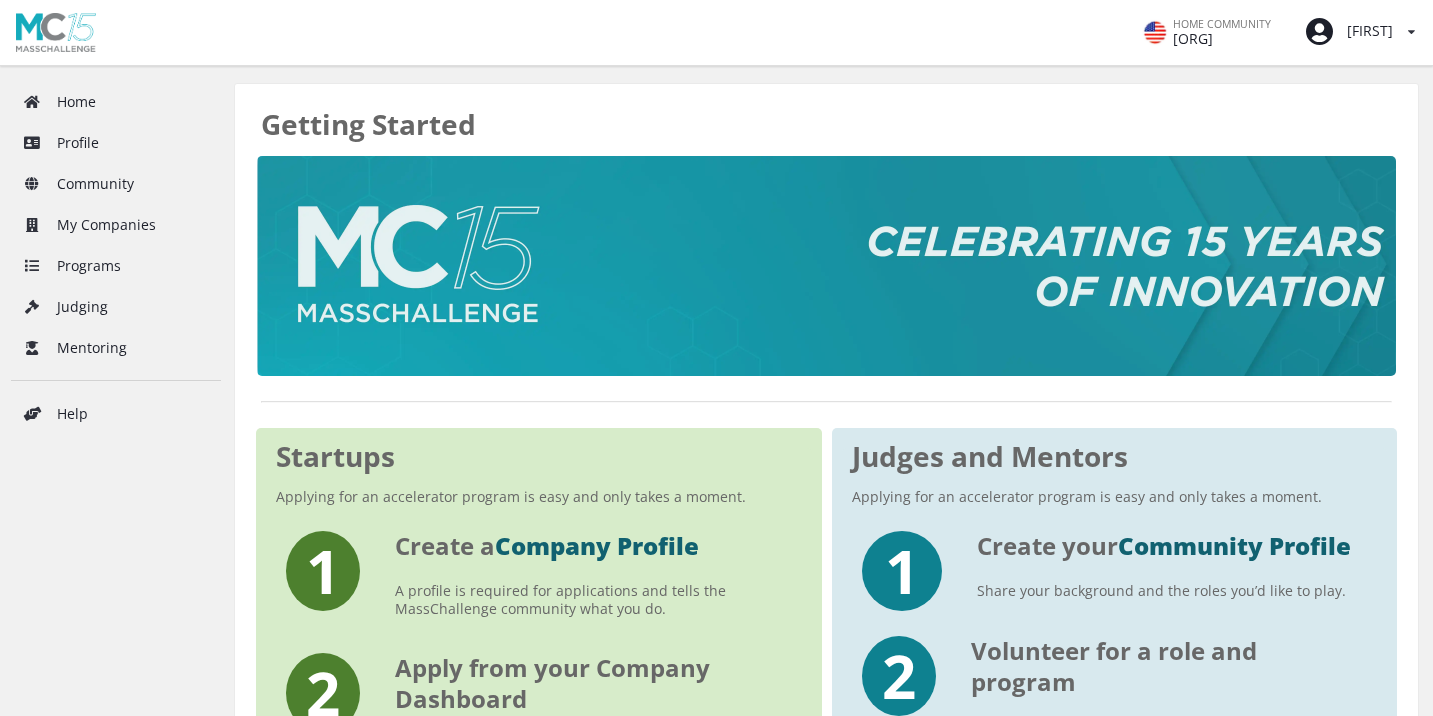 scroll, scrollTop: 0, scrollLeft: 0, axis: both 